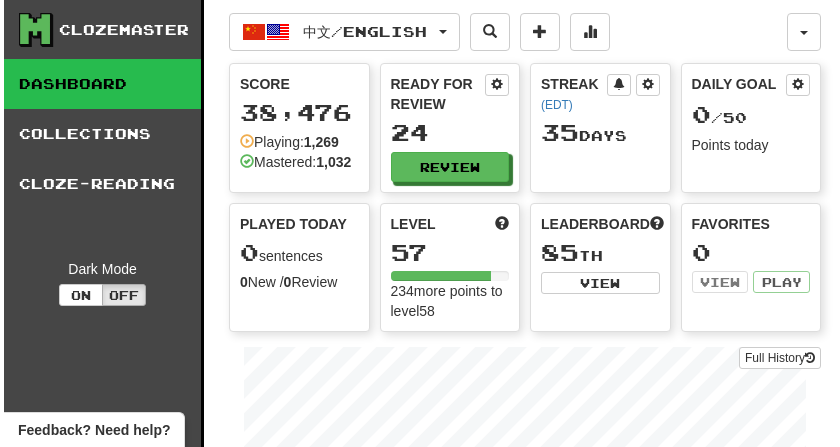 scroll, scrollTop: 0, scrollLeft: 0, axis: both 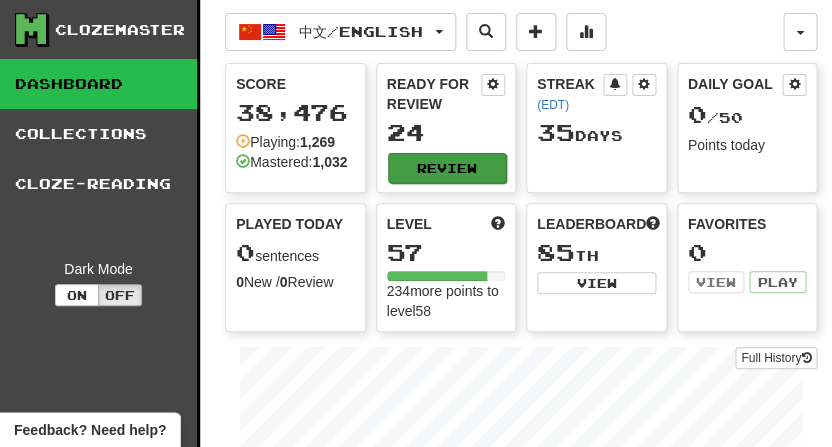 click on "Review" at bounding box center [447, 168] 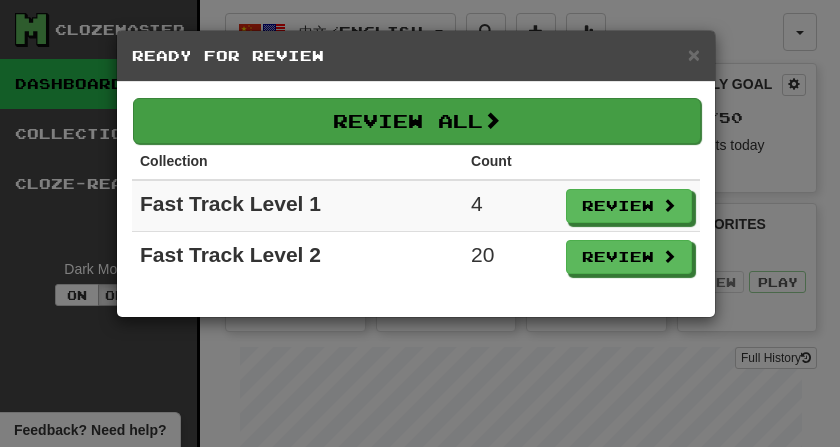 click on "Review All" at bounding box center [417, 121] 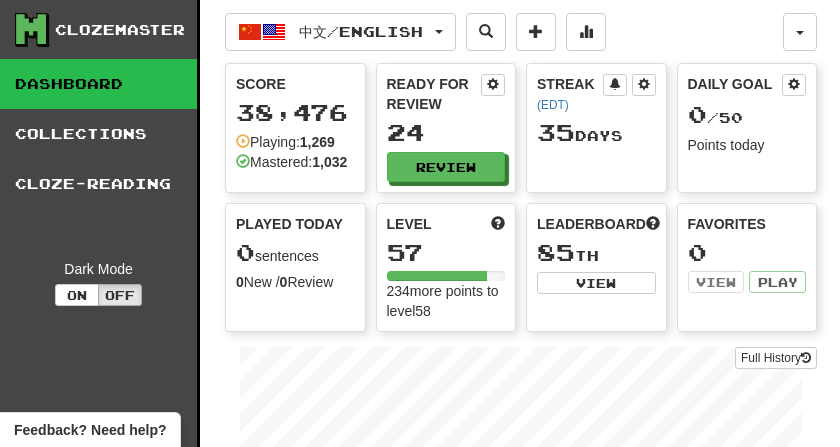 select on "**" 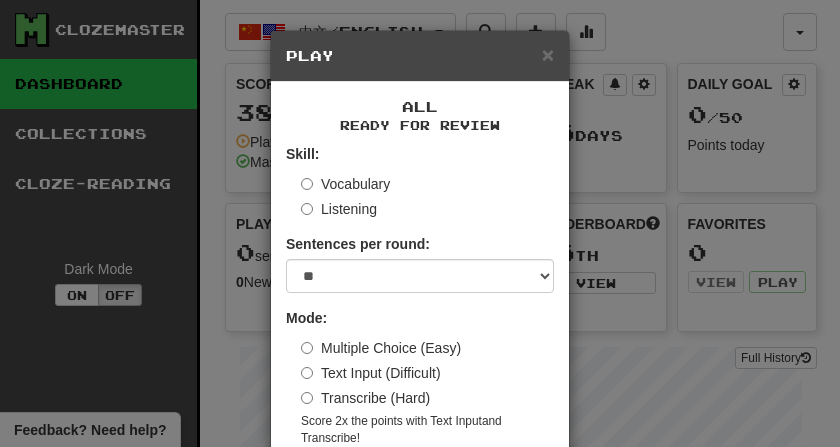 scroll, scrollTop: 95, scrollLeft: 0, axis: vertical 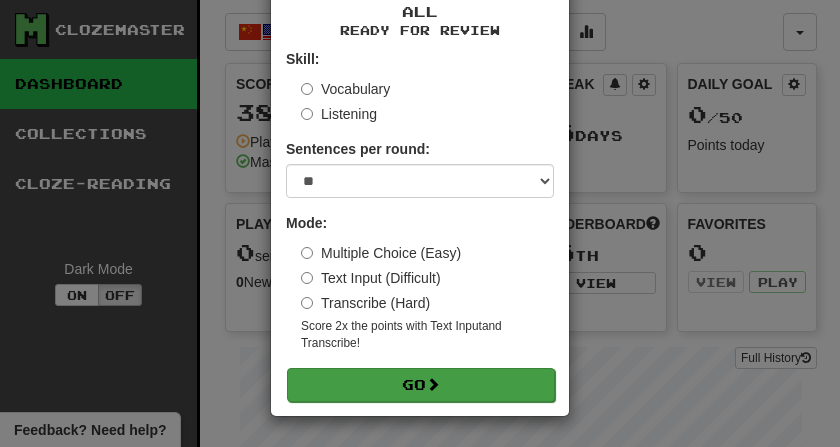 click on "Go" at bounding box center (421, 385) 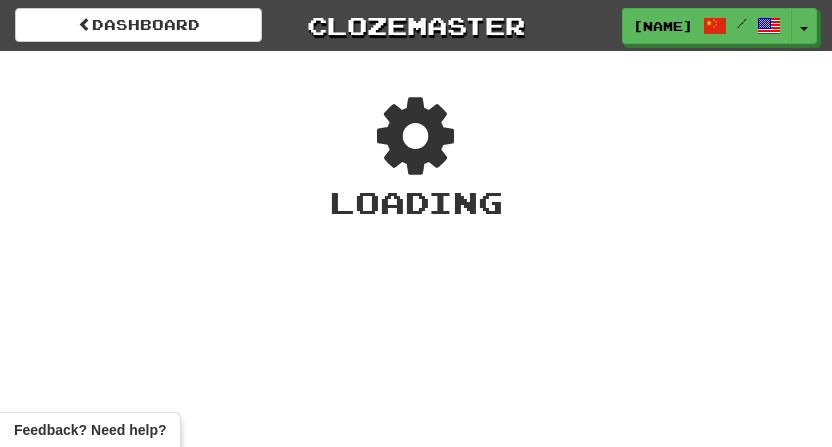 scroll, scrollTop: 0, scrollLeft: 0, axis: both 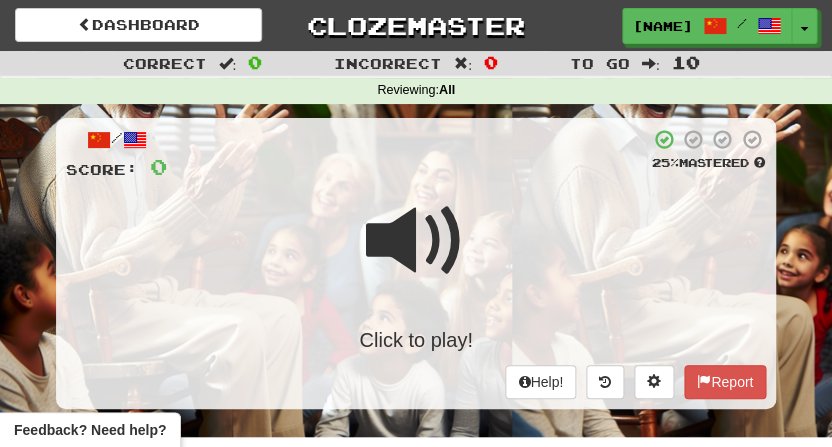 click at bounding box center (416, 241) 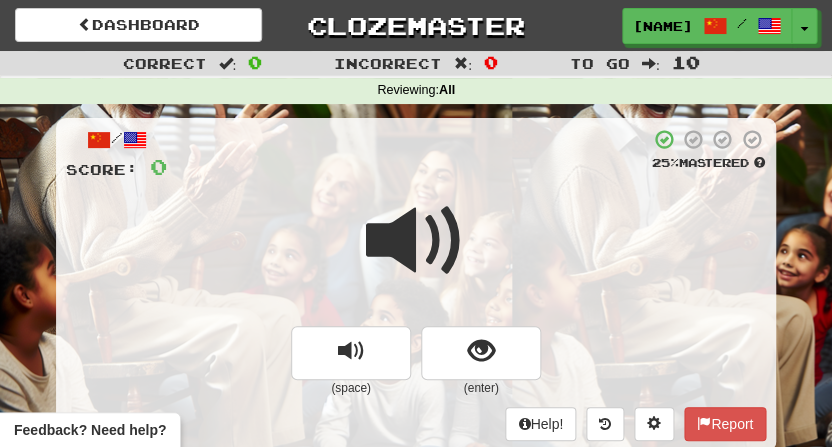 click at bounding box center (416, 241) 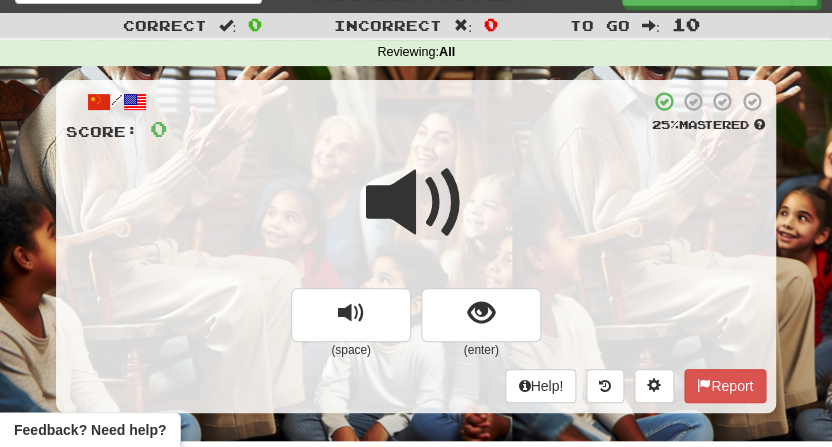scroll, scrollTop: 40, scrollLeft: 0, axis: vertical 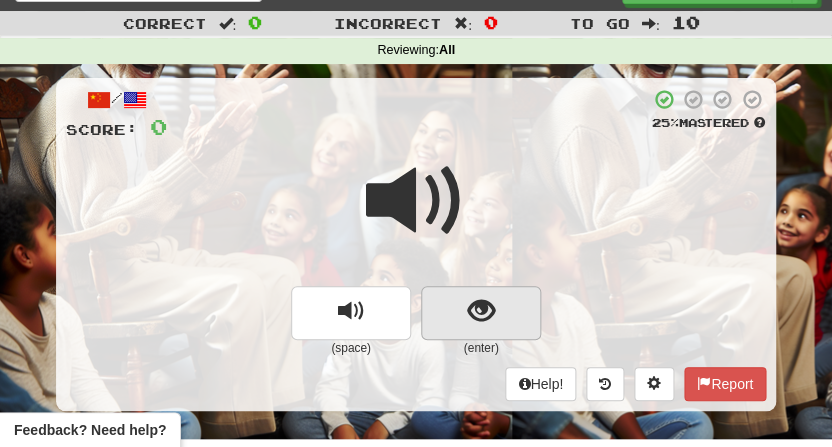 click at bounding box center [481, 311] 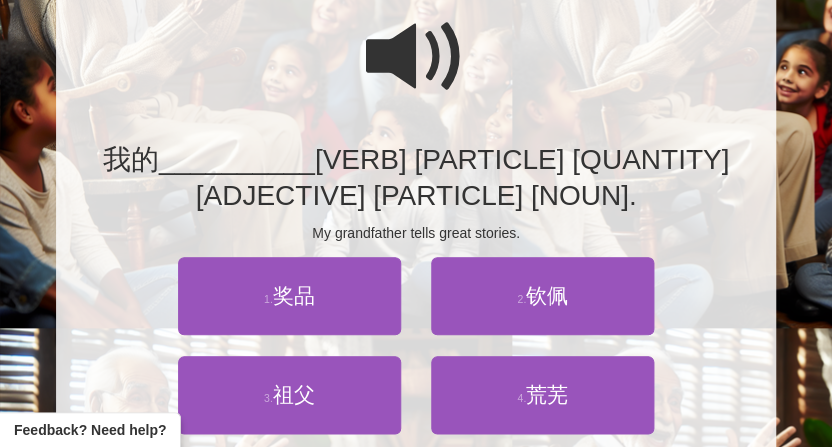 scroll, scrollTop: 186, scrollLeft: 0, axis: vertical 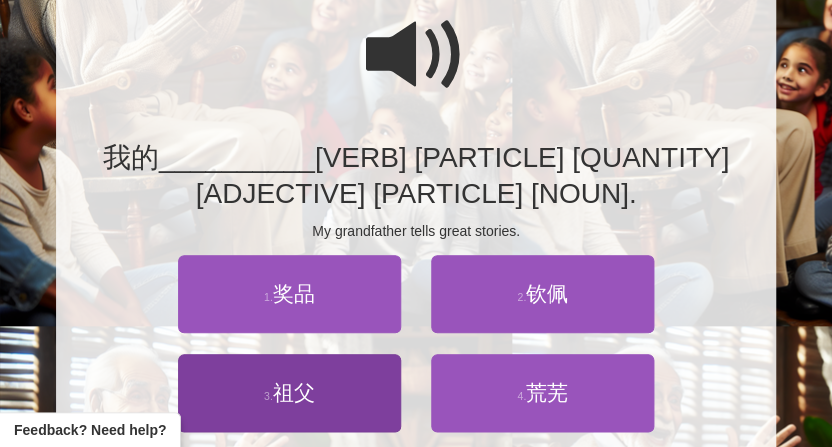 click on "祖父" at bounding box center (294, 392) 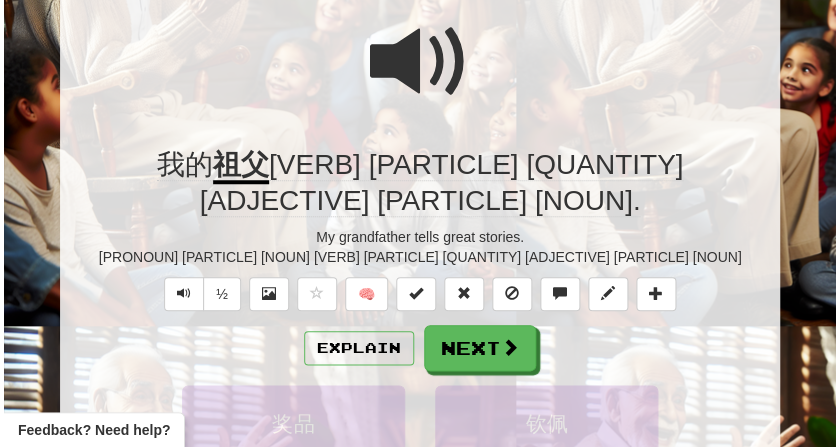 scroll, scrollTop: 200, scrollLeft: 0, axis: vertical 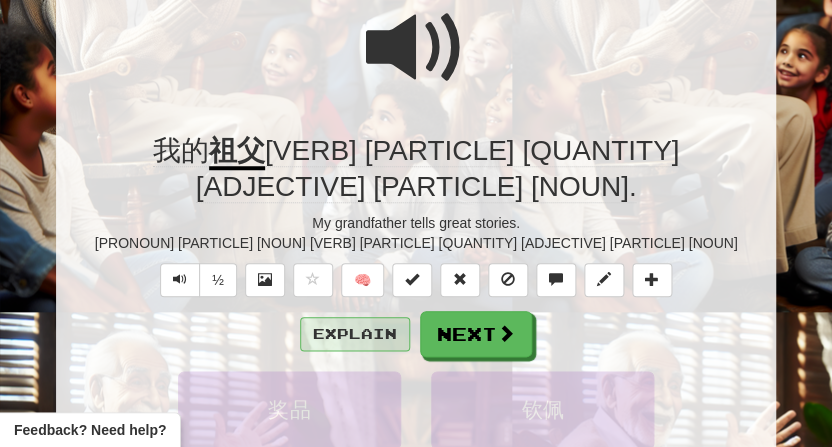 click on "Explain" at bounding box center (355, 334) 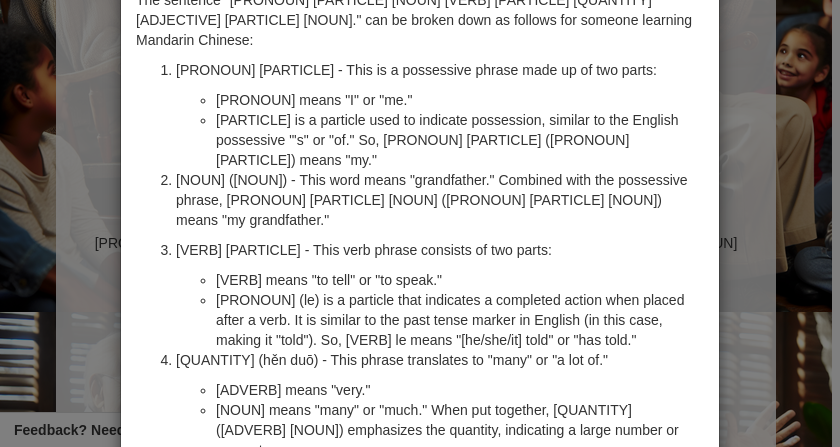 scroll, scrollTop: 3, scrollLeft: 0, axis: vertical 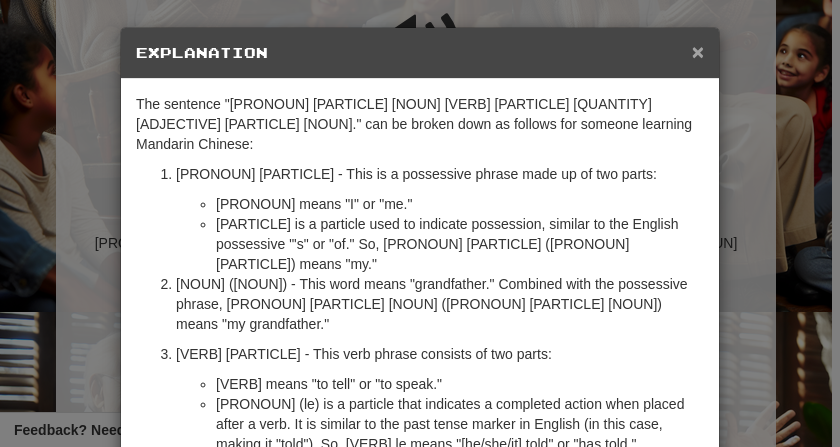 click on "×" at bounding box center (698, 51) 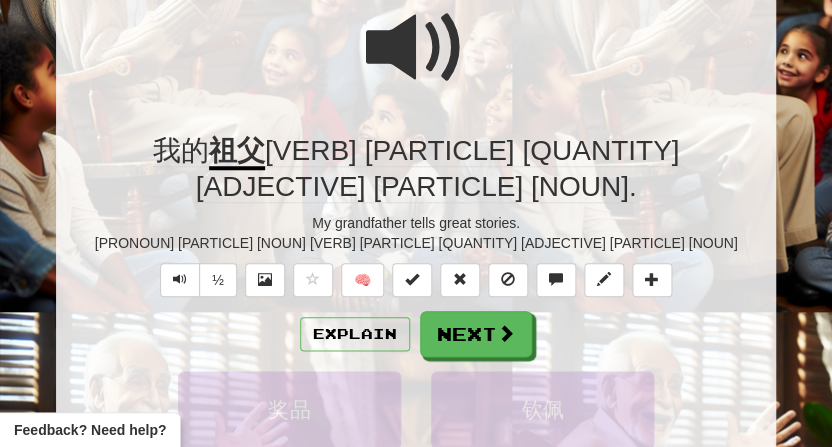 click at bounding box center (416, 48) 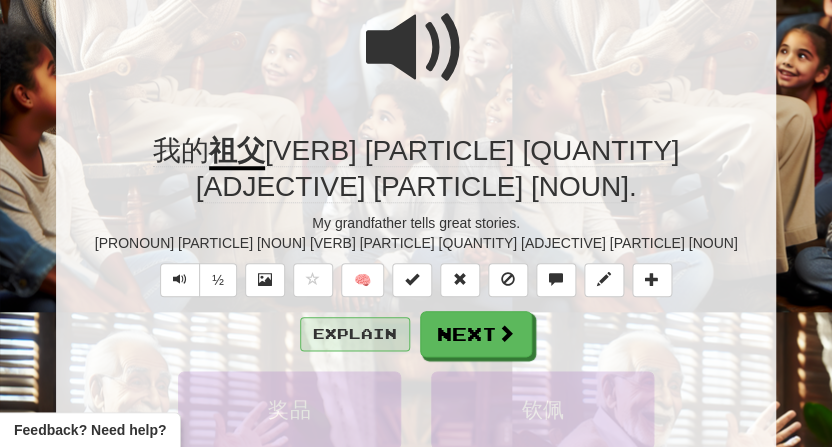 click on "Explain" at bounding box center (355, 334) 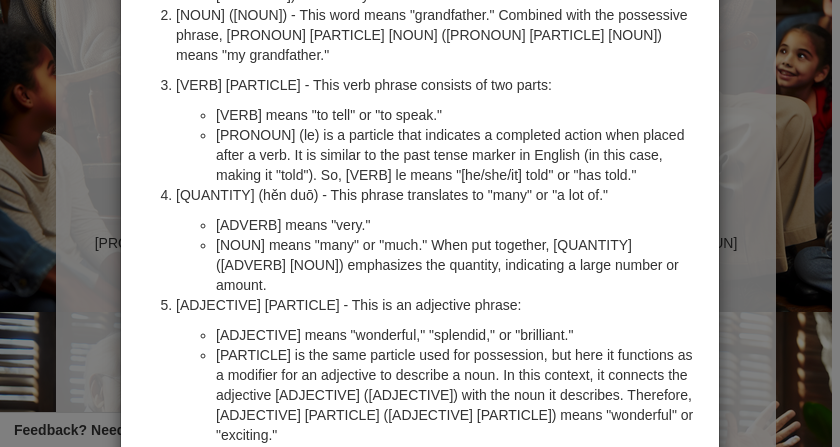scroll, scrollTop: 56, scrollLeft: 0, axis: vertical 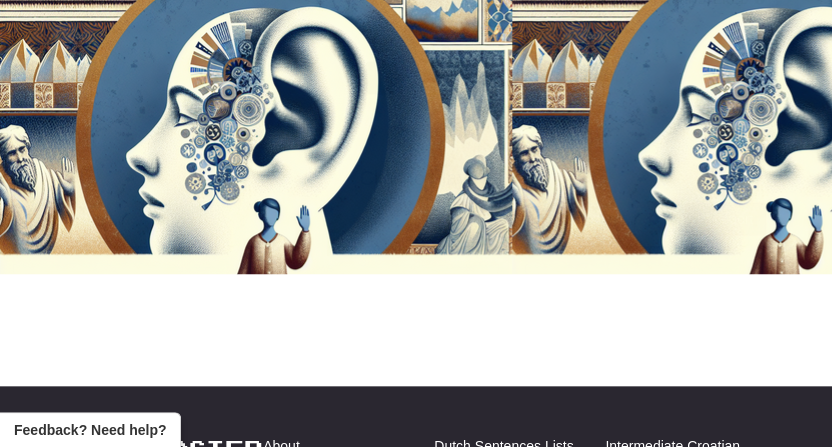 click at bounding box center [416, 79] 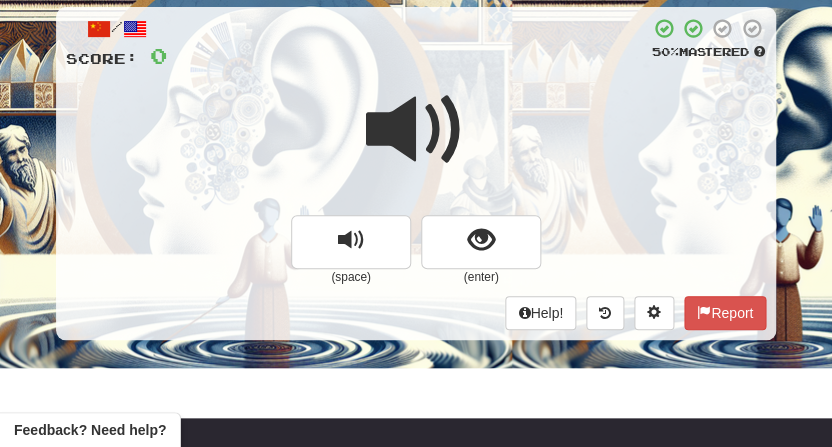 click at bounding box center [416, 130] 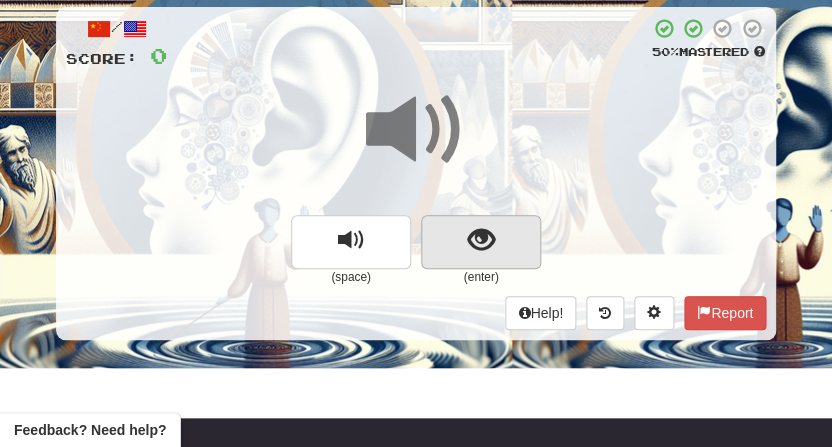 click at bounding box center [481, 240] 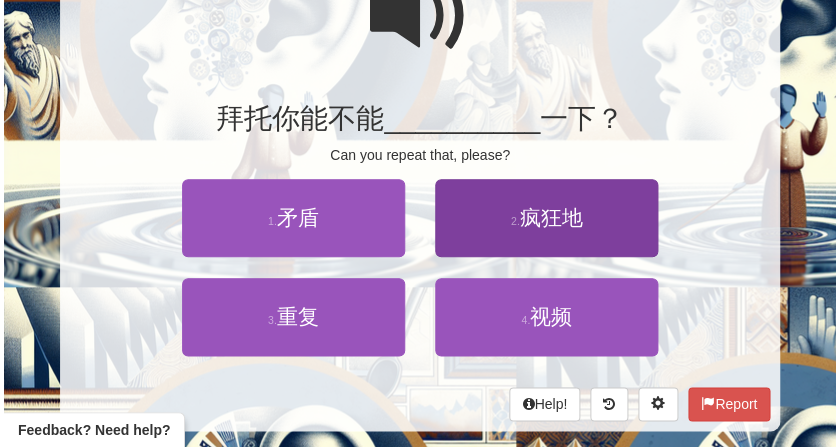 scroll, scrollTop: 223, scrollLeft: 0, axis: vertical 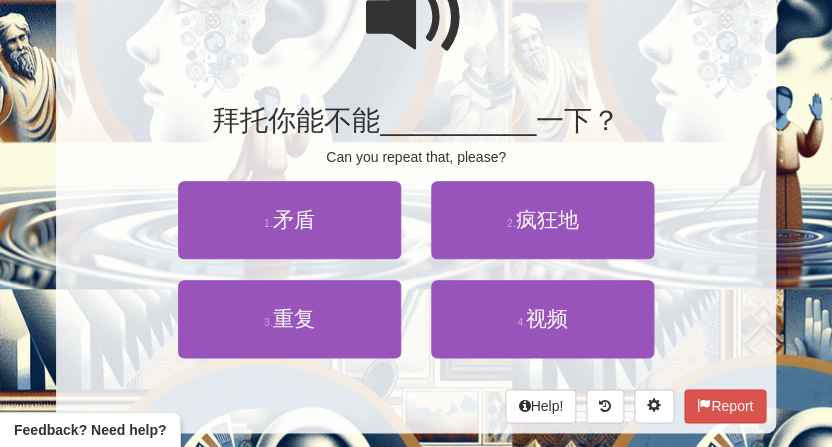click at bounding box center [416, 18] 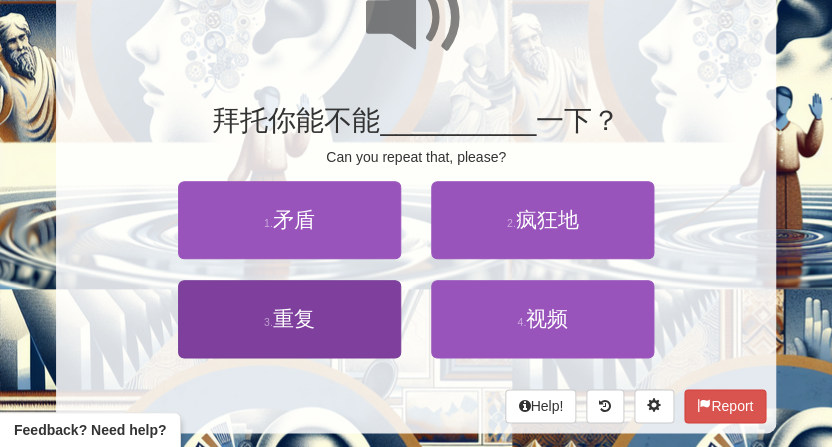 click on "重复" at bounding box center (294, 318) 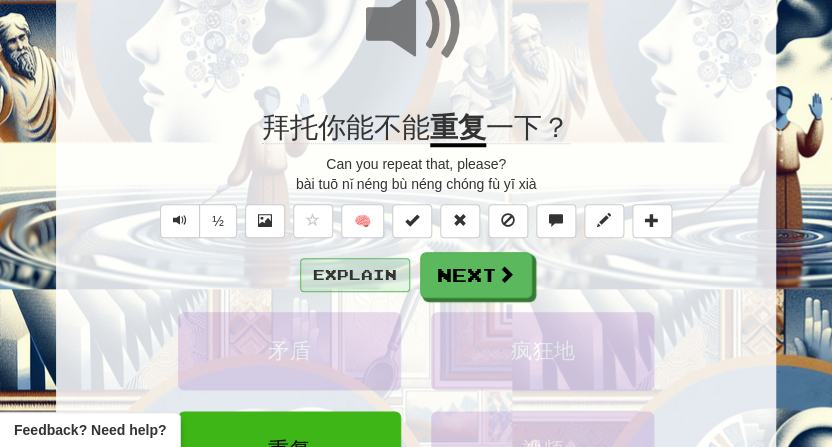 click on "Explain" at bounding box center [355, 275] 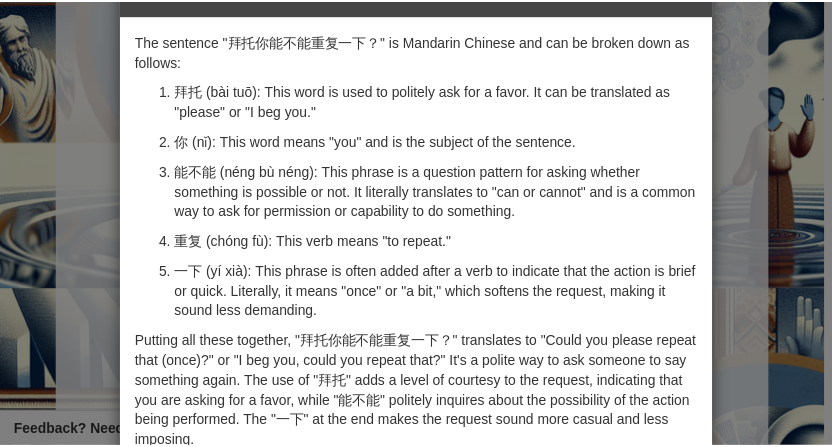 scroll, scrollTop: 0, scrollLeft: 0, axis: both 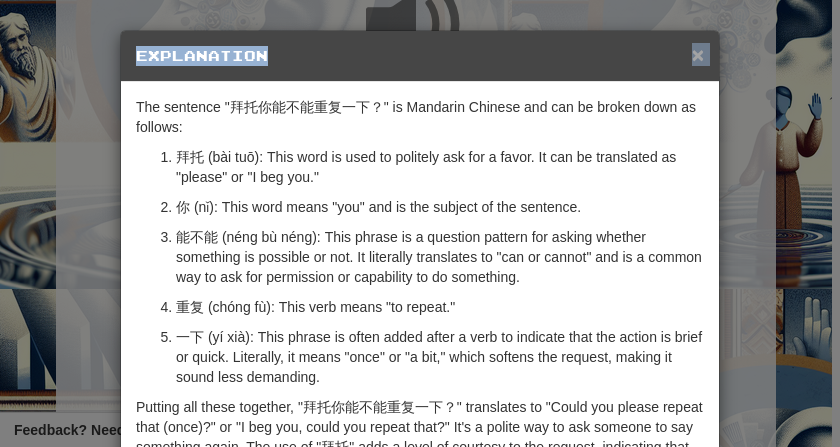 click on "× Explanation" at bounding box center [420, 56] 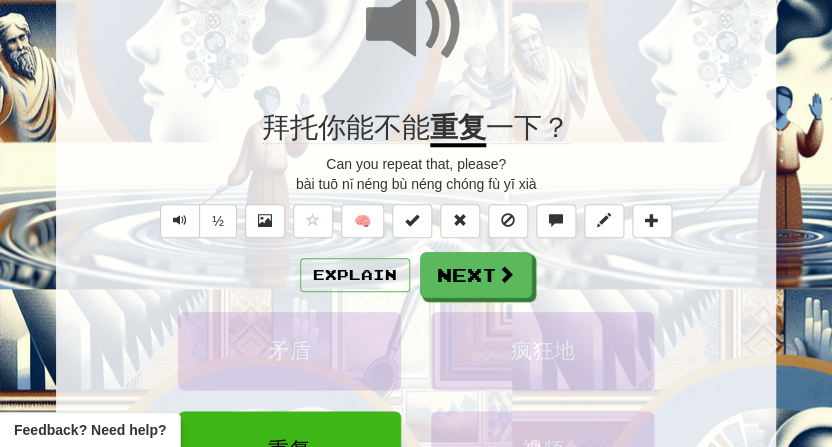 click at bounding box center [416, 25] 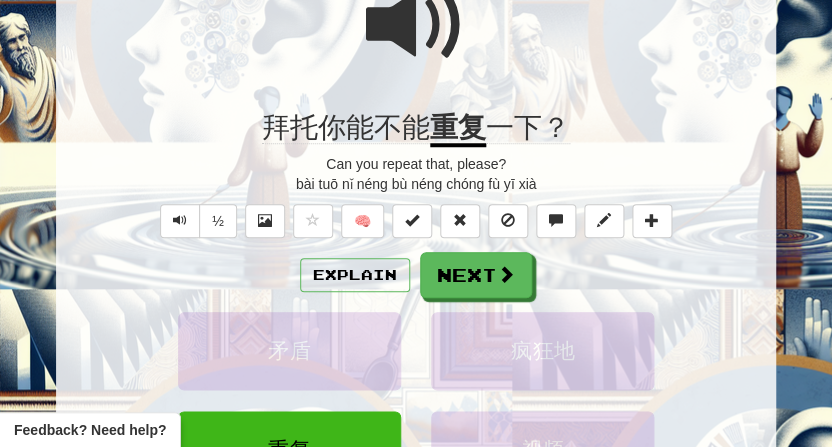 click at bounding box center (416, 25) 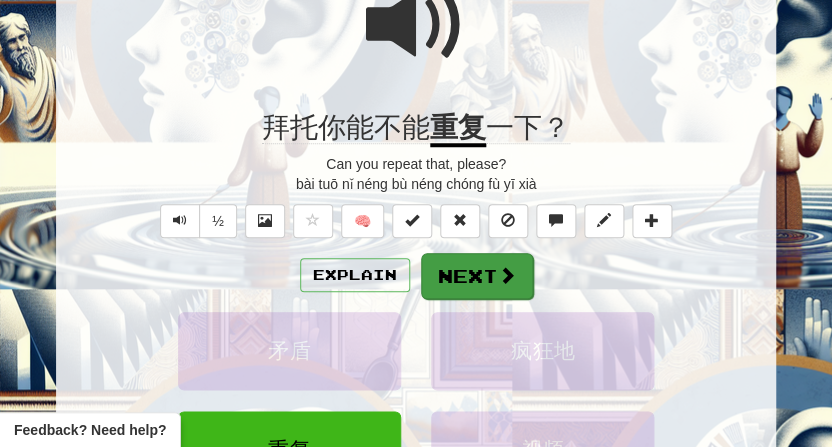 click on "Next" at bounding box center (477, 276) 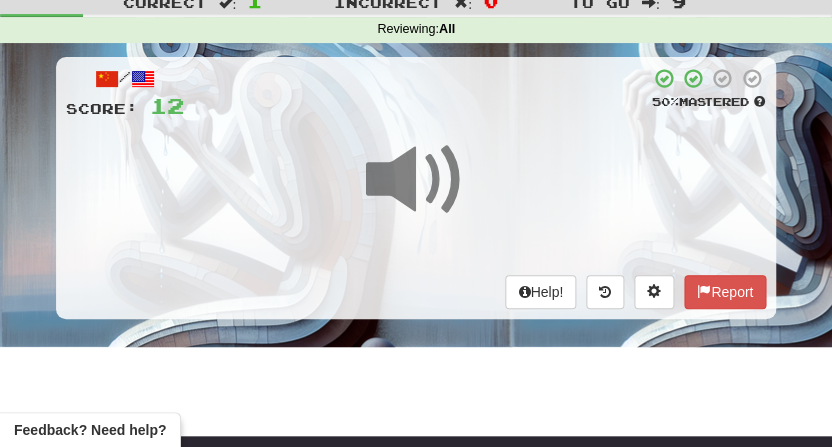 scroll, scrollTop: 48, scrollLeft: 0, axis: vertical 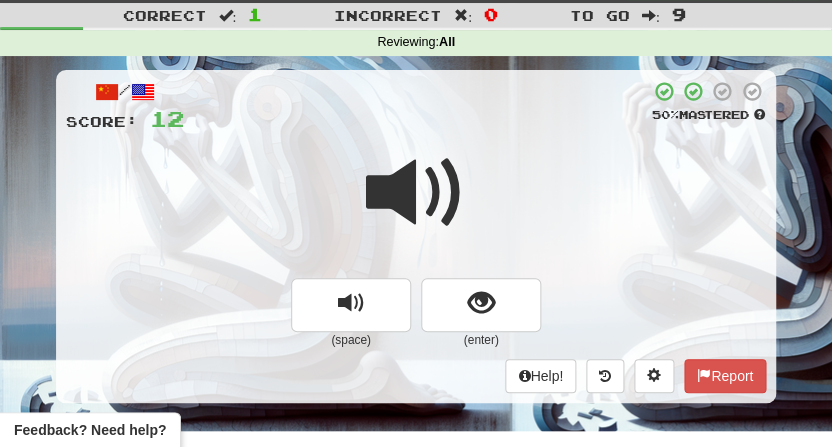 click at bounding box center [416, 193] 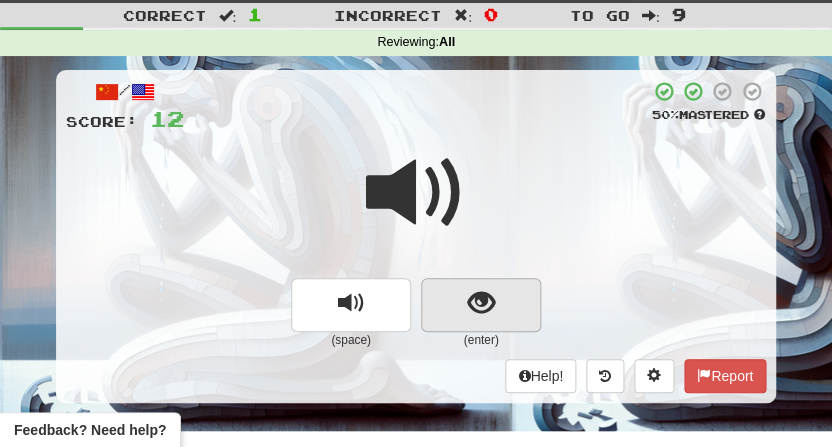 click at bounding box center [481, 305] 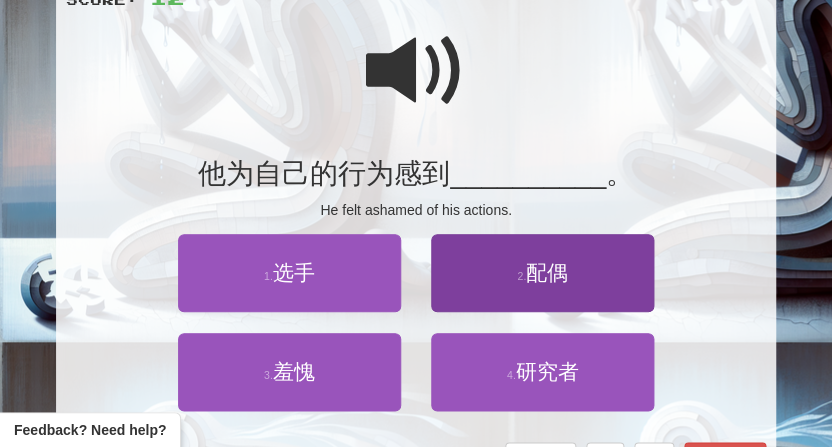 scroll, scrollTop: 172, scrollLeft: 0, axis: vertical 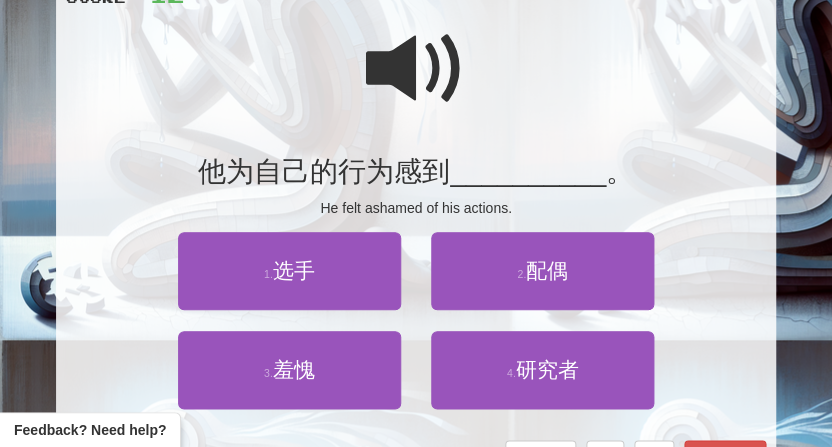 click at bounding box center (416, 69) 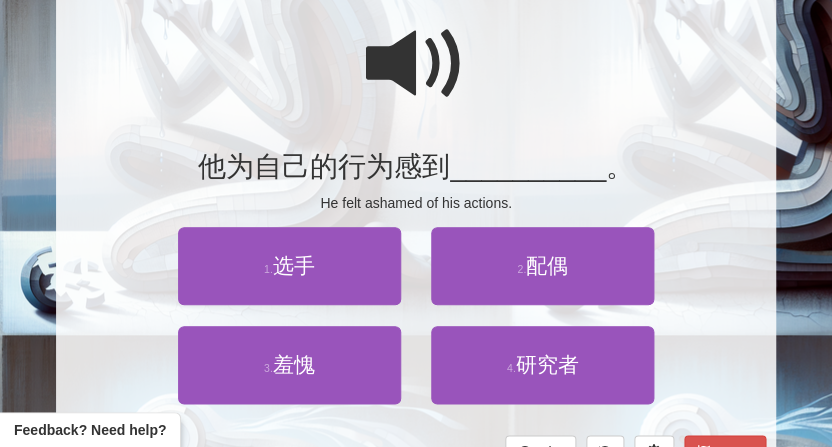 scroll, scrollTop: 179, scrollLeft: 0, axis: vertical 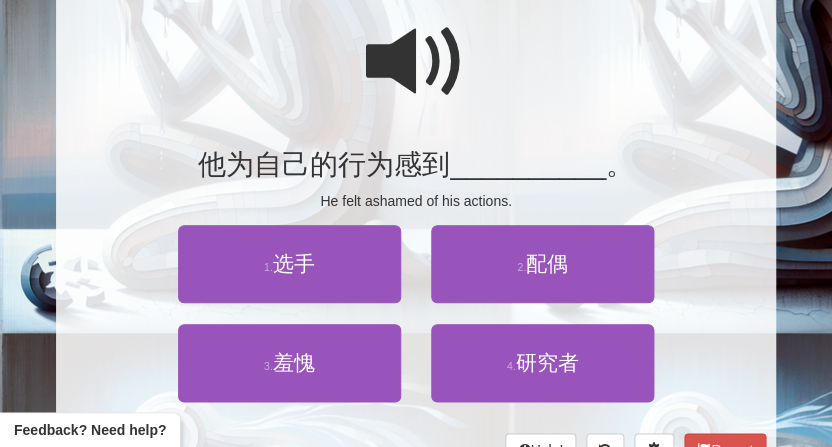 click at bounding box center (416, 75) 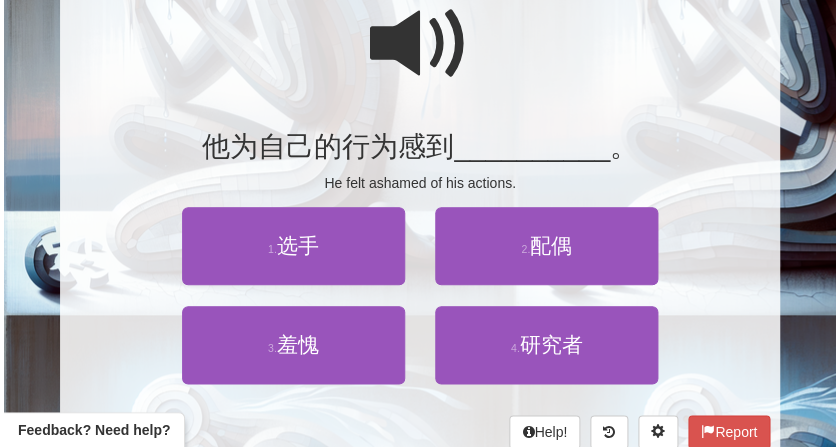 scroll, scrollTop: 200, scrollLeft: 0, axis: vertical 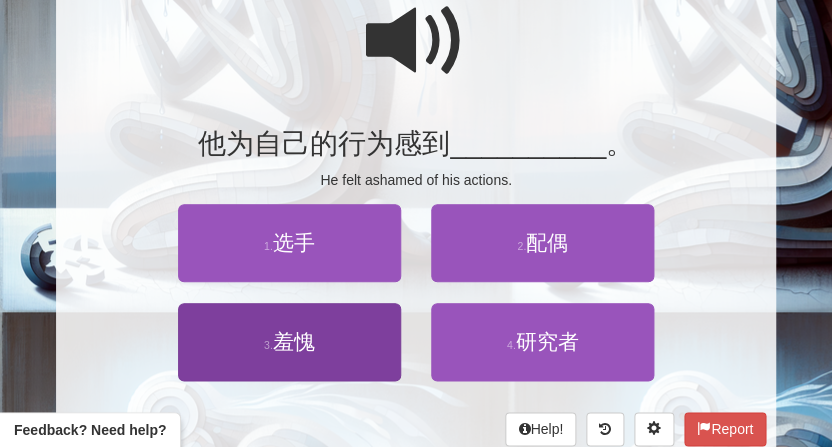 click on "羞愧" at bounding box center [294, 341] 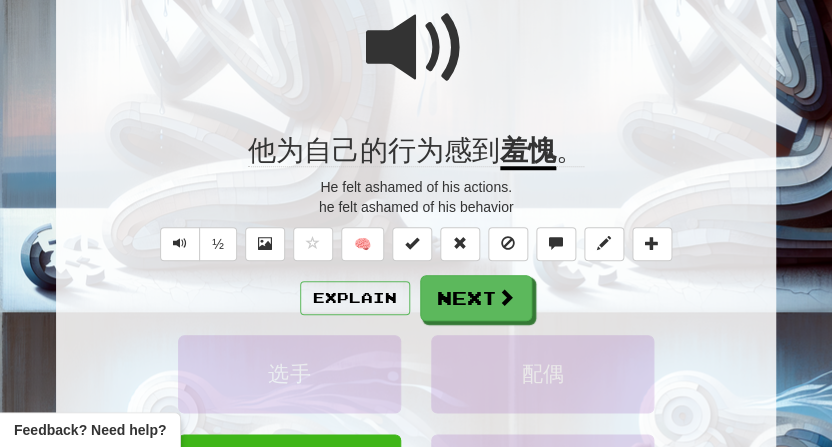 click at bounding box center [416, 48] 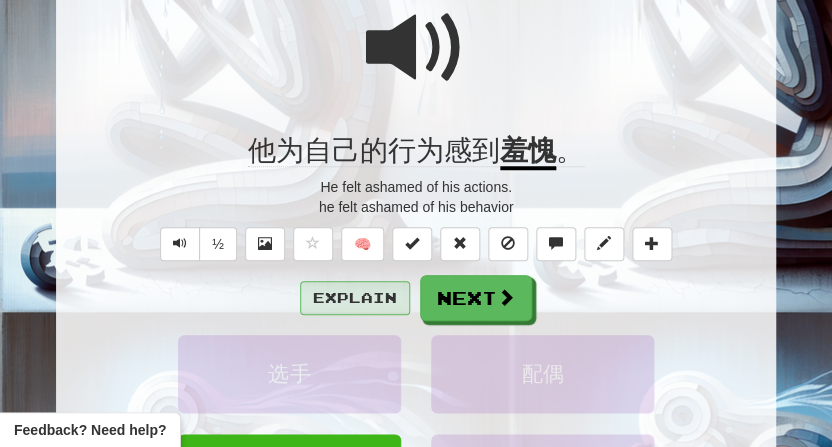 click on "Explain" at bounding box center (355, 298) 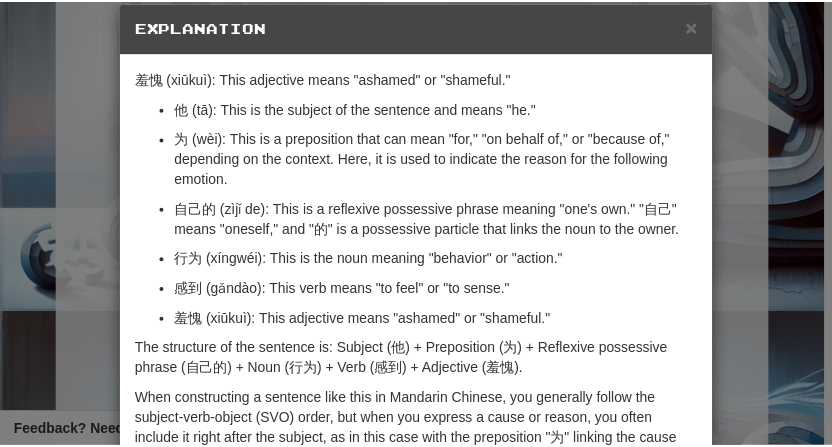 scroll, scrollTop: 8, scrollLeft: 0, axis: vertical 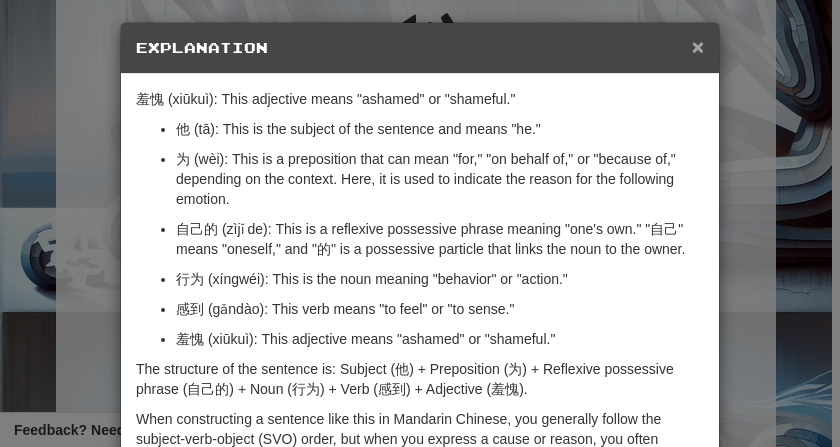 click on "×" at bounding box center (698, 46) 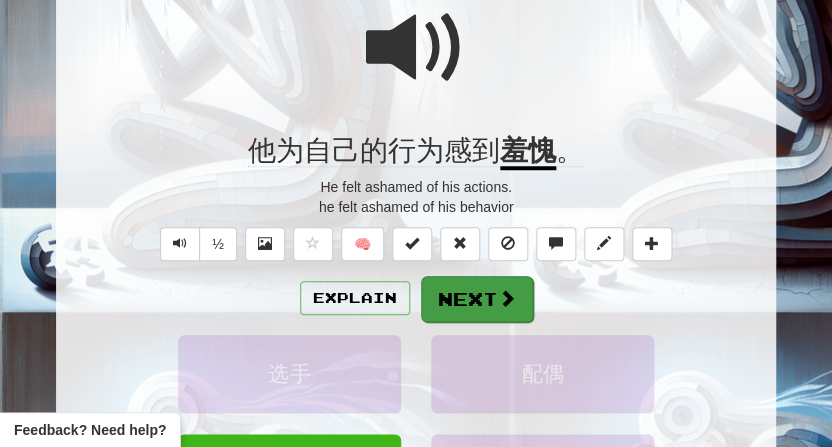 click on "Next" at bounding box center [477, 299] 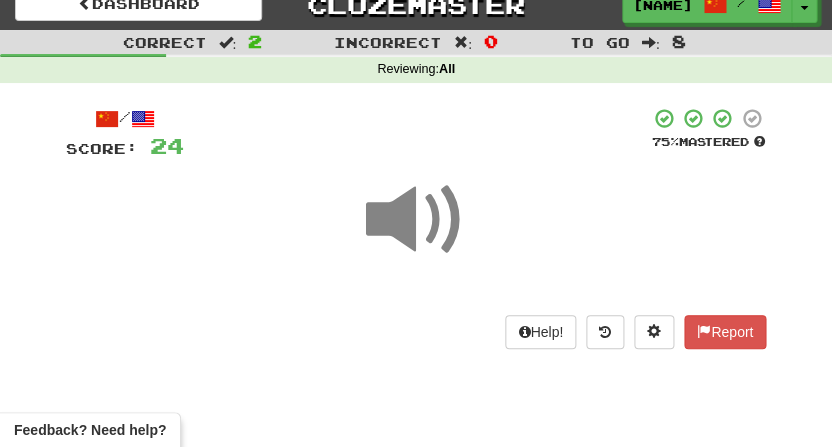 scroll, scrollTop: 69, scrollLeft: 0, axis: vertical 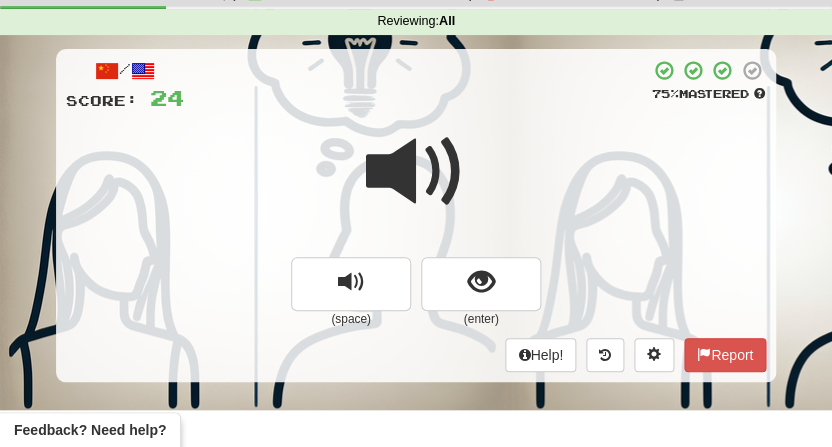 click at bounding box center (416, 172) 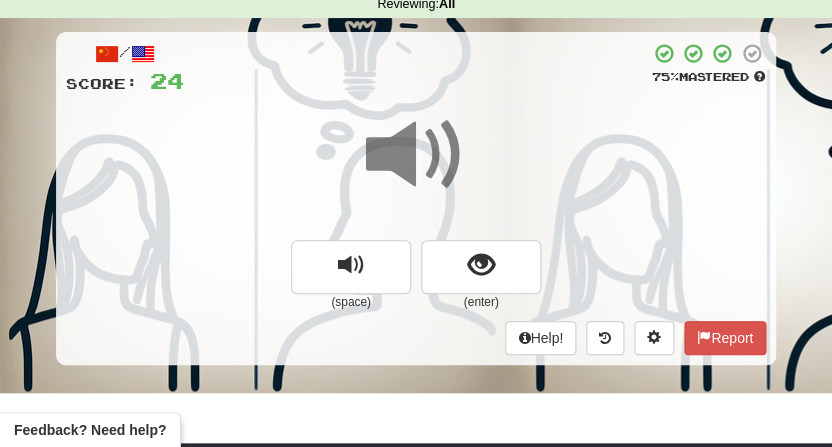 scroll, scrollTop: 102, scrollLeft: 0, axis: vertical 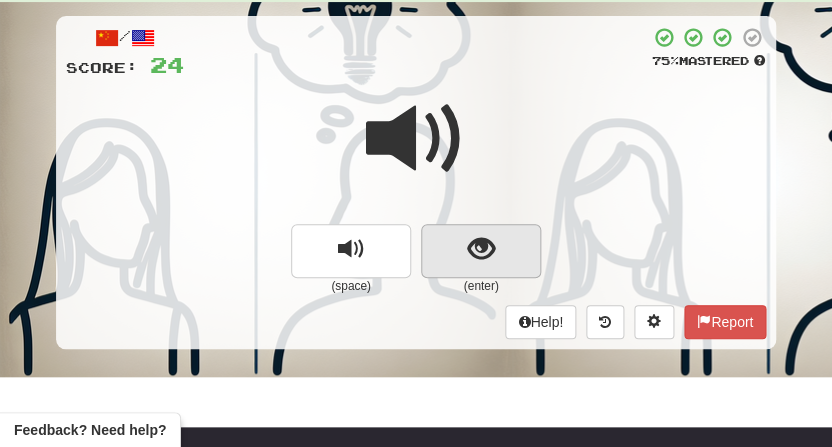 click at bounding box center (481, 249) 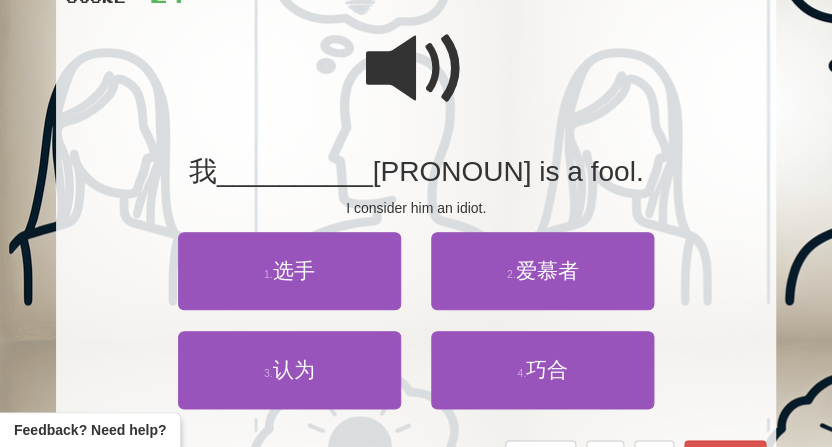 scroll, scrollTop: 184, scrollLeft: 0, axis: vertical 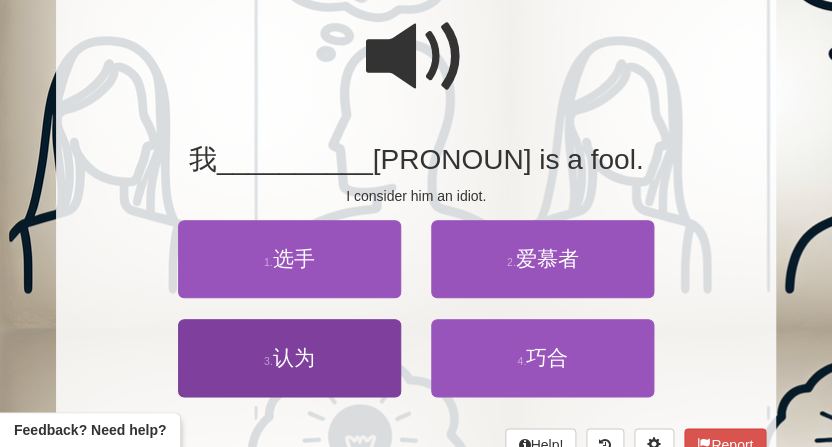 click on "认为" at bounding box center [294, 357] 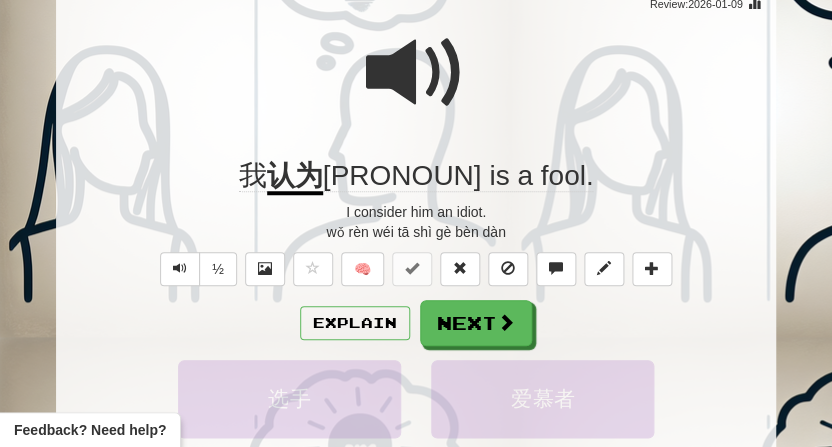 scroll, scrollTop: 177, scrollLeft: 0, axis: vertical 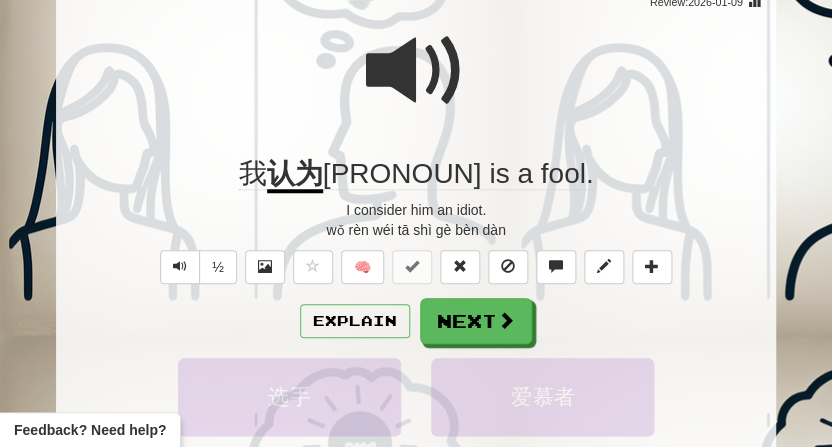 click at bounding box center (416, 71) 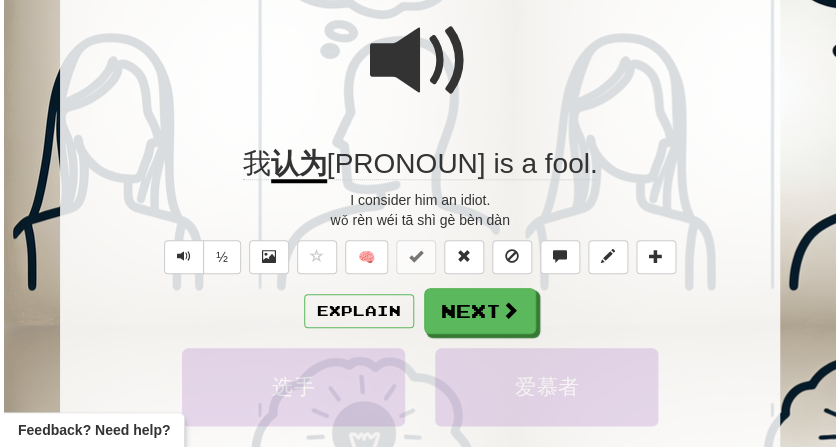 scroll, scrollTop: 189, scrollLeft: 0, axis: vertical 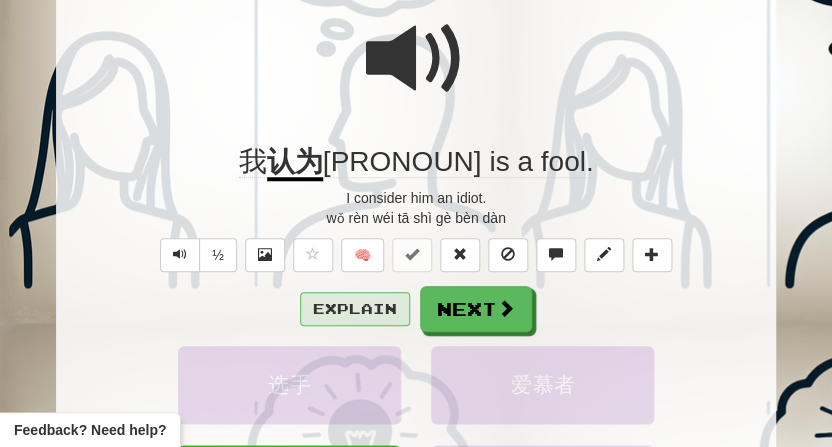 click on "Explain" at bounding box center (355, 309) 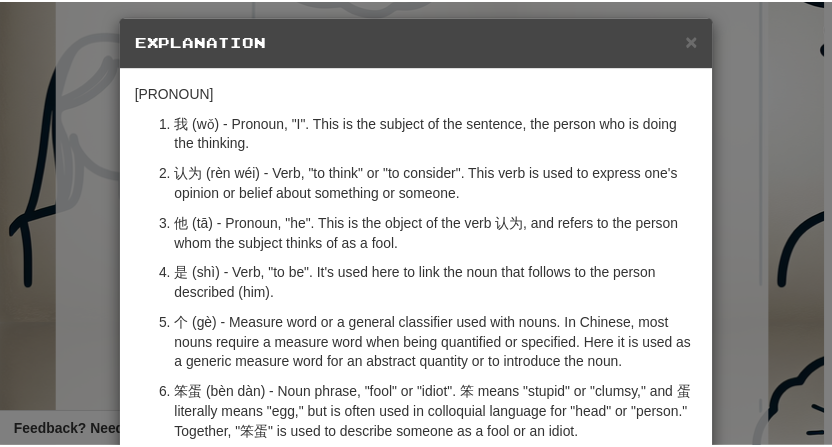 scroll, scrollTop: 0, scrollLeft: 0, axis: both 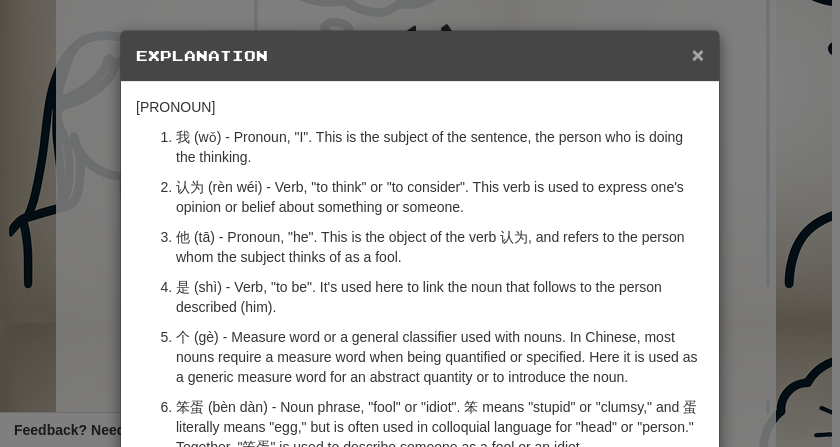 click on "×" at bounding box center [698, 54] 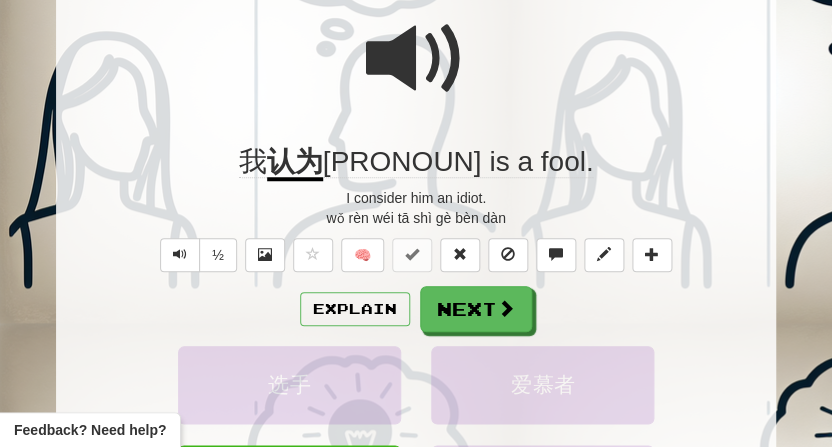 click at bounding box center (416, 59) 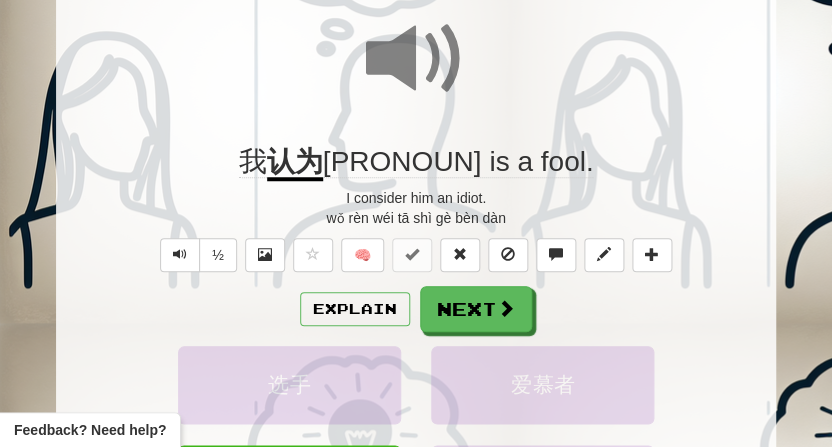 scroll, scrollTop: 208, scrollLeft: 0, axis: vertical 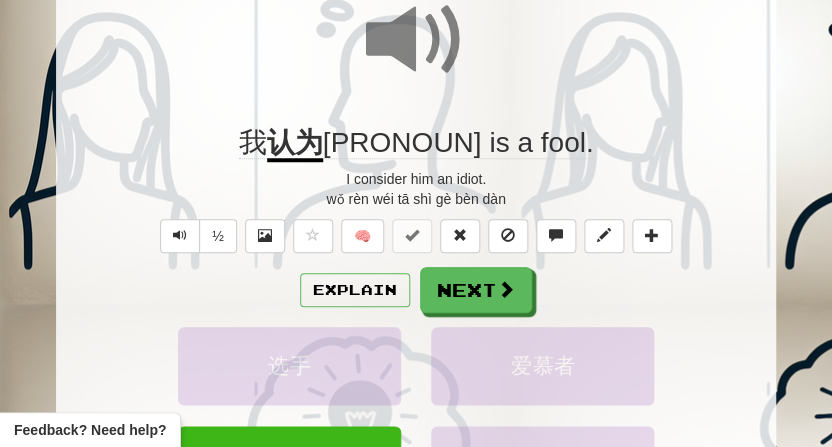 click at bounding box center (506, 289) 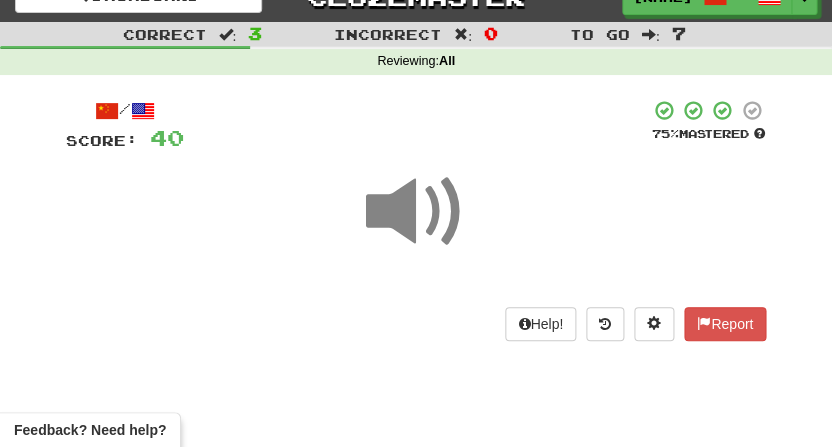 scroll, scrollTop: 32, scrollLeft: 0, axis: vertical 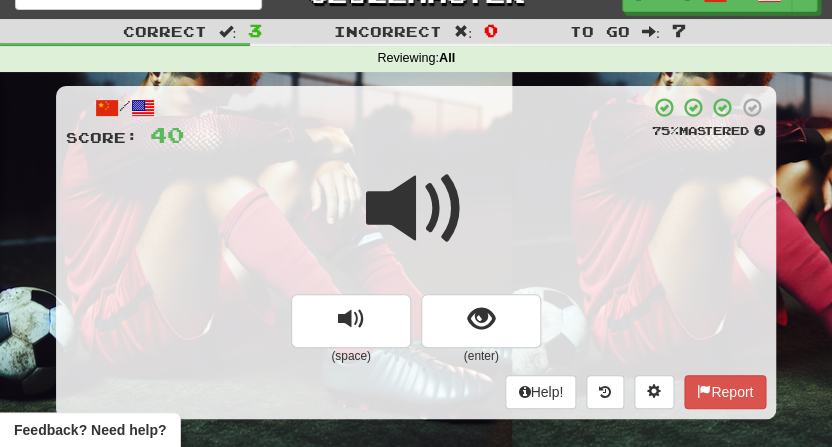 click at bounding box center (417, 123) 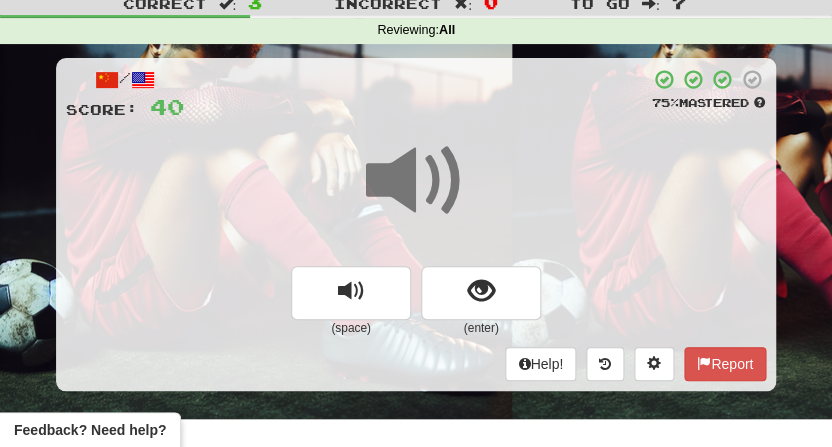 scroll, scrollTop: 62, scrollLeft: 0, axis: vertical 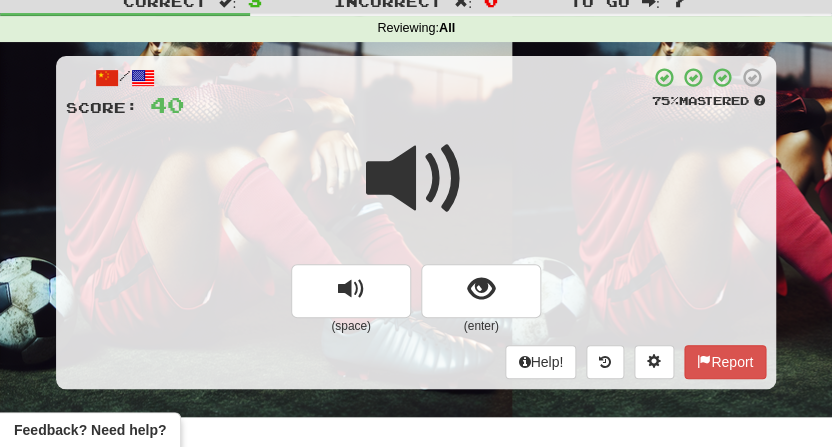click at bounding box center (416, 179) 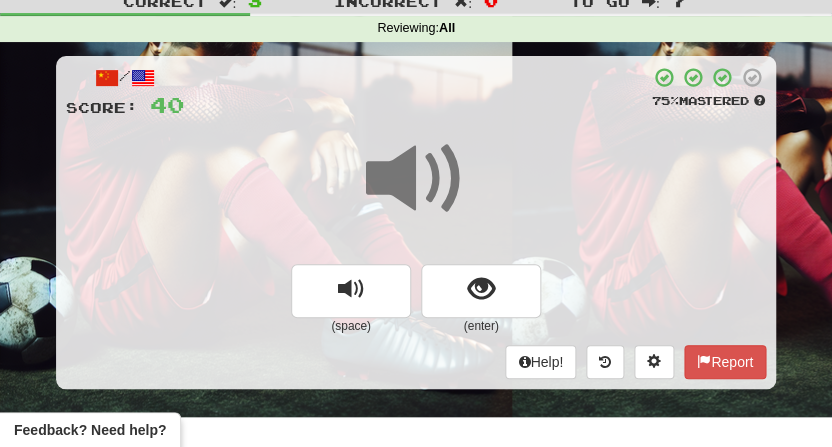 scroll, scrollTop: 77, scrollLeft: 0, axis: vertical 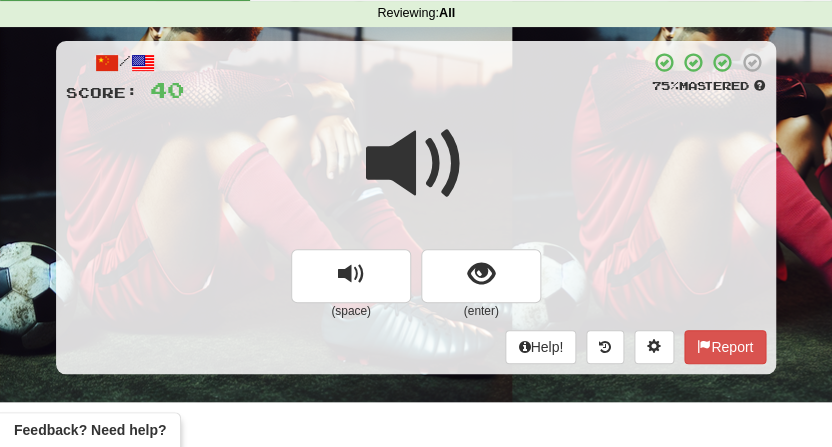 click at bounding box center (416, 164) 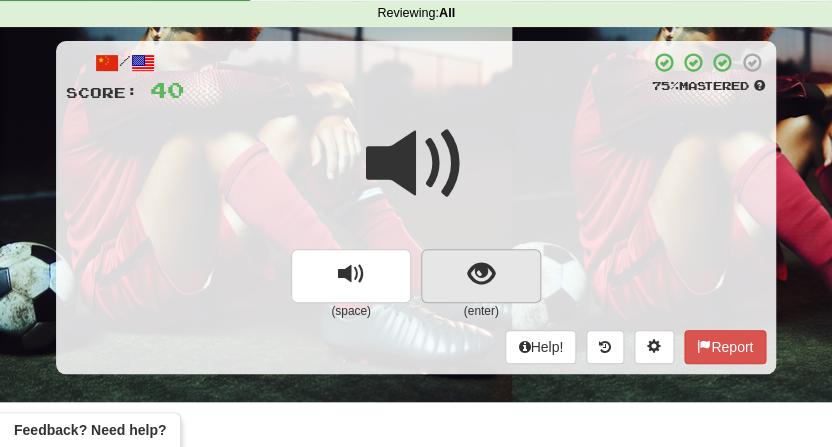 click at bounding box center (481, 274) 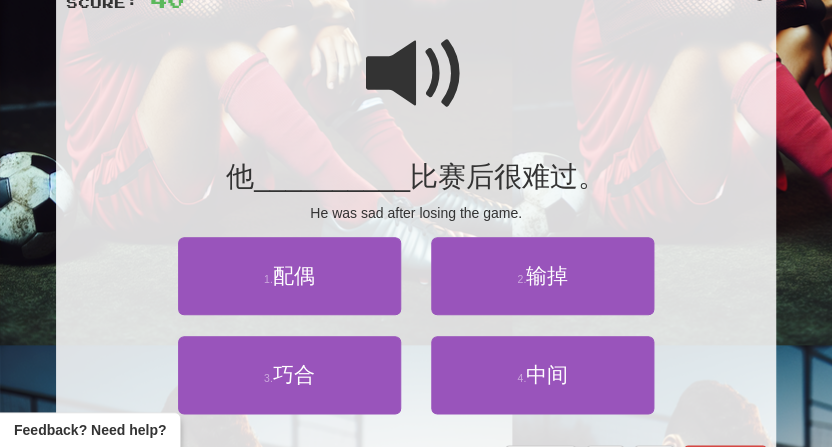 scroll, scrollTop: 169, scrollLeft: 0, axis: vertical 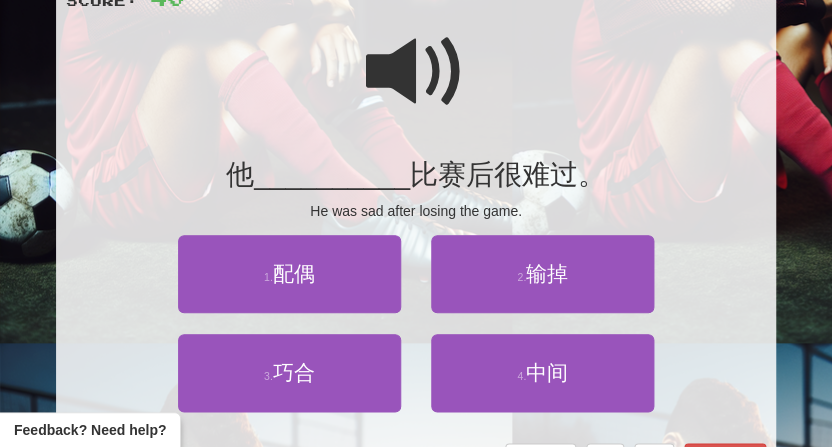 click at bounding box center (416, 72) 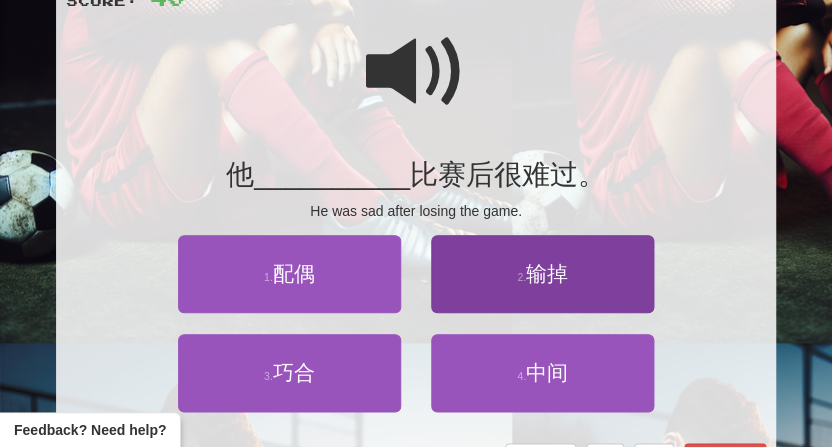 click on "输掉" at bounding box center [547, 273] 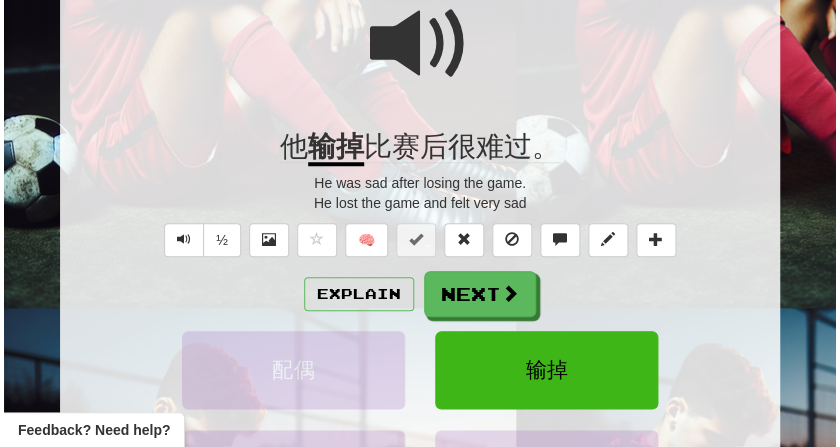 scroll, scrollTop: 206, scrollLeft: 0, axis: vertical 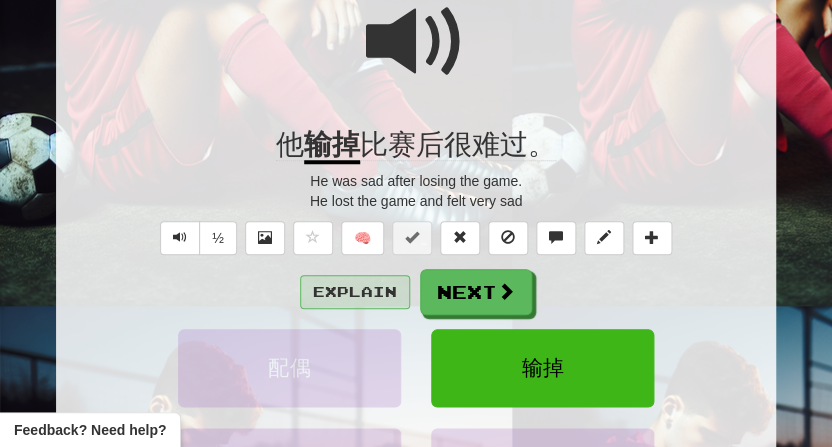 click on "Explain" at bounding box center [355, 292] 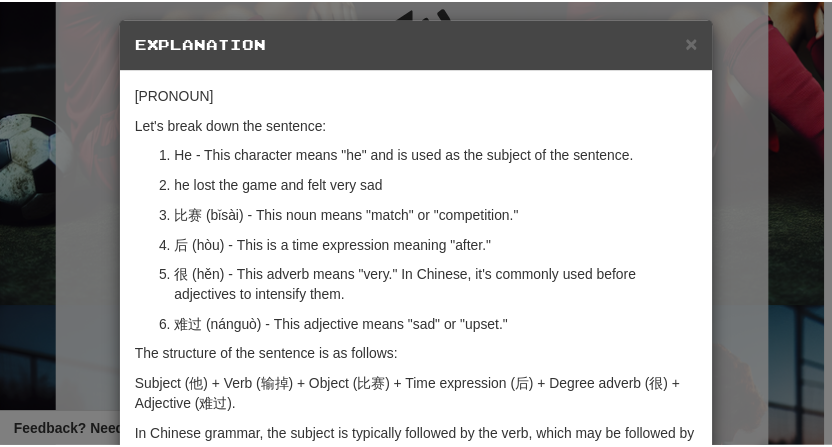 scroll, scrollTop: 14, scrollLeft: 0, axis: vertical 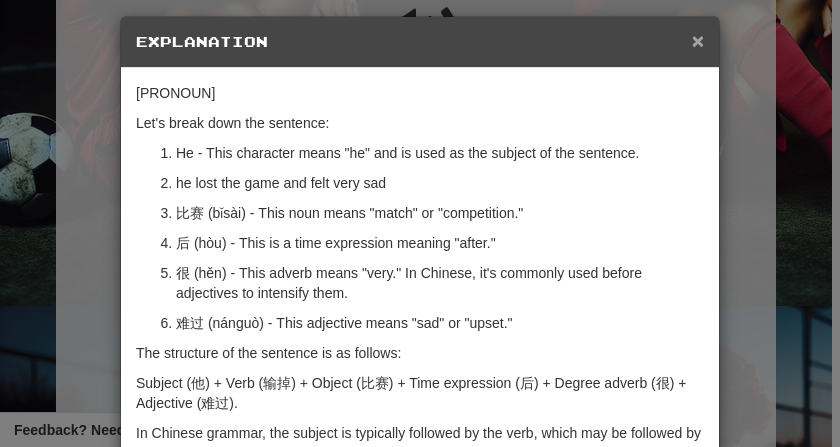 click on "×" at bounding box center (698, 40) 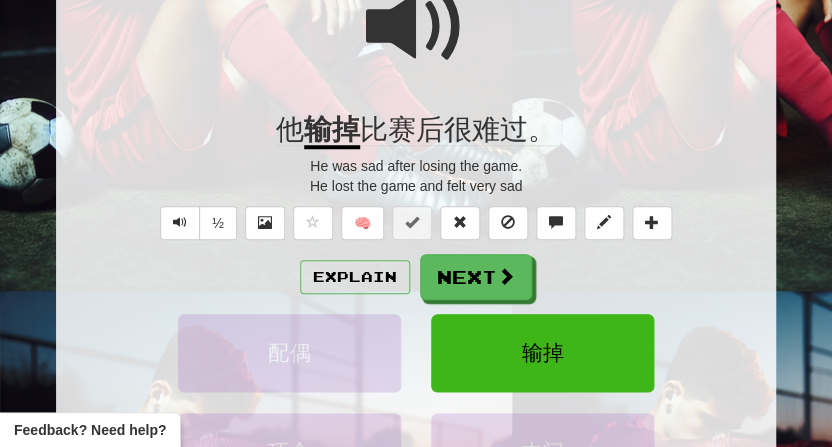 scroll, scrollTop: 212, scrollLeft: 0, axis: vertical 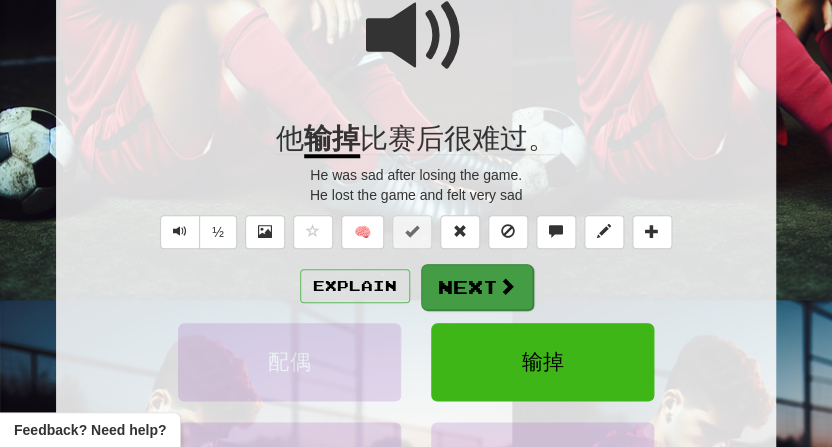 click on "Next" at bounding box center [477, 287] 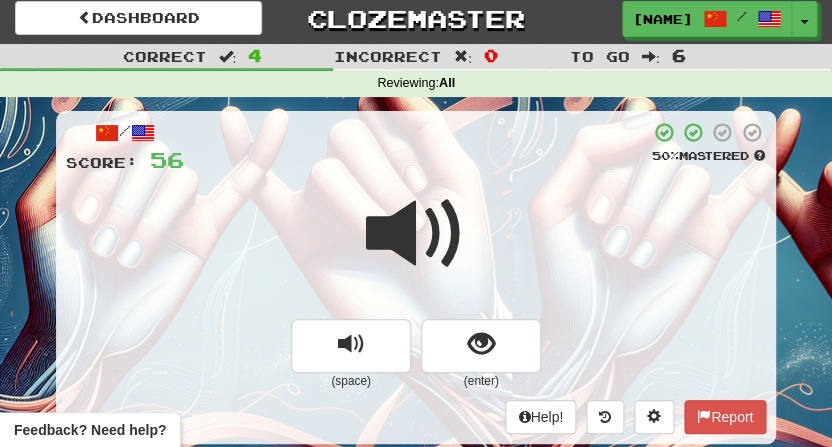 scroll, scrollTop: 9, scrollLeft: 0, axis: vertical 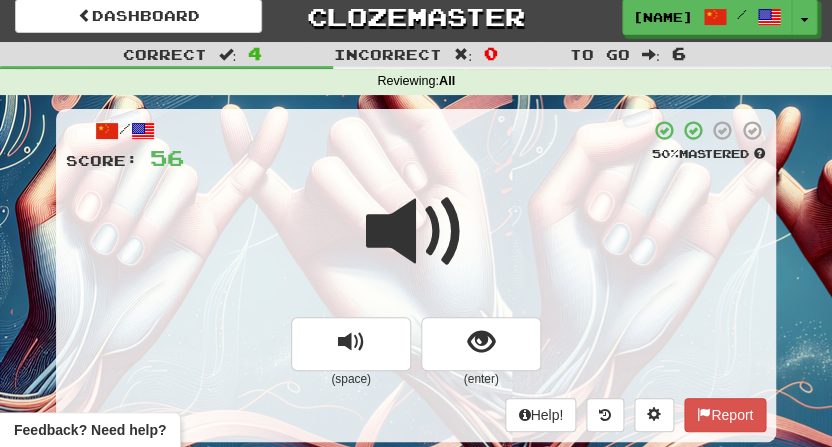 click at bounding box center [416, 245] 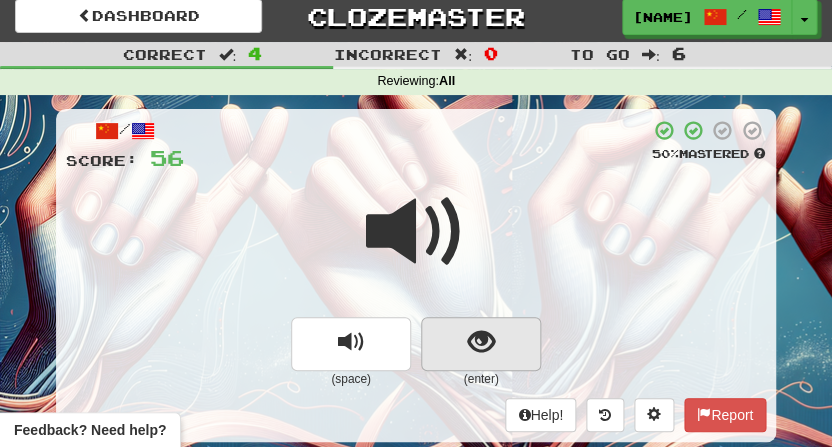 click at bounding box center (481, 342) 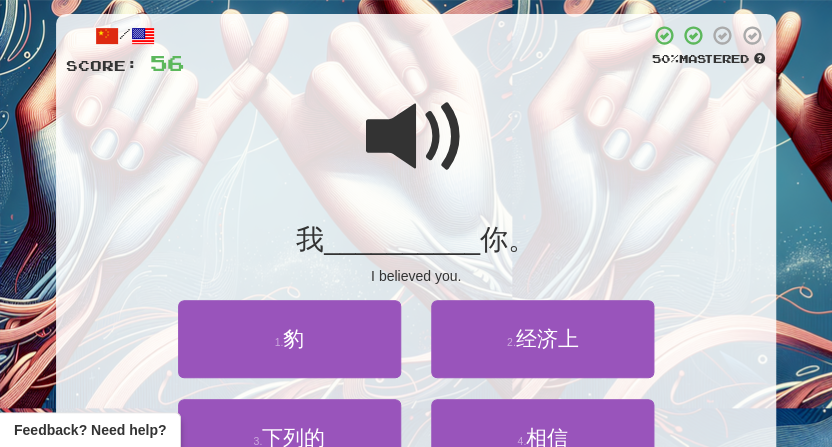 scroll, scrollTop: 200, scrollLeft: 0, axis: vertical 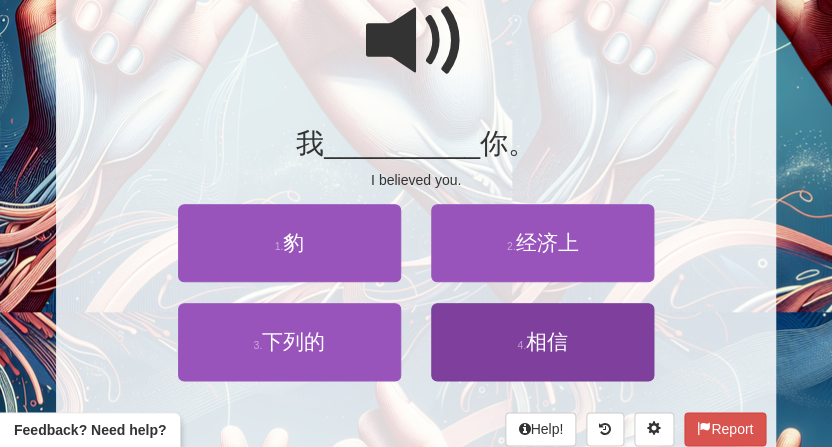 click on "相信" at bounding box center [547, 341] 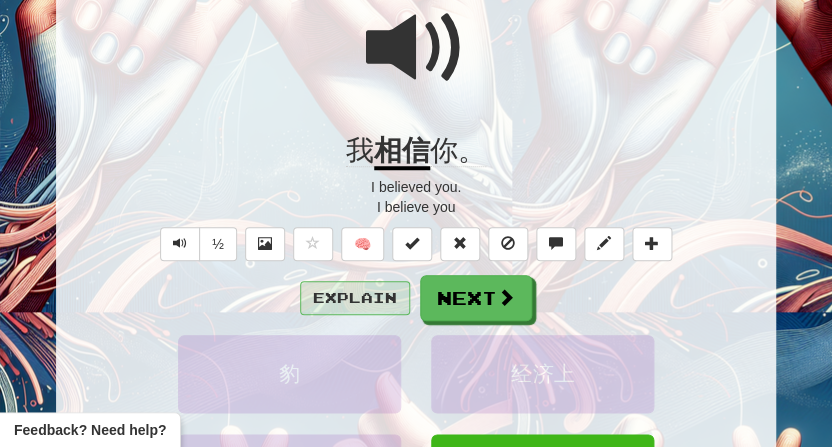 click on "Explain" at bounding box center [355, 298] 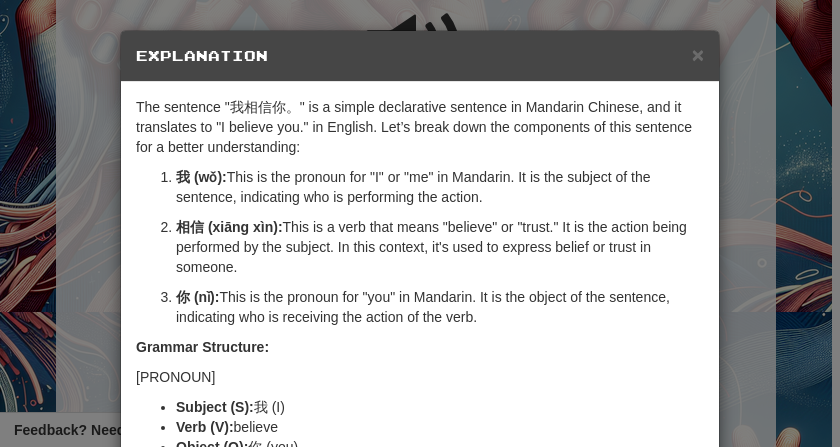 click on "Explanation" at bounding box center (420, 56) 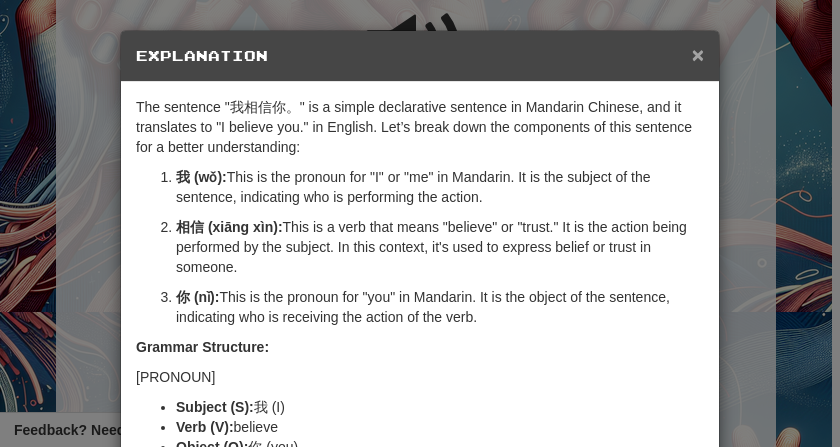 click on "×" at bounding box center [698, 54] 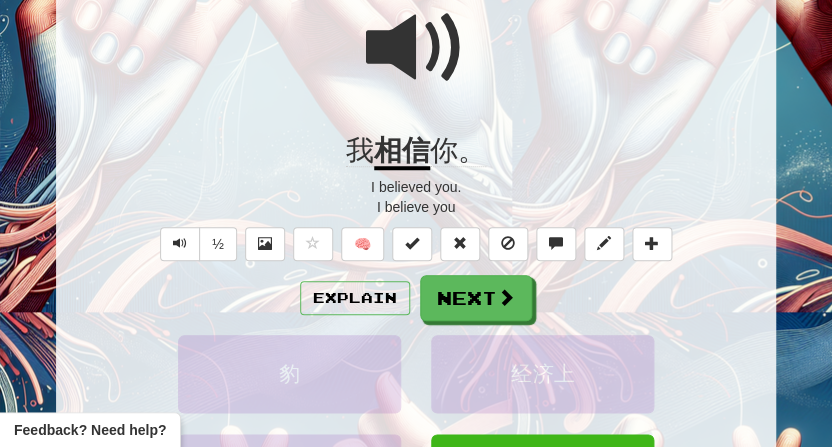 scroll, scrollTop: 190, scrollLeft: 0, axis: vertical 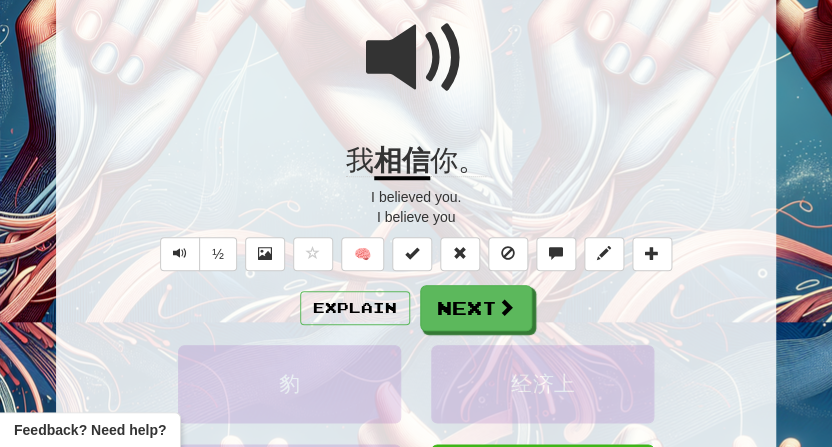 click at bounding box center [416, 58] 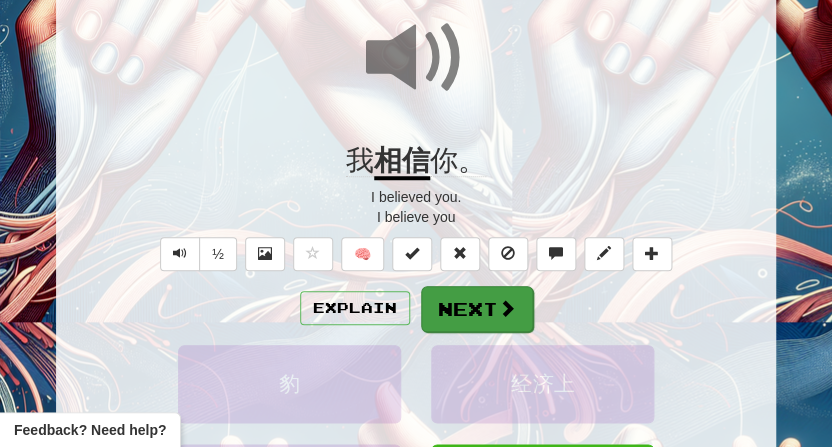 click on "Next" at bounding box center (477, 309) 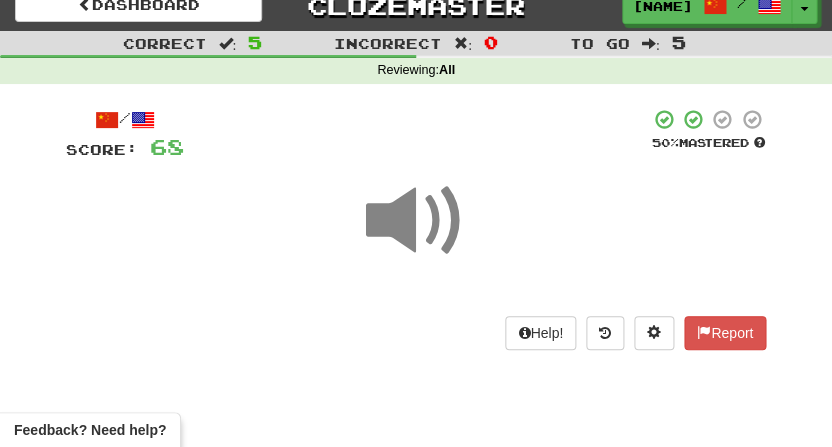 scroll, scrollTop: 22, scrollLeft: 0, axis: vertical 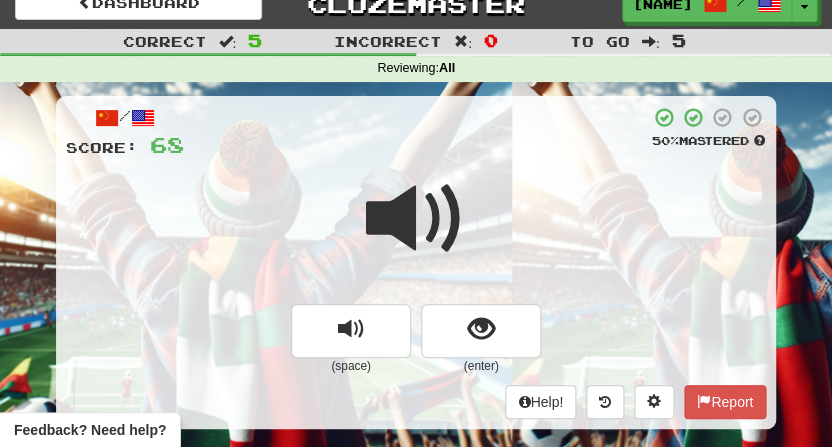 click at bounding box center (416, 219) 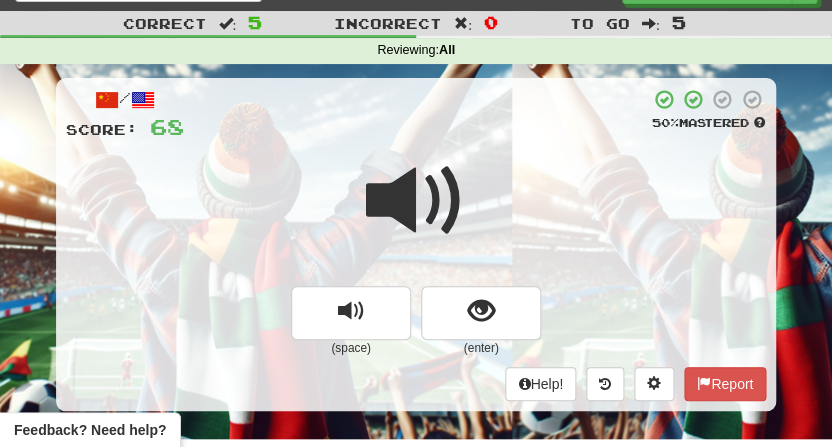 scroll, scrollTop: 57, scrollLeft: 0, axis: vertical 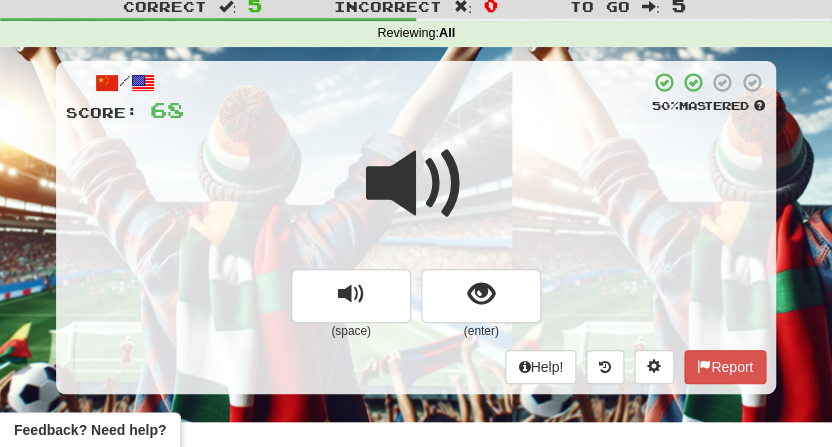 click at bounding box center [416, 184] 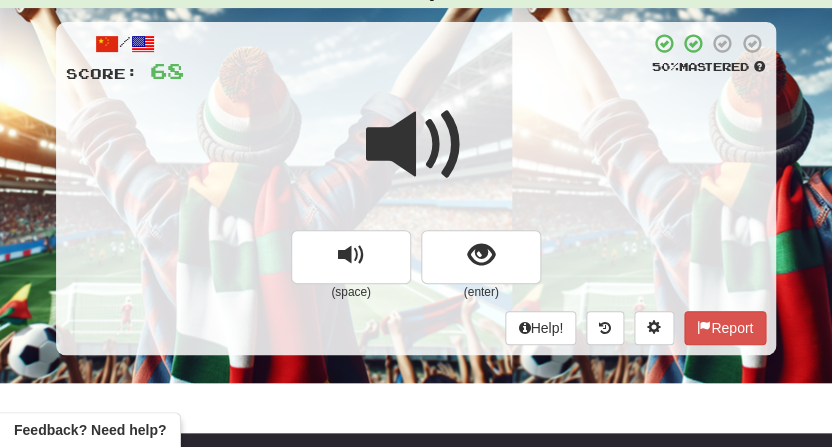 scroll, scrollTop: 98, scrollLeft: 0, axis: vertical 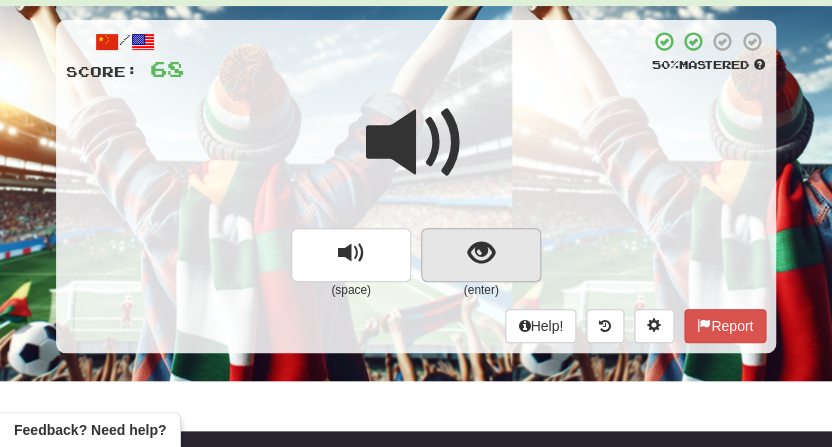 click at bounding box center (481, 253) 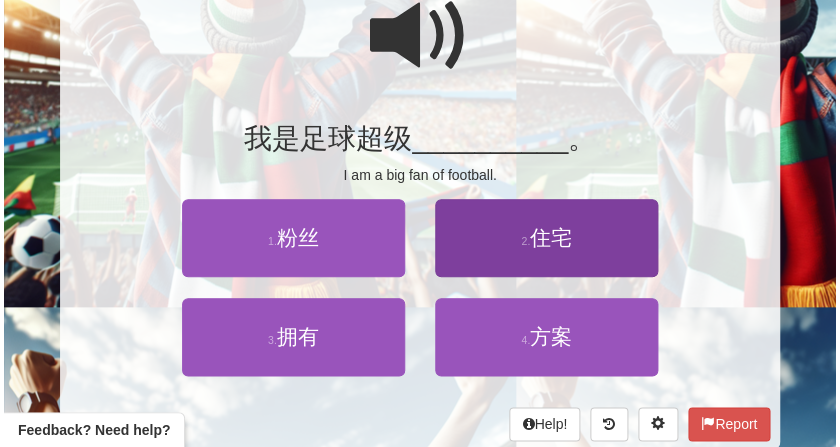 scroll, scrollTop: 202, scrollLeft: 0, axis: vertical 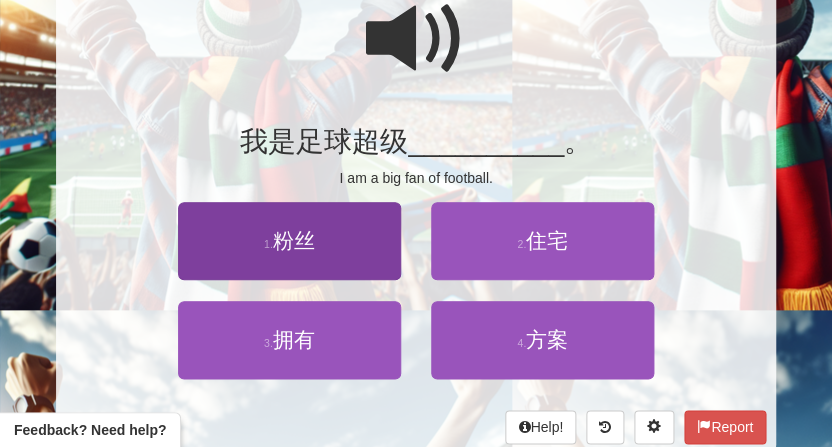 click on "粉丝" at bounding box center [294, 240] 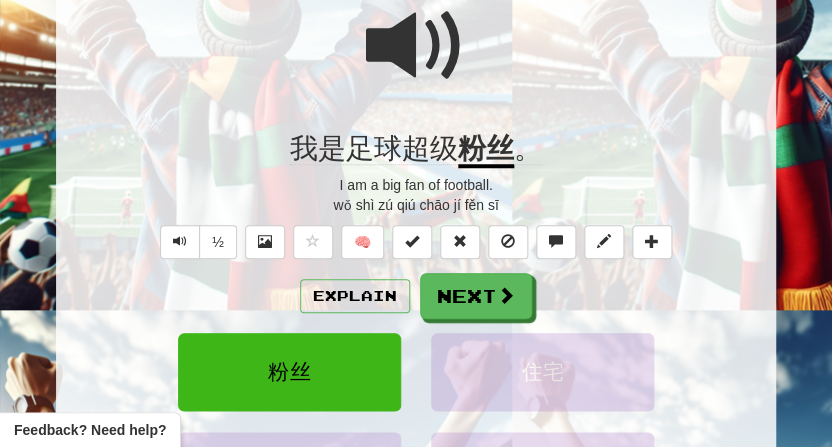click at bounding box center [416, 59] 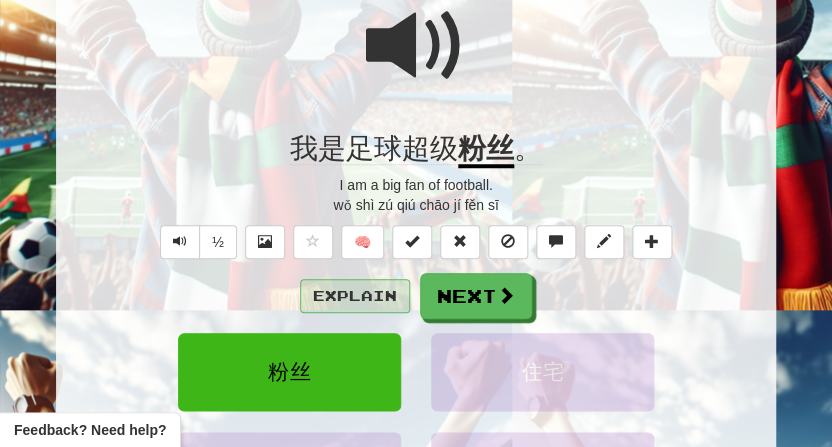 click on "Explain" at bounding box center (355, 296) 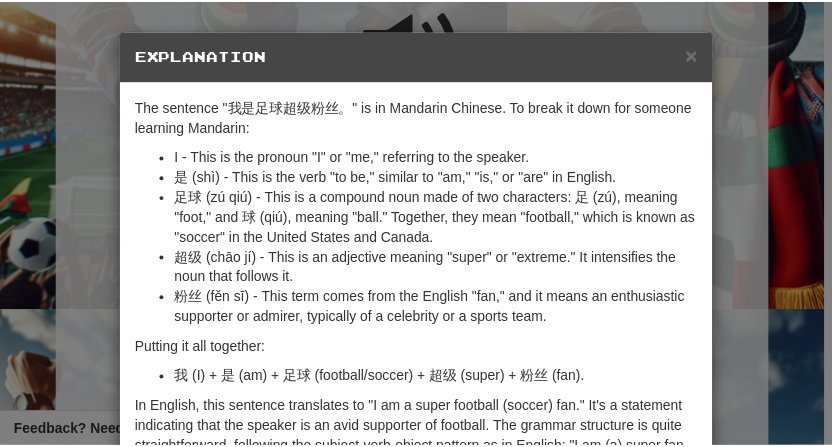scroll, scrollTop: 2, scrollLeft: 0, axis: vertical 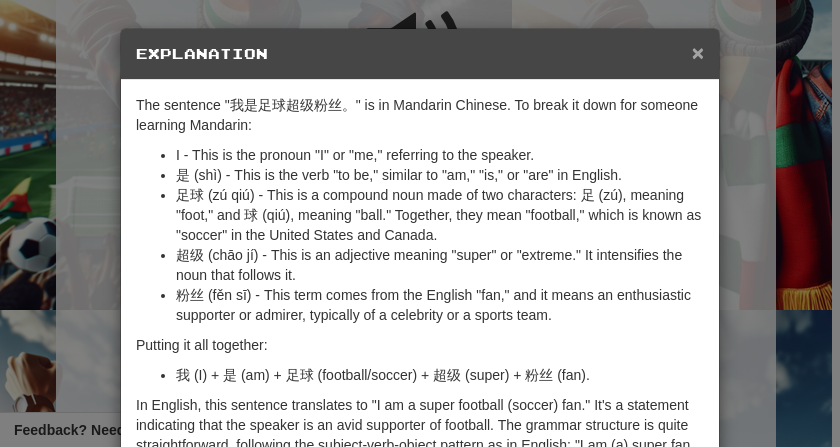 click on "×" at bounding box center (698, 52) 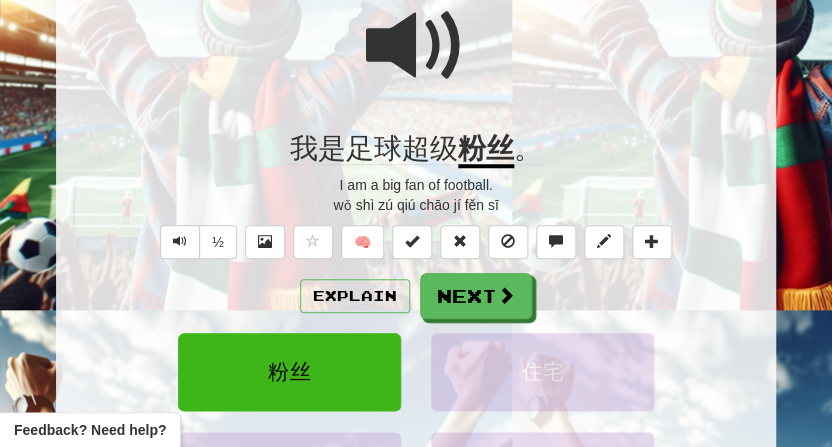 click at bounding box center (416, 46) 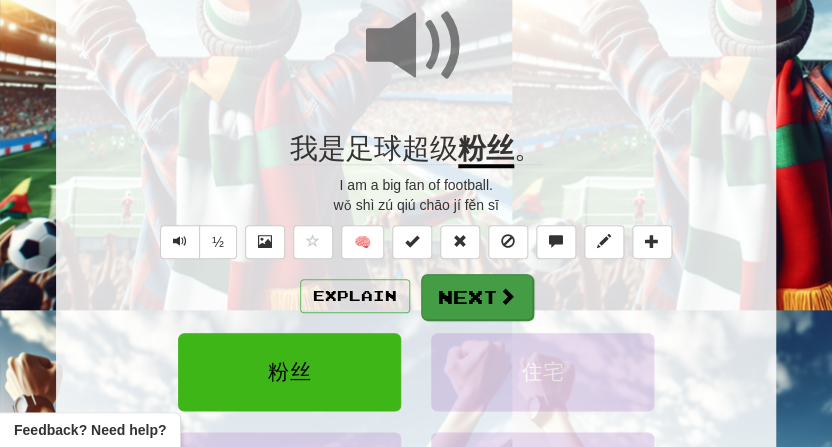 click on "Next" at bounding box center [477, 297] 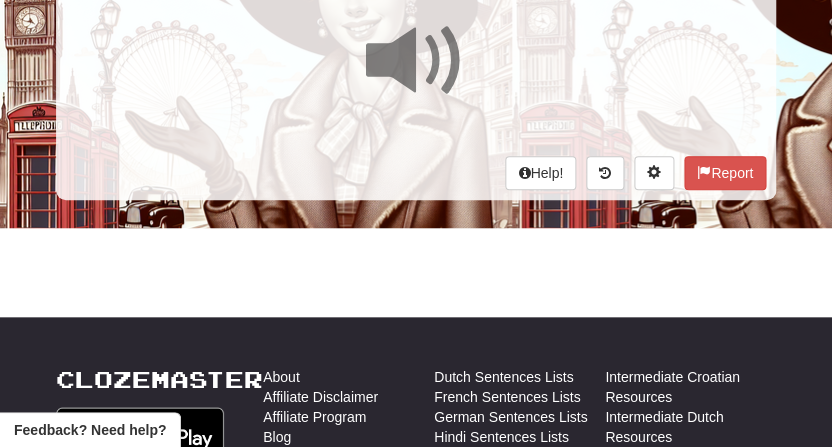 scroll, scrollTop: 85, scrollLeft: 0, axis: vertical 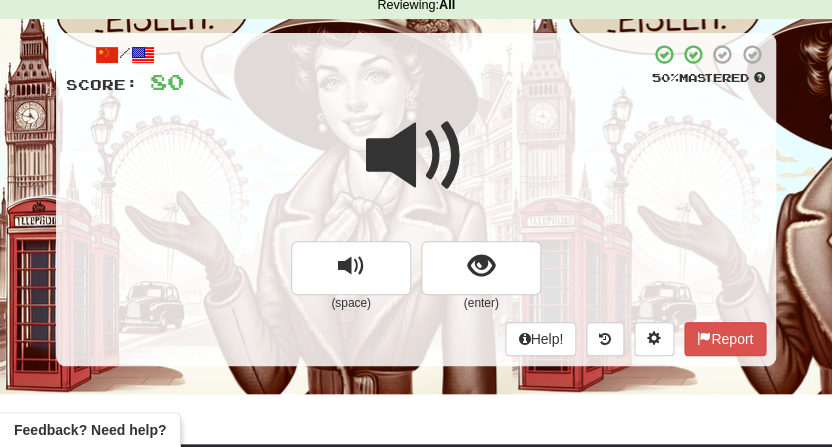 click at bounding box center [417, 70] 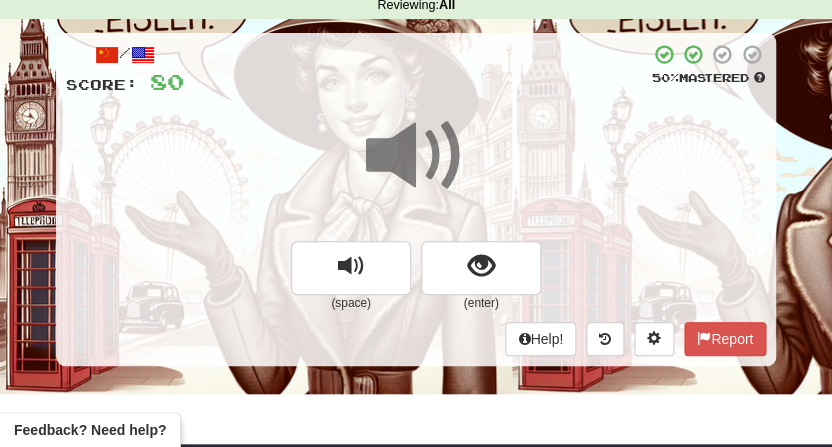 scroll, scrollTop: 98, scrollLeft: 0, axis: vertical 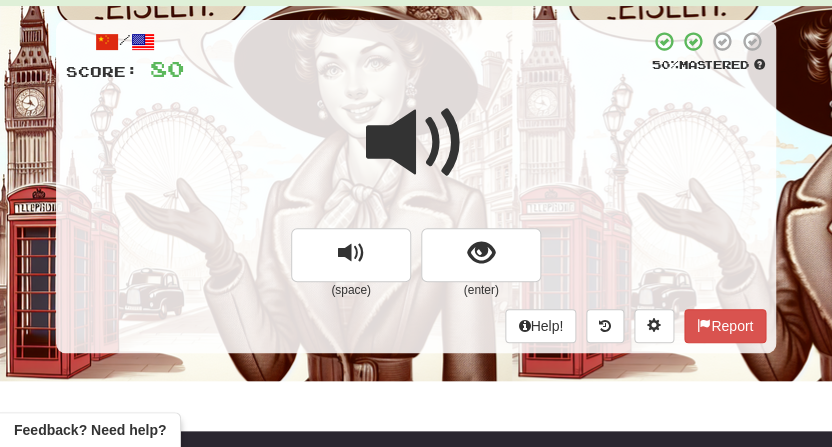 click at bounding box center (416, 143) 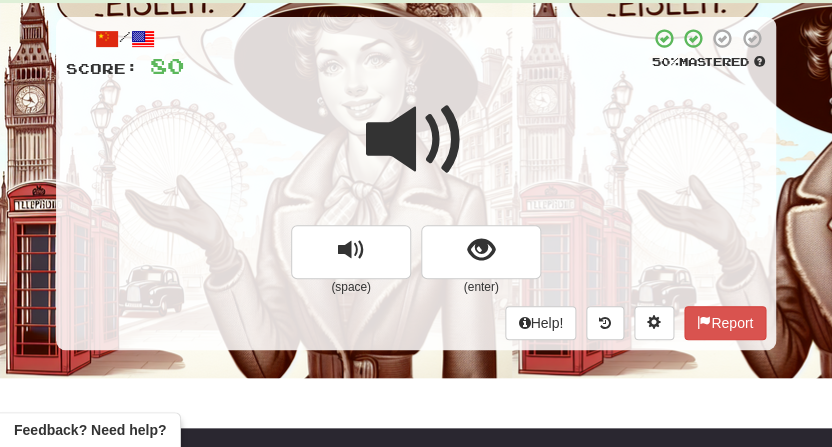 click at bounding box center [416, 140] 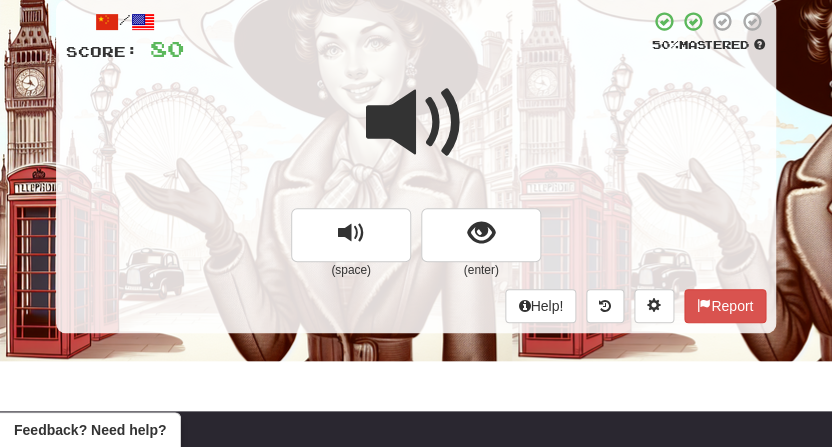 scroll, scrollTop: 105, scrollLeft: 0, axis: vertical 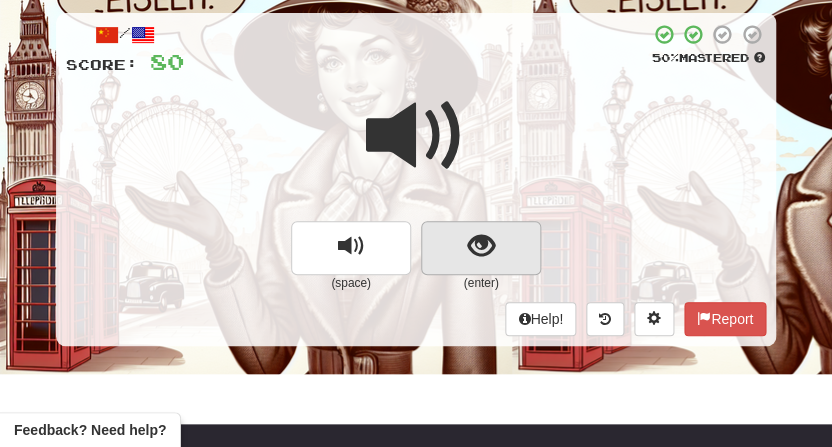 click at bounding box center [481, 246] 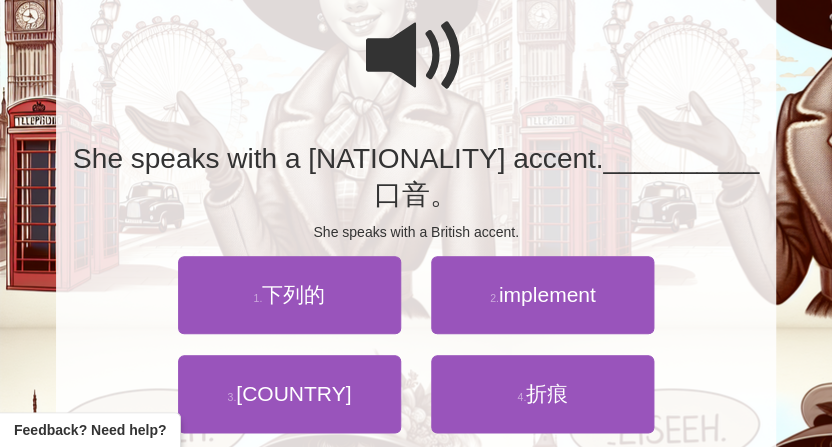scroll, scrollTop: 187, scrollLeft: 0, axis: vertical 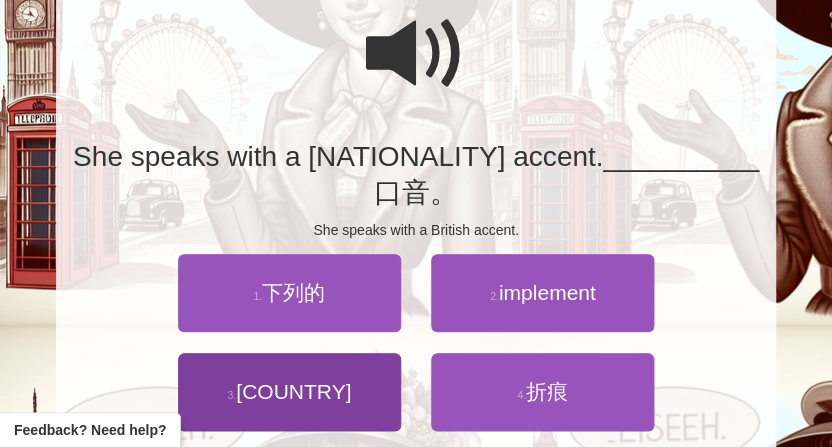 click on "[COUNTRY]" at bounding box center (293, 391) 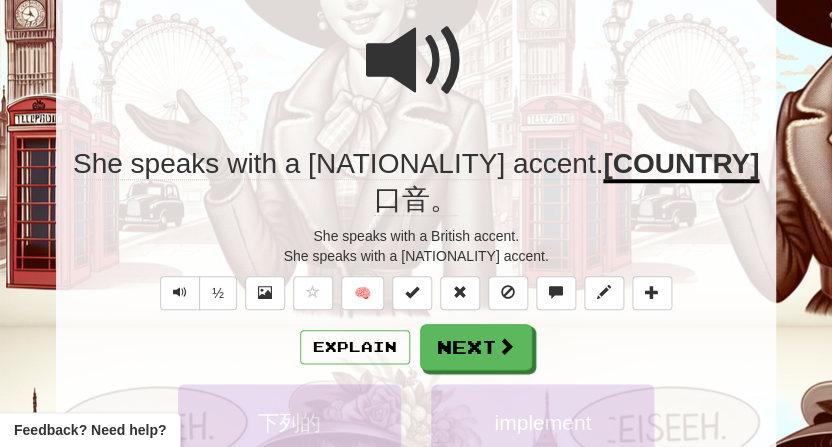 click at bounding box center (416, 61) 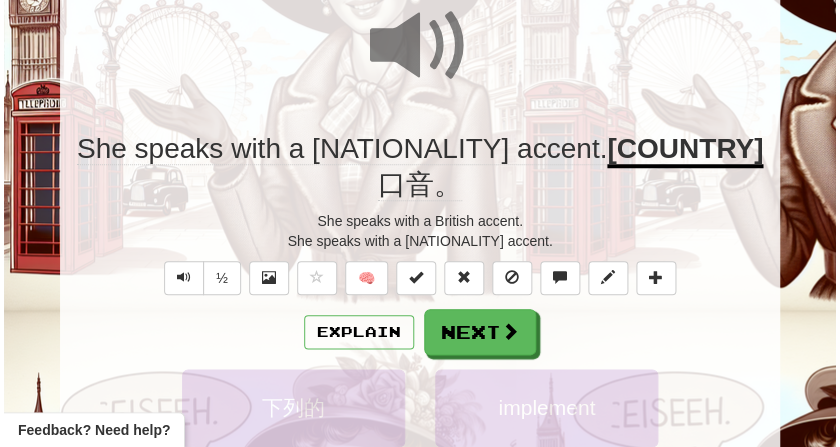 scroll, scrollTop: 220, scrollLeft: 0, axis: vertical 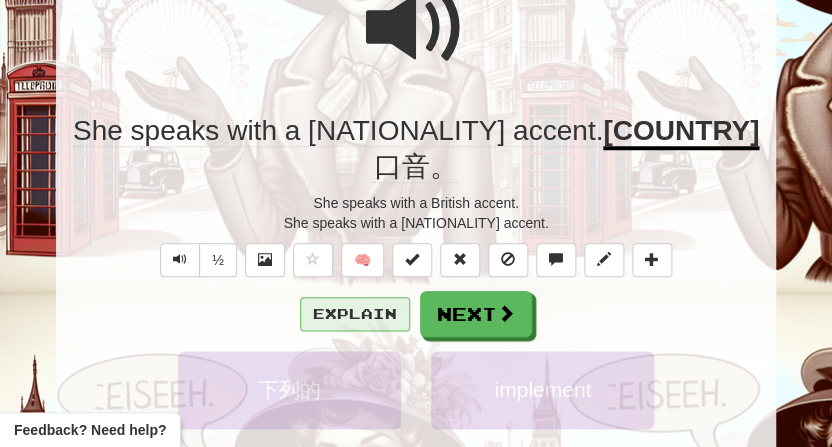 click on "Explain" at bounding box center [355, 314] 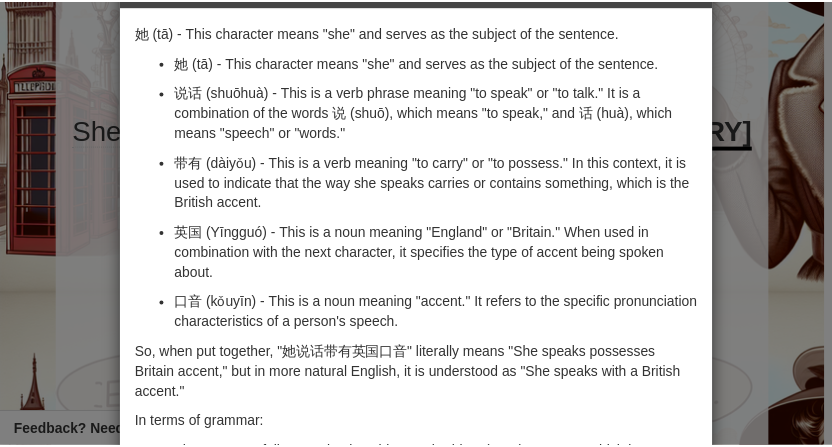 scroll, scrollTop: 0, scrollLeft: 0, axis: both 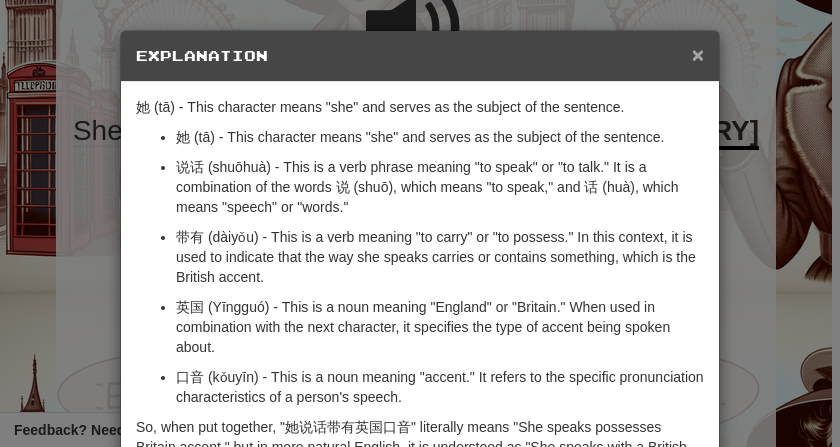 click on "×" at bounding box center [698, 54] 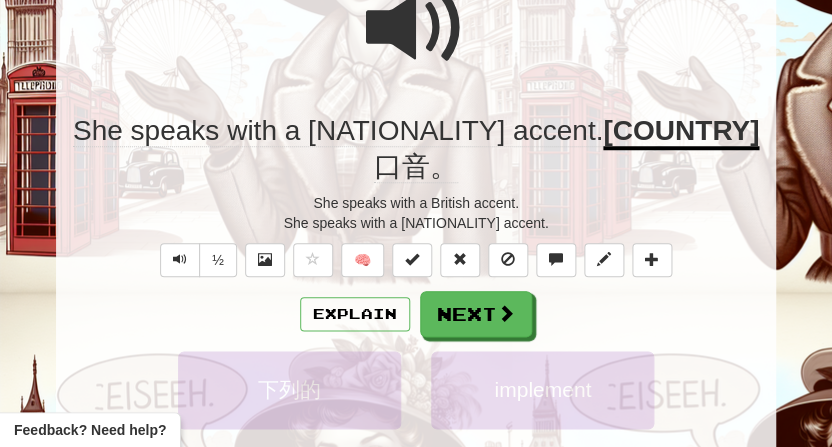 click at bounding box center [416, 28] 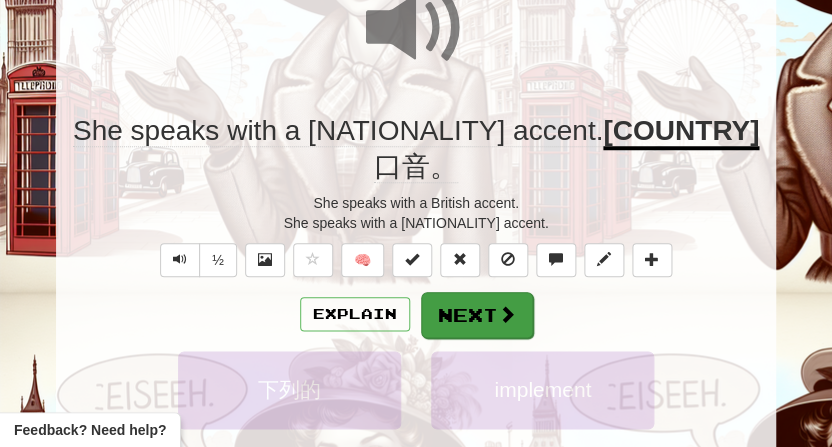 click on "Next" at bounding box center [477, 315] 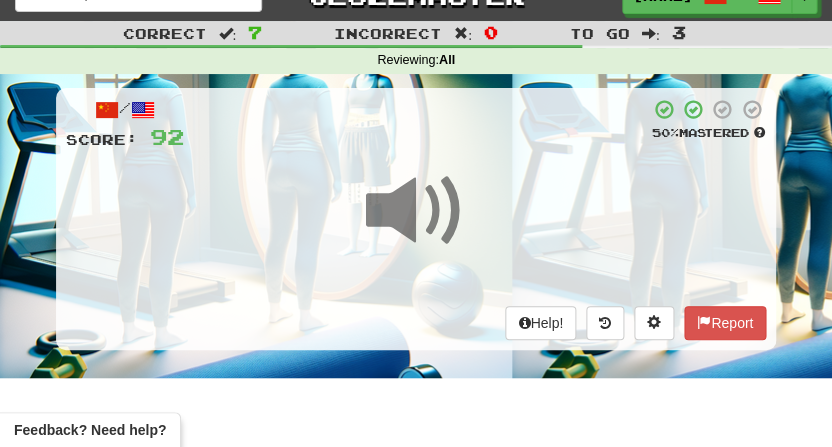 scroll, scrollTop: 40, scrollLeft: 0, axis: vertical 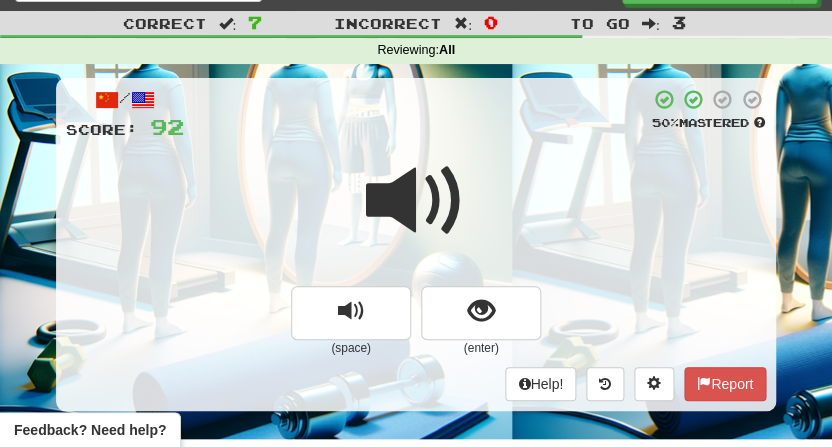 click at bounding box center [417, 115] 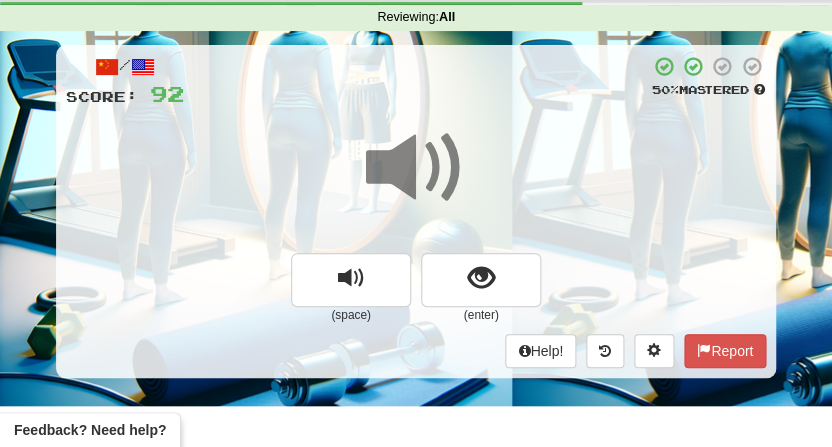 scroll, scrollTop: 84, scrollLeft: 0, axis: vertical 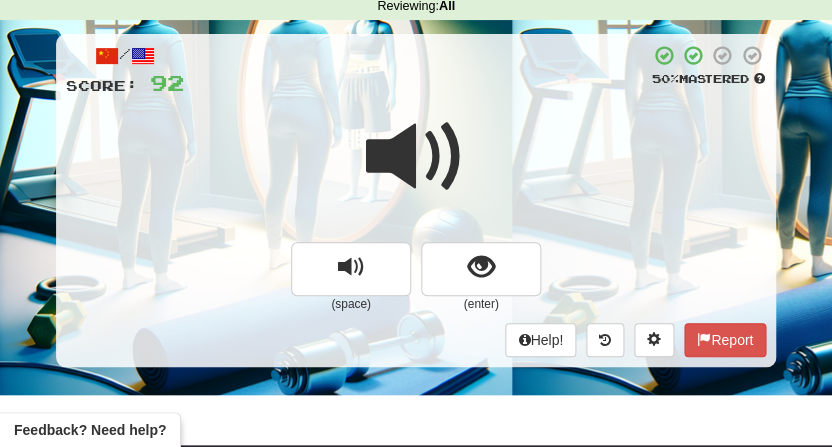 click at bounding box center [416, 157] 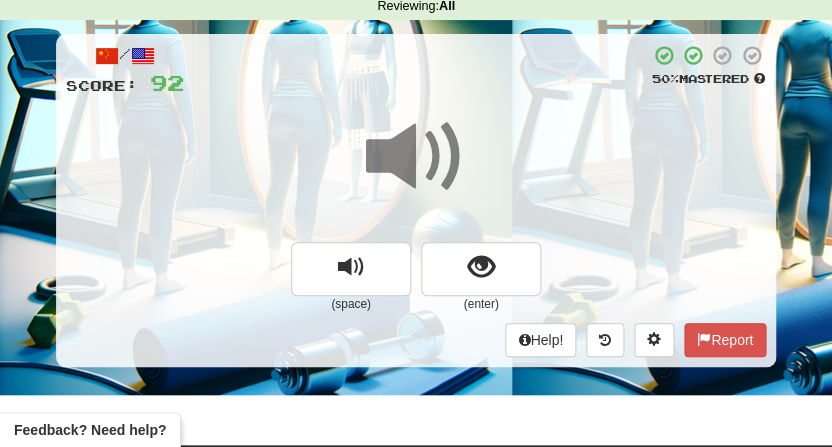 scroll, scrollTop: 100, scrollLeft: 0, axis: vertical 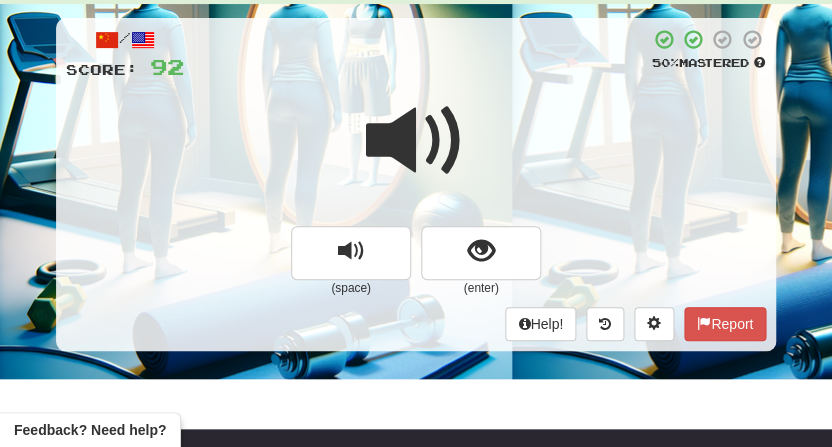 click at bounding box center [416, 141] 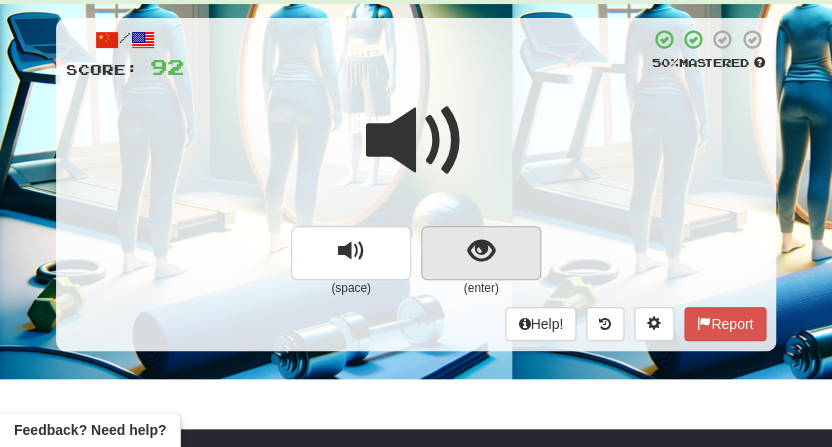 click at bounding box center (481, 251) 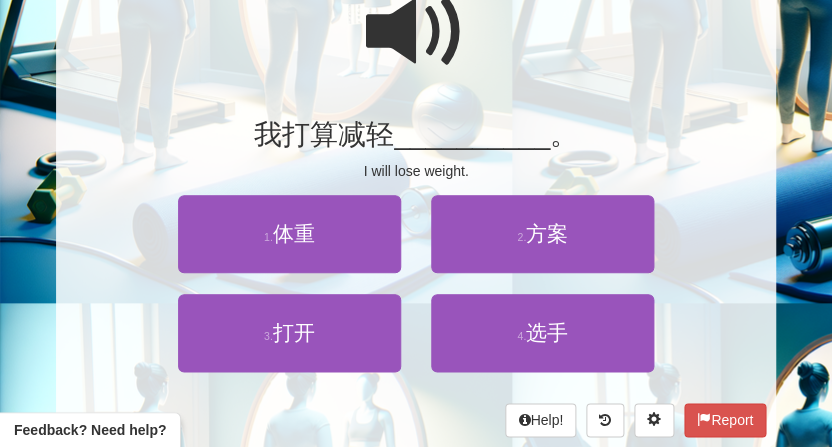 scroll, scrollTop: 211, scrollLeft: 0, axis: vertical 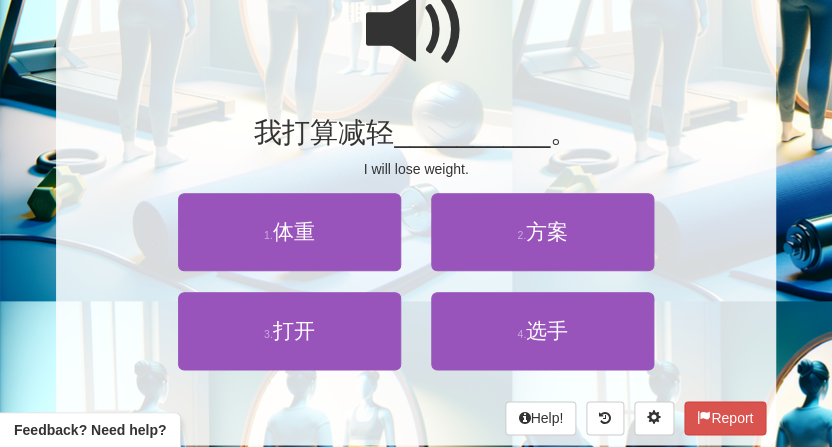 click at bounding box center (416, 30) 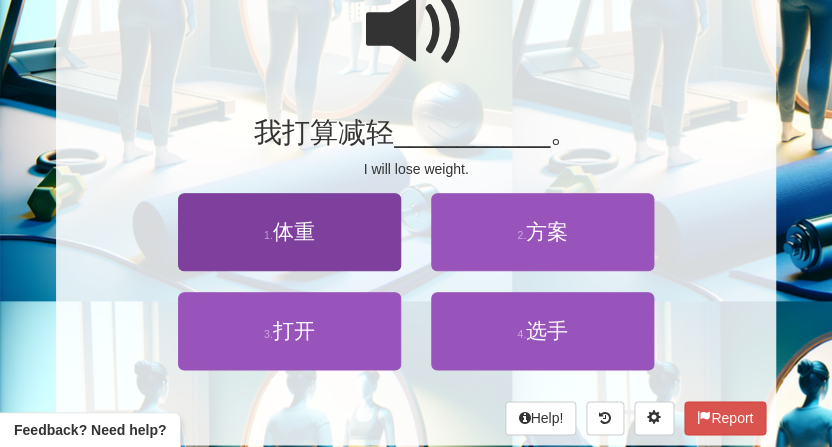 click on "体重" at bounding box center [294, 231] 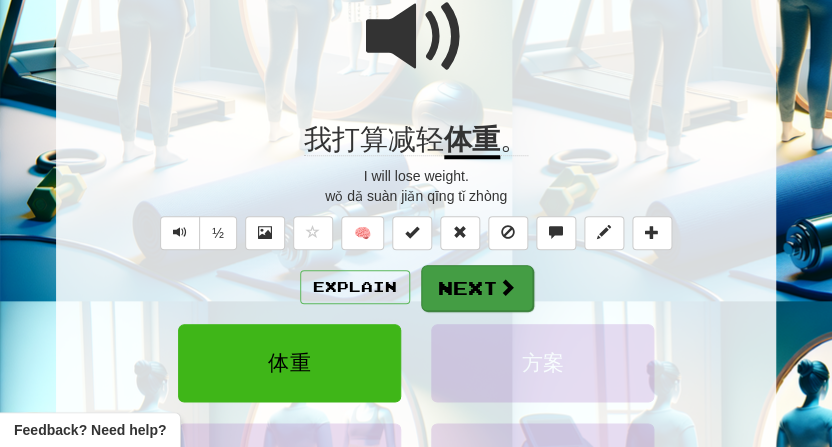 click on "Next" at bounding box center (477, 288) 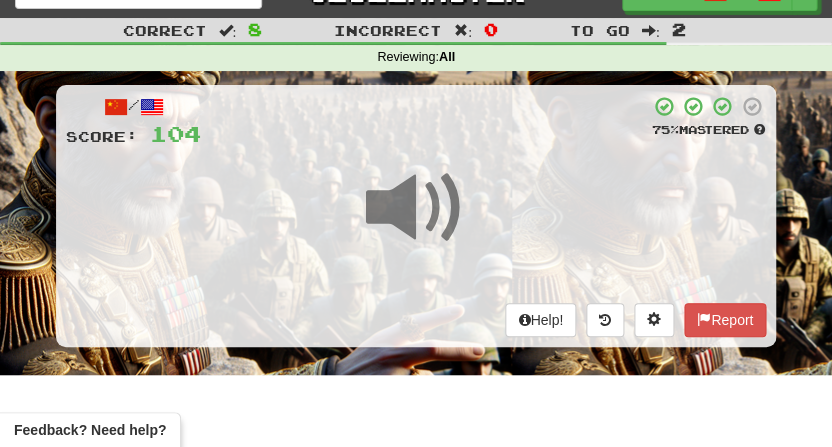 scroll, scrollTop: 45, scrollLeft: 0, axis: vertical 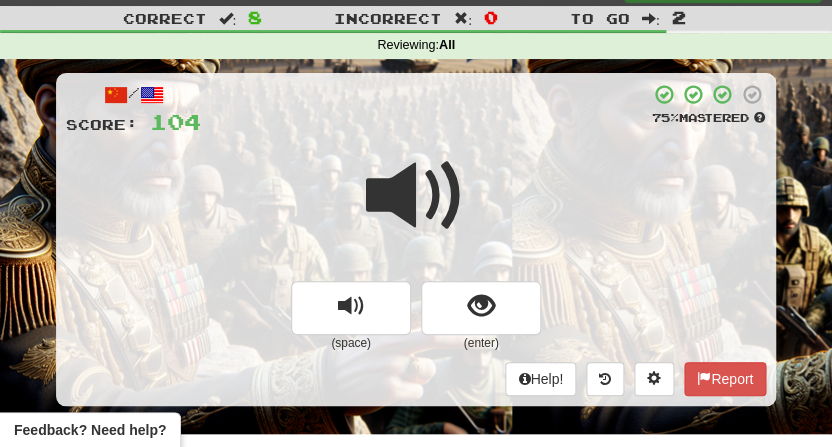 click at bounding box center [425, 110] 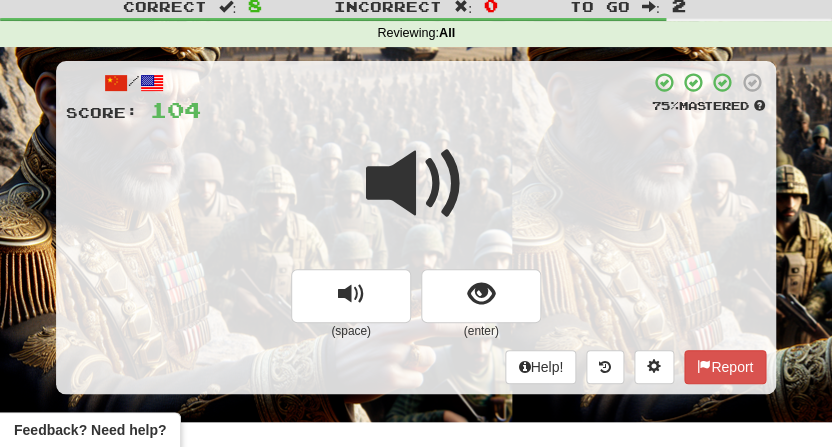 scroll, scrollTop: 59, scrollLeft: 0, axis: vertical 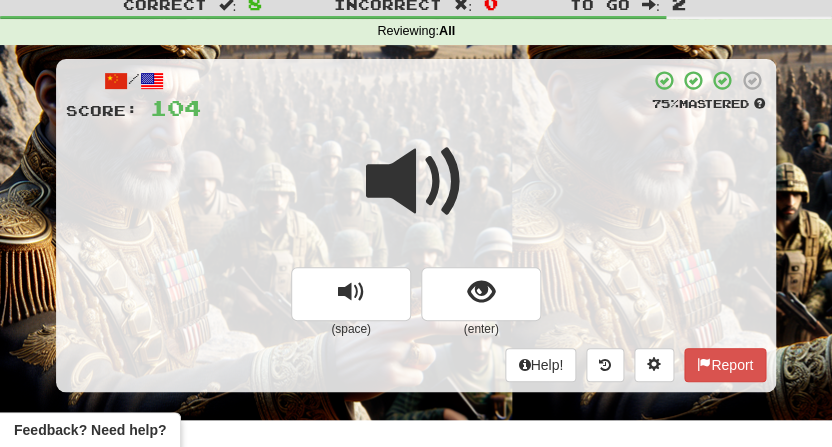 click at bounding box center (416, 182) 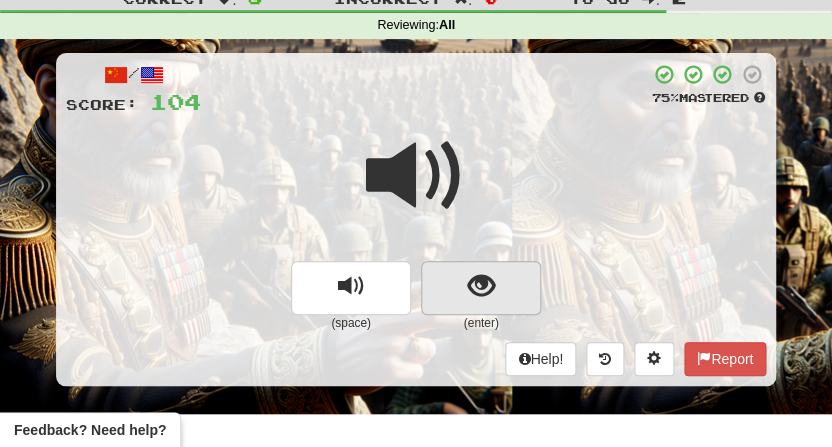 click at bounding box center (481, 286) 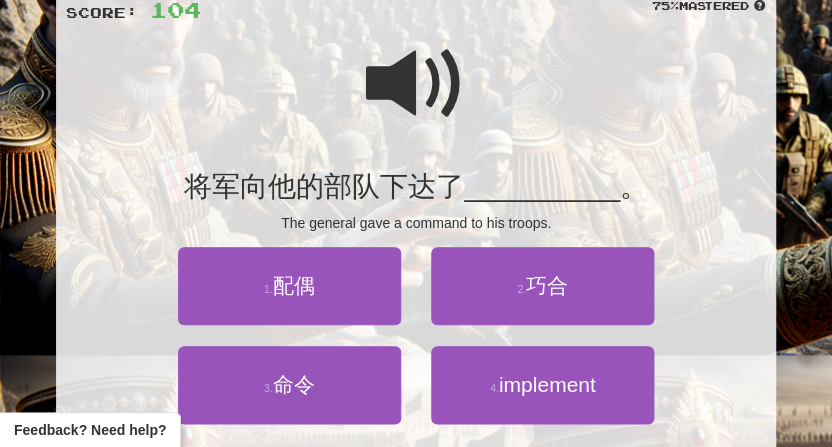 scroll, scrollTop: 160, scrollLeft: 0, axis: vertical 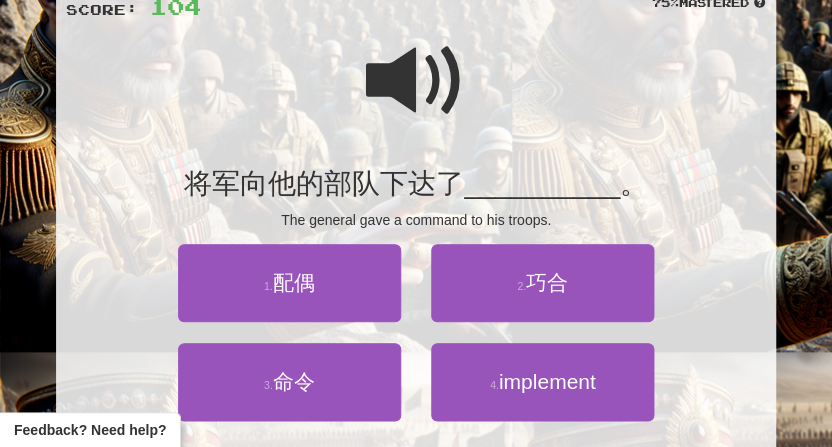 click at bounding box center (416, 81) 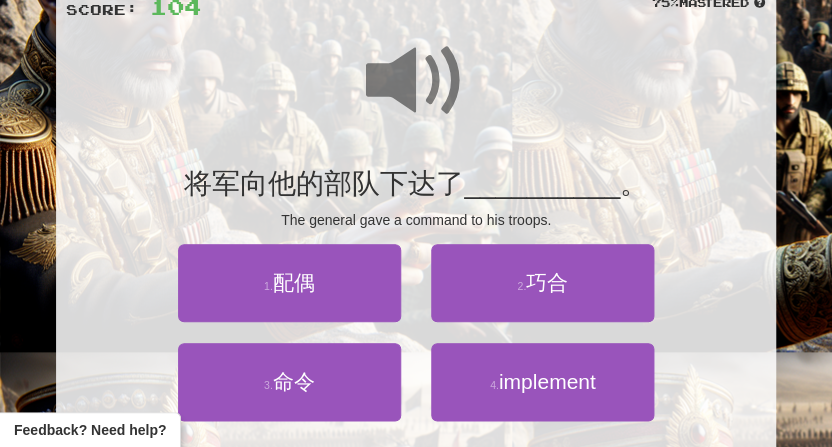 click at bounding box center (416, 81) 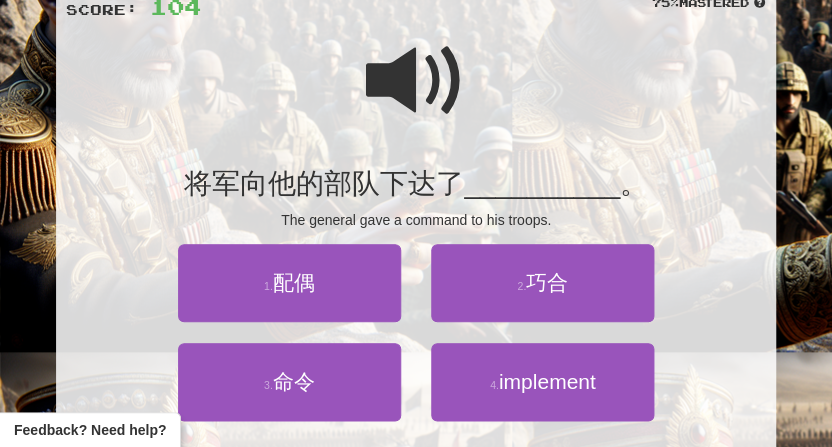 click at bounding box center (416, 81) 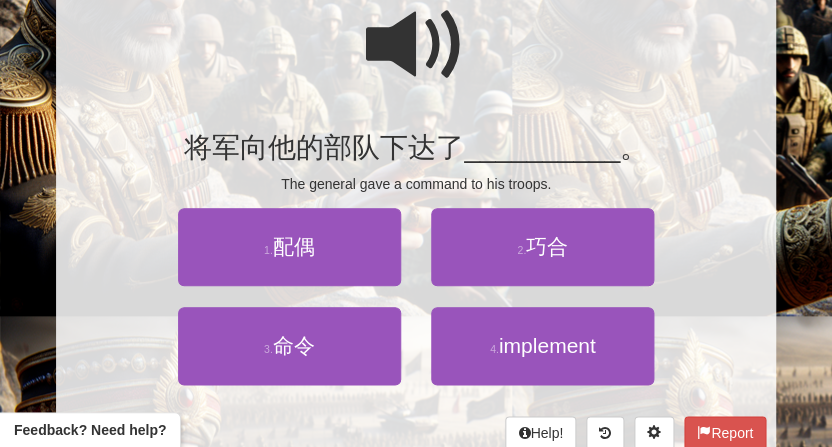 scroll, scrollTop: 198, scrollLeft: 0, axis: vertical 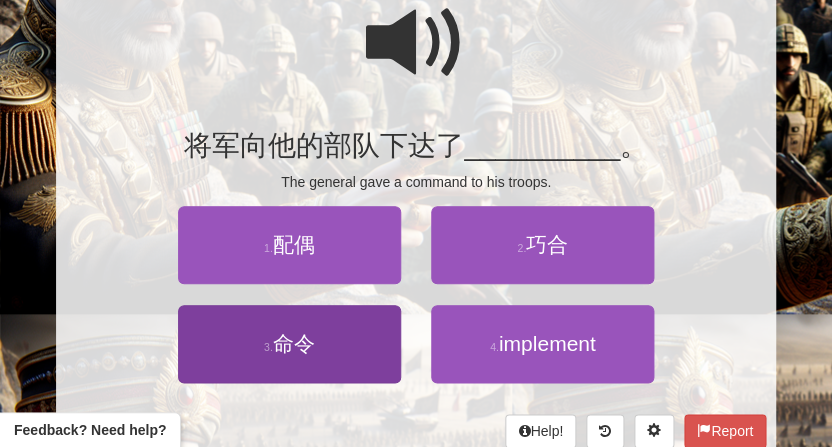 click on "3 .  命令" at bounding box center (289, 344) 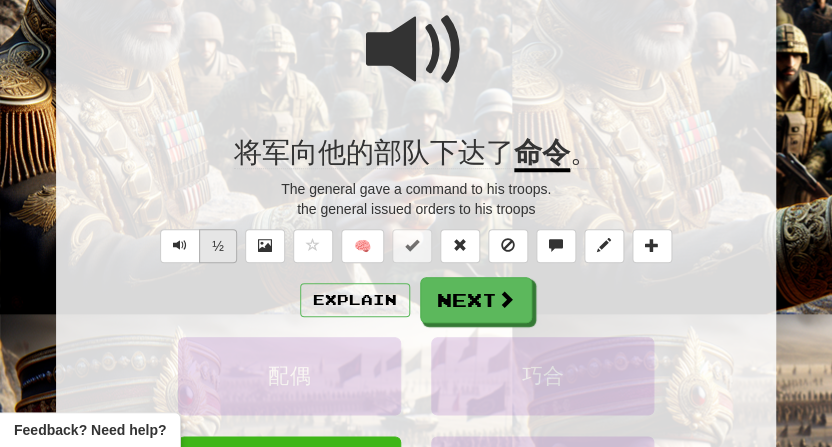 click on "½" at bounding box center [218, 246] 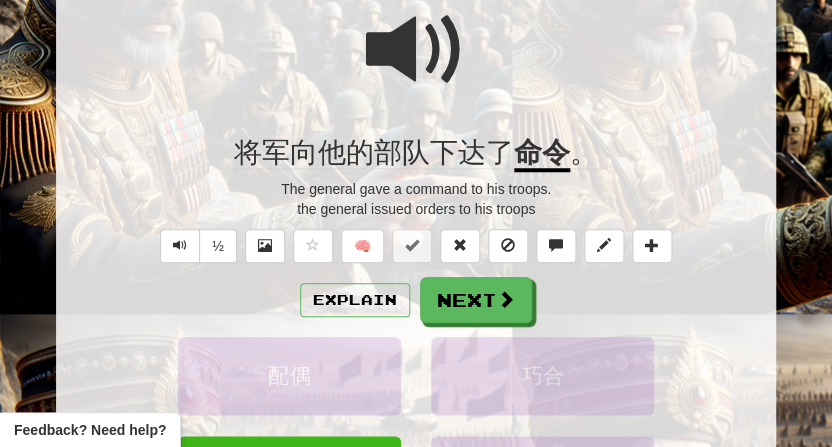 click at bounding box center [416, 50] 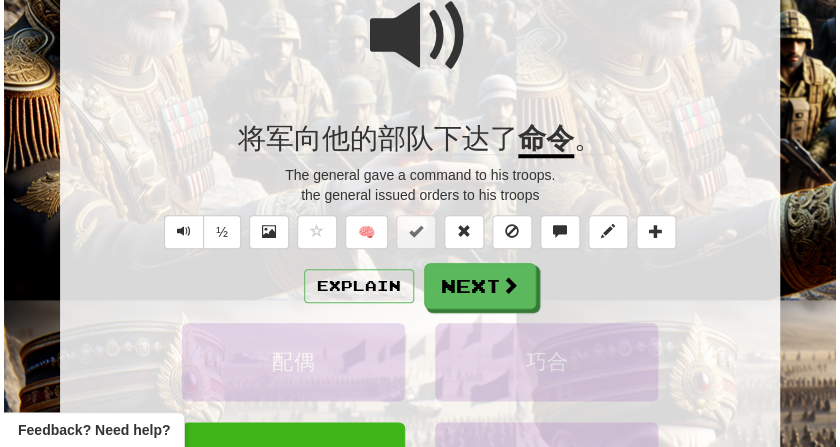 scroll, scrollTop: 214, scrollLeft: 0, axis: vertical 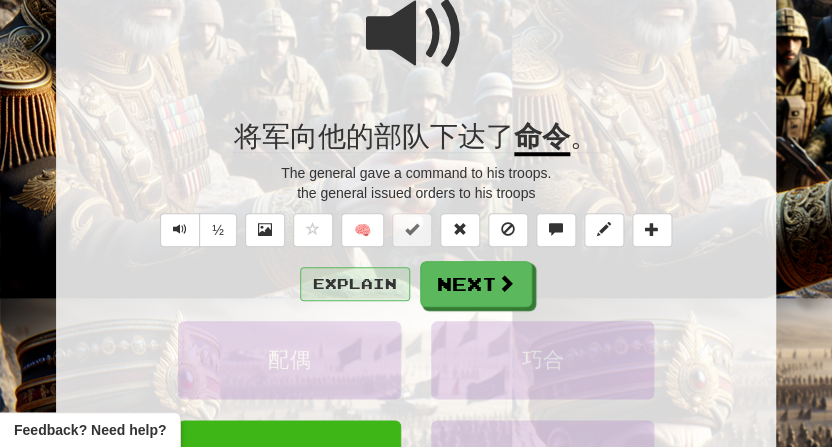click on "Explain" at bounding box center [355, 284] 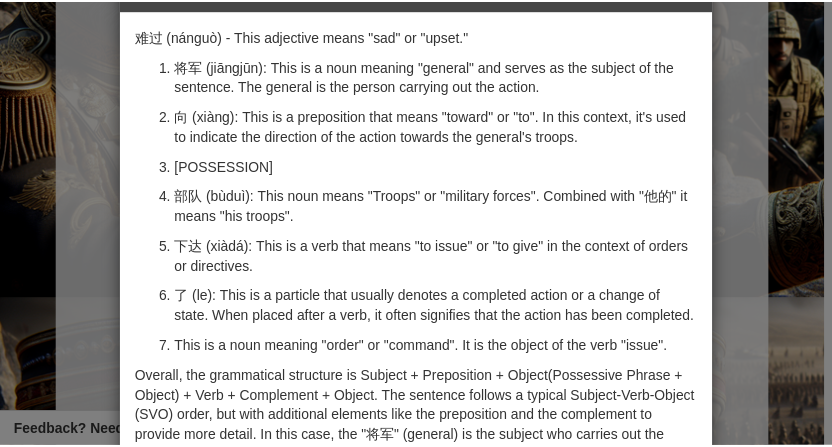 scroll, scrollTop: 51, scrollLeft: 0, axis: vertical 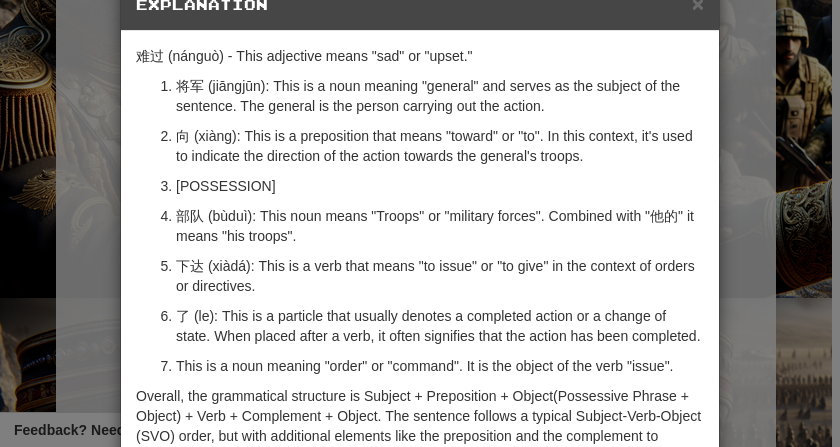 click on "Explanation" at bounding box center (420, 5) 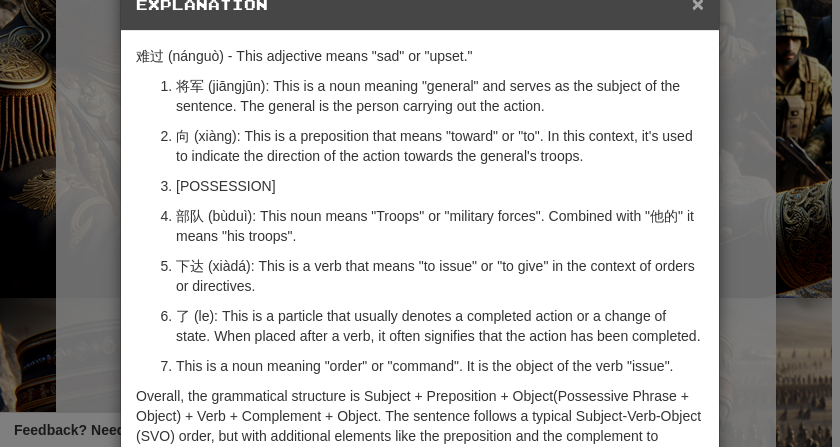 click on "×" at bounding box center (698, 3) 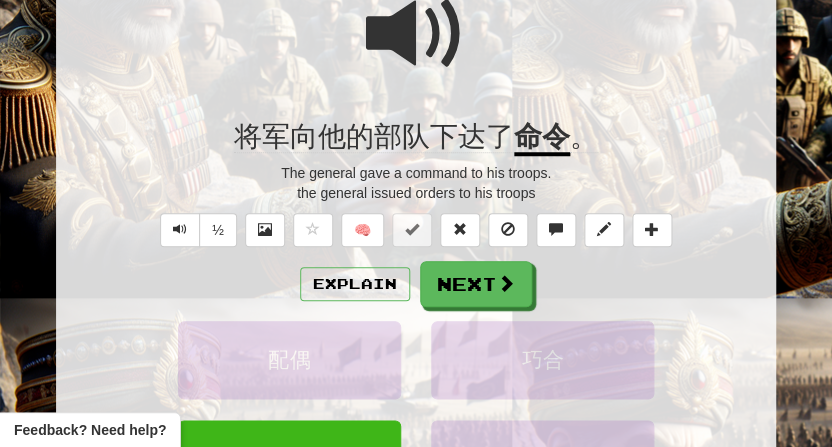 click at bounding box center (416, 34) 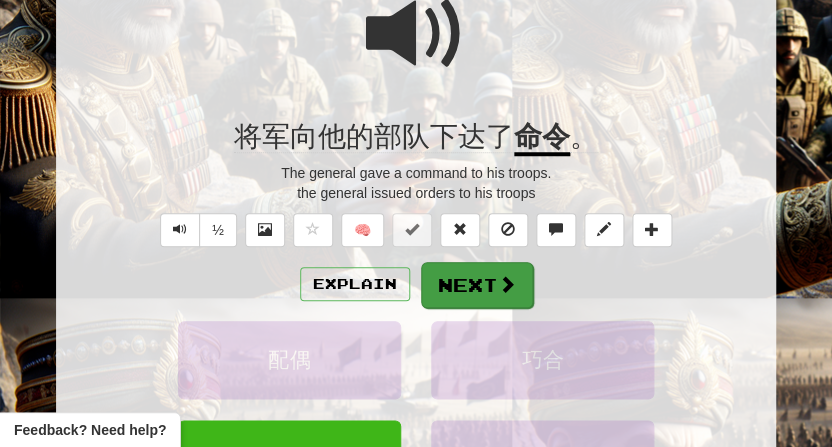 click on "Next" at bounding box center (477, 285) 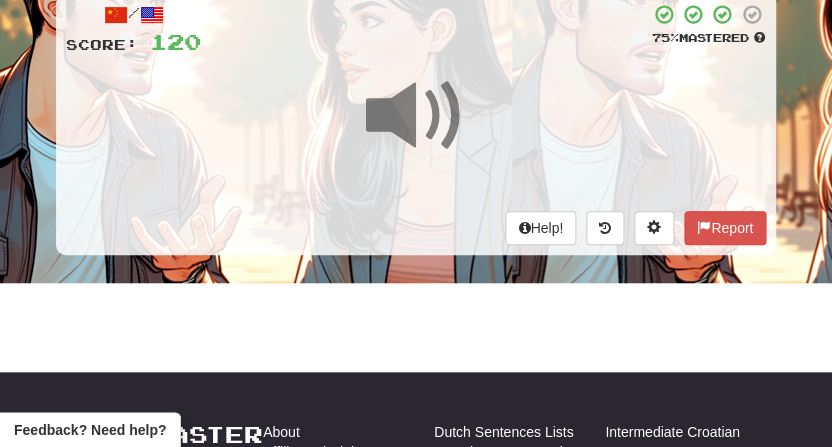 scroll, scrollTop: 45, scrollLeft: 0, axis: vertical 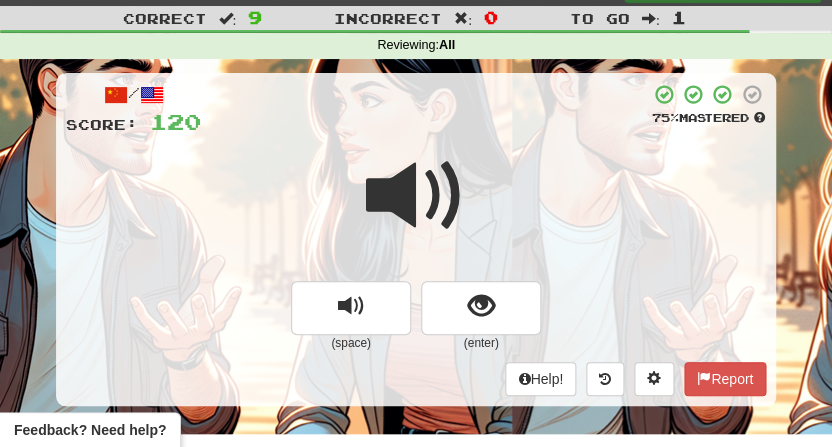 click at bounding box center (416, 209) 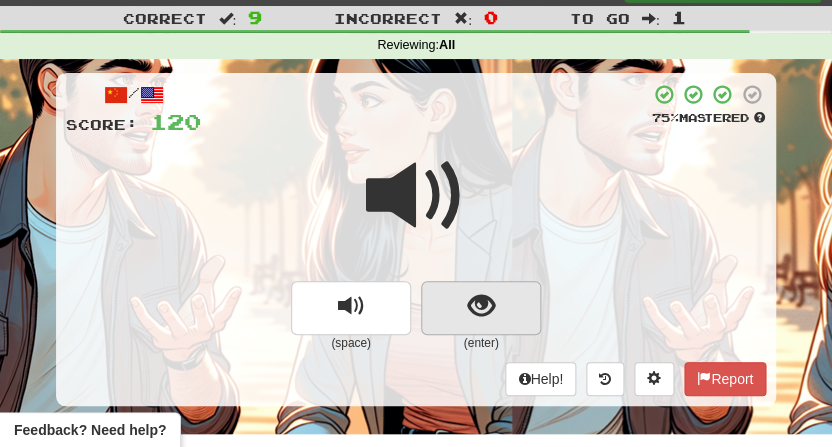 click at bounding box center [481, 306] 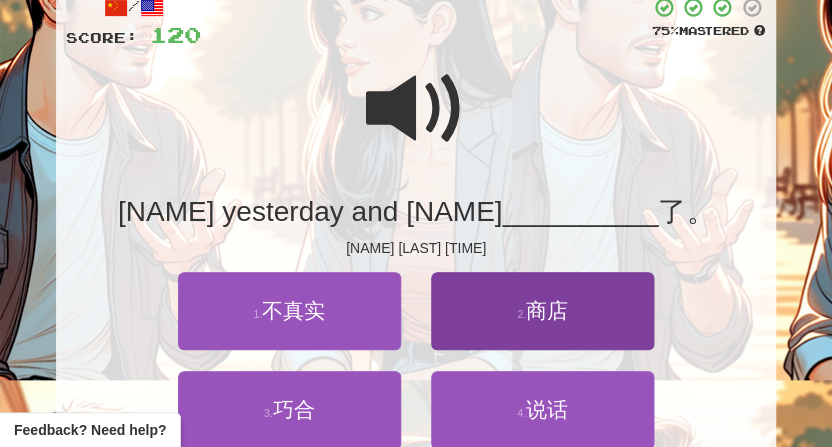scroll, scrollTop: 134, scrollLeft: 0, axis: vertical 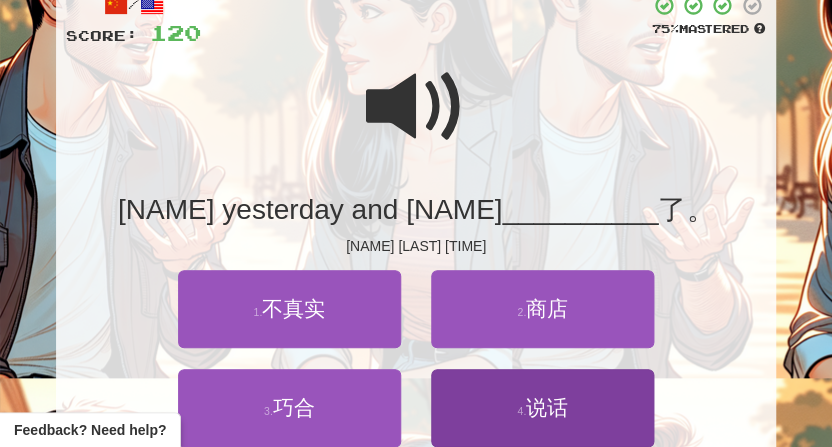 click on "4 .  说话" at bounding box center [542, 408] 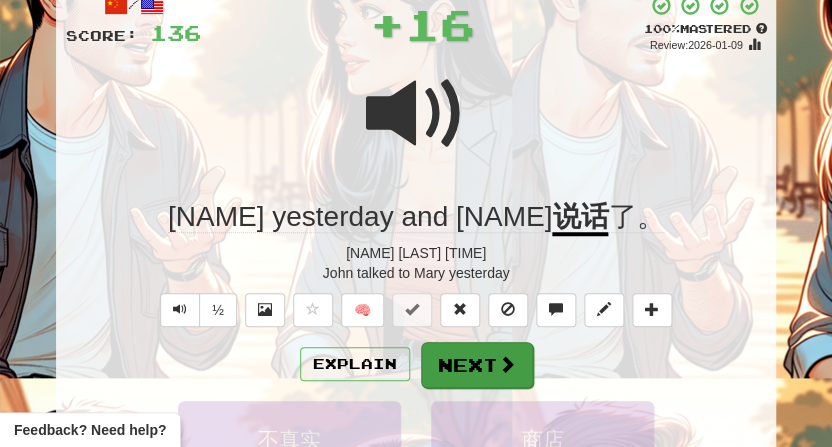 click on "Next" at bounding box center (477, 365) 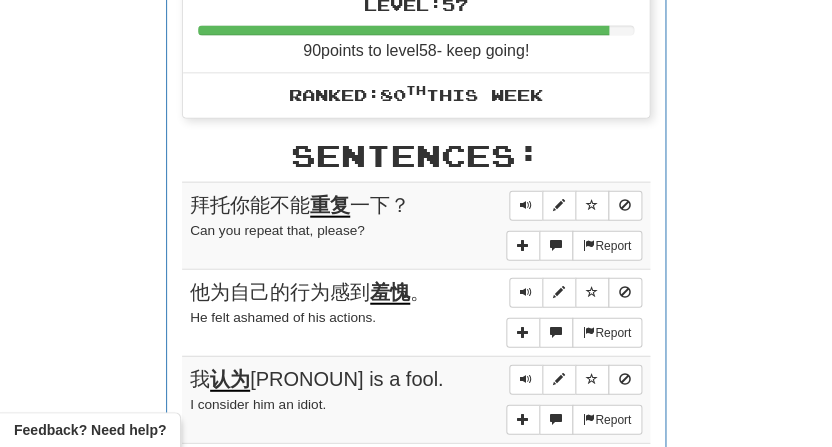scroll, scrollTop: 774, scrollLeft: 0, axis: vertical 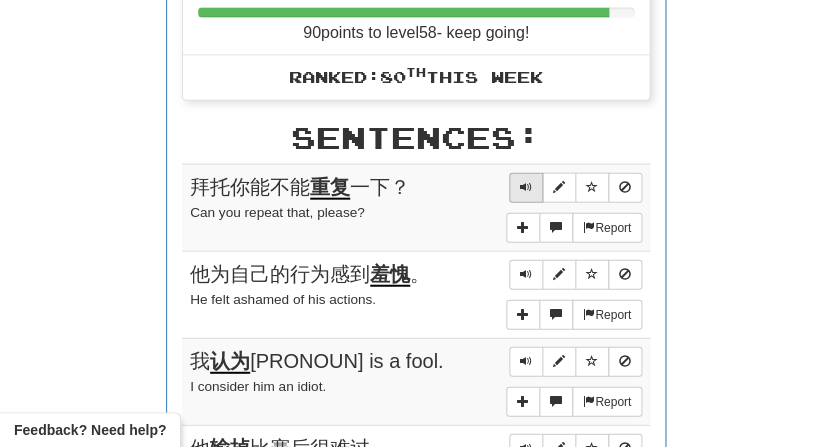 click at bounding box center [526, 187] 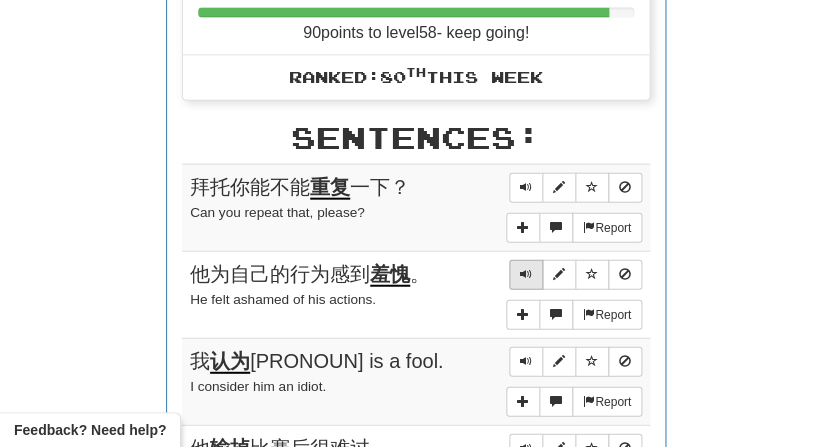 click at bounding box center (526, 274) 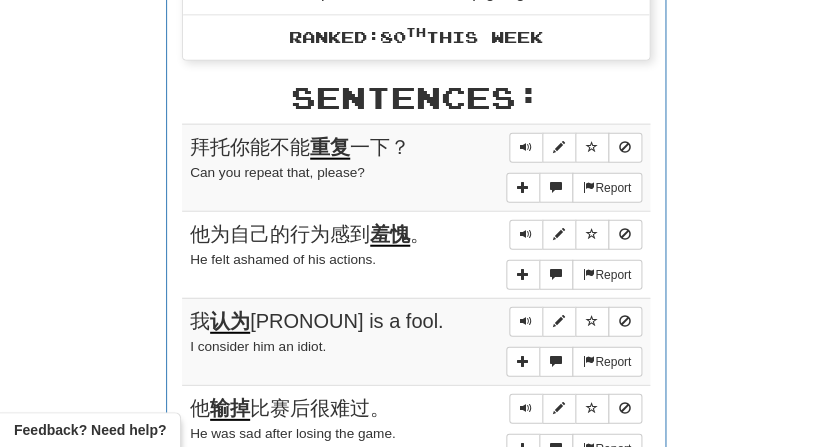 scroll, scrollTop: 832, scrollLeft: 0, axis: vertical 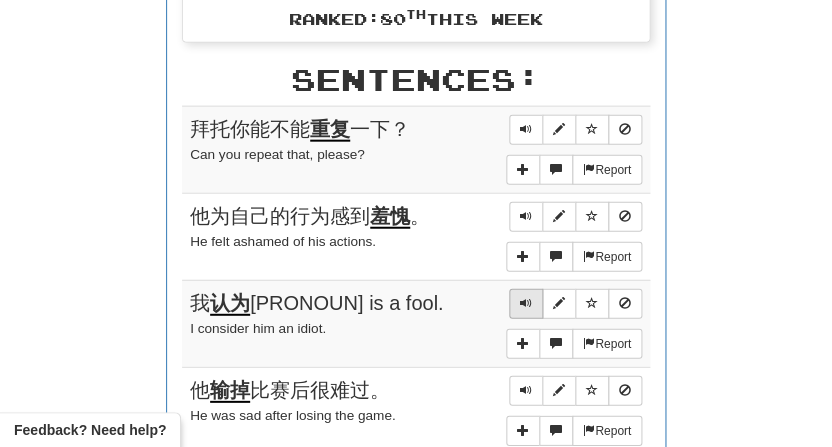 click at bounding box center [526, 304] 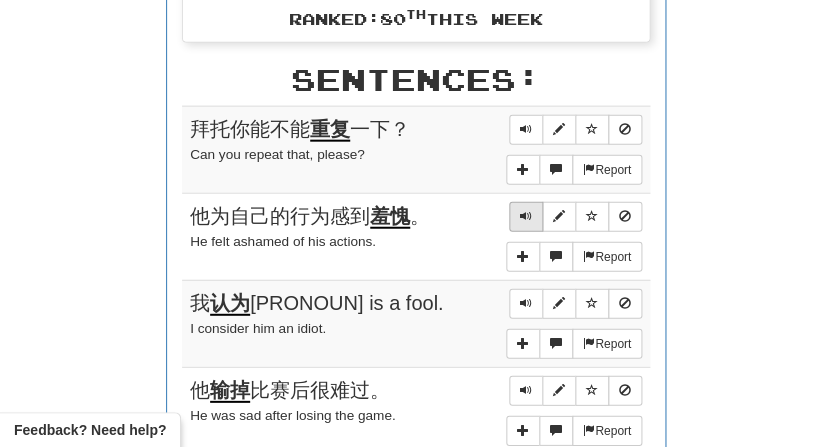 click at bounding box center (526, 217) 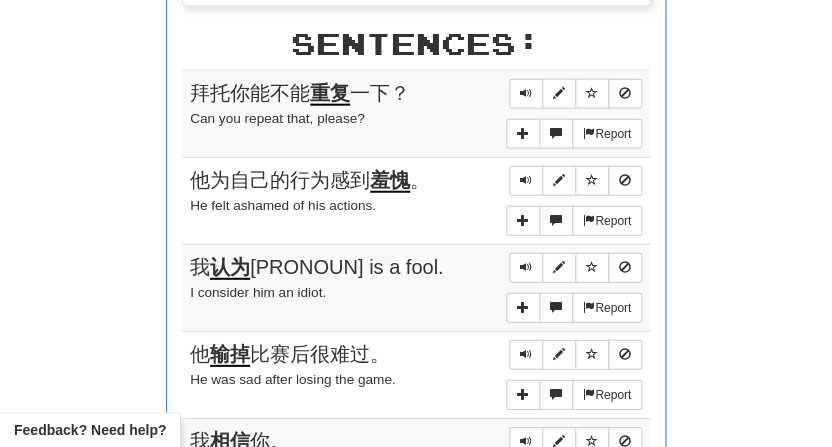 scroll, scrollTop: 870, scrollLeft: 0, axis: vertical 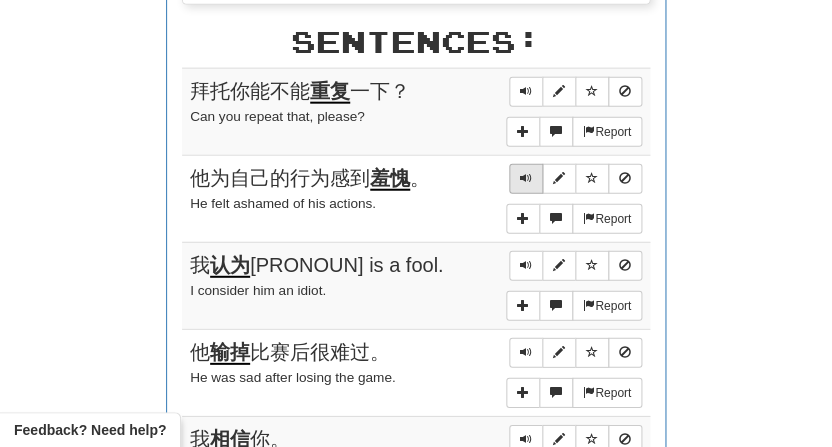 click at bounding box center (526, 178) 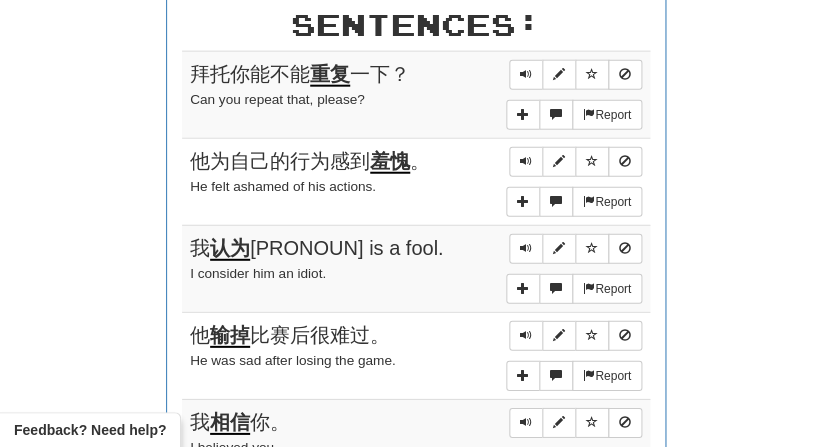 scroll, scrollTop: 905, scrollLeft: 0, axis: vertical 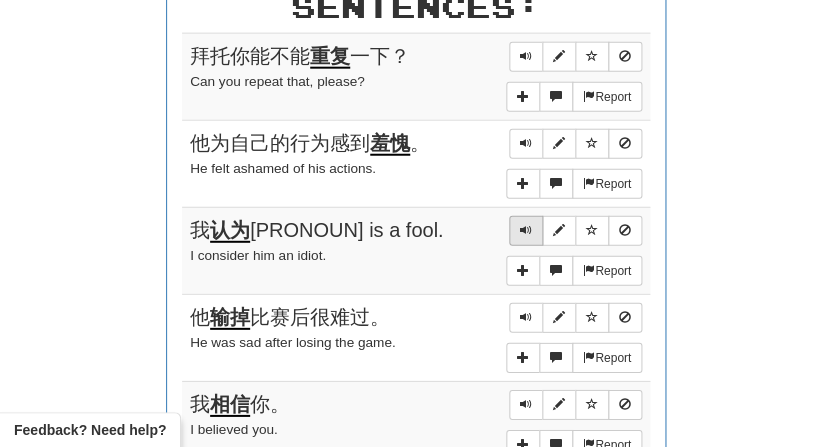 click at bounding box center [526, 230] 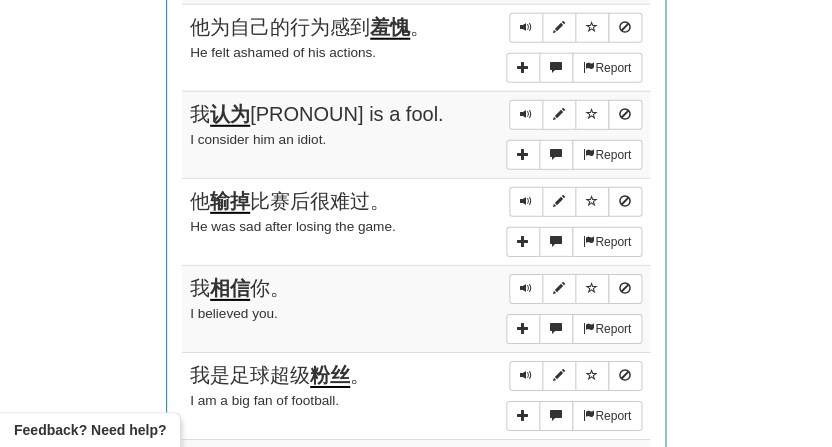 scroll, scrollTop: 1023, scrollLeft: 0, axis: vertical 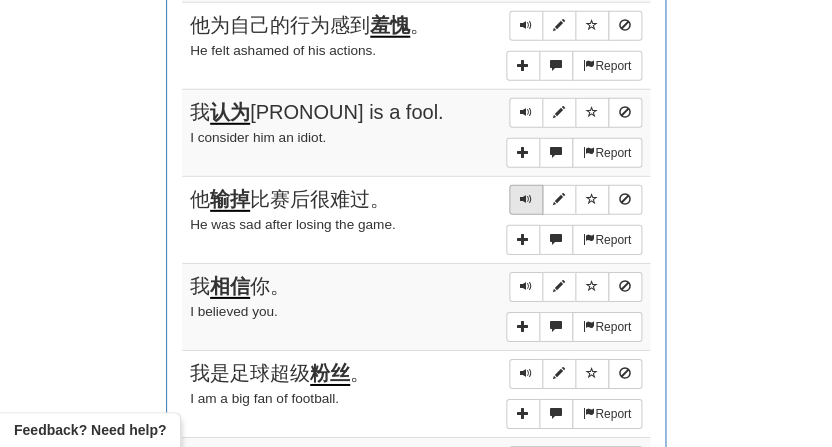 click at bounding box center (526, 199) 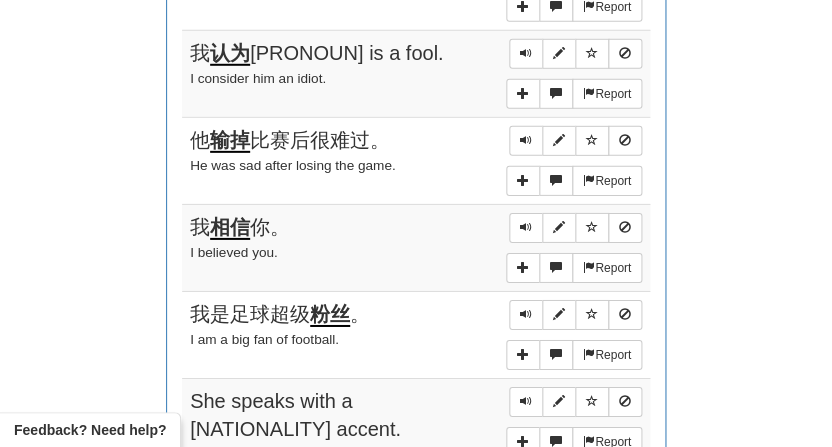scroll, scrollTop: 1101, scrollLeft: 0, axis: vertical 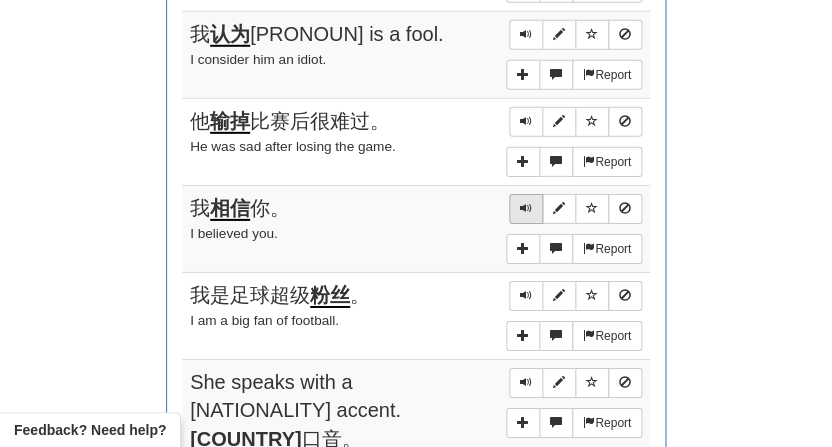 click at bounding box center (526, 208) 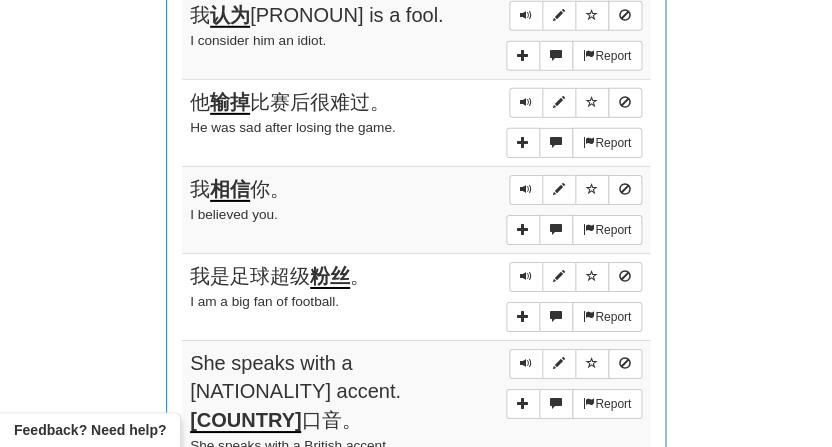 scroll, scrollTop: 1197, scrollLeft: 0, axis: vertical 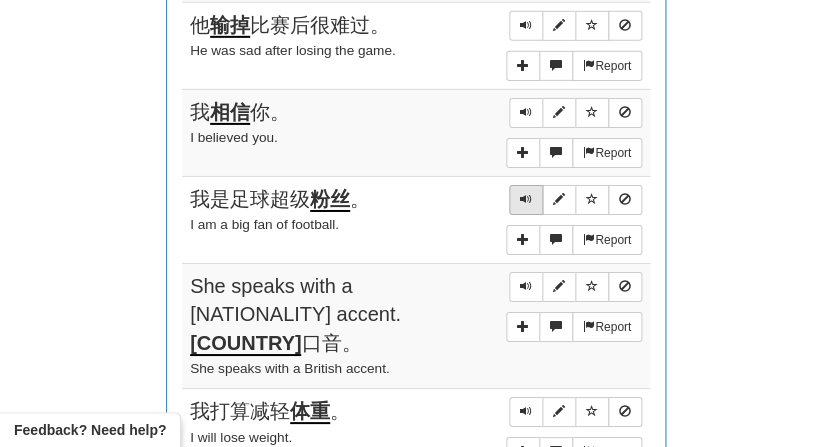 click at bounding box center (526, 200) 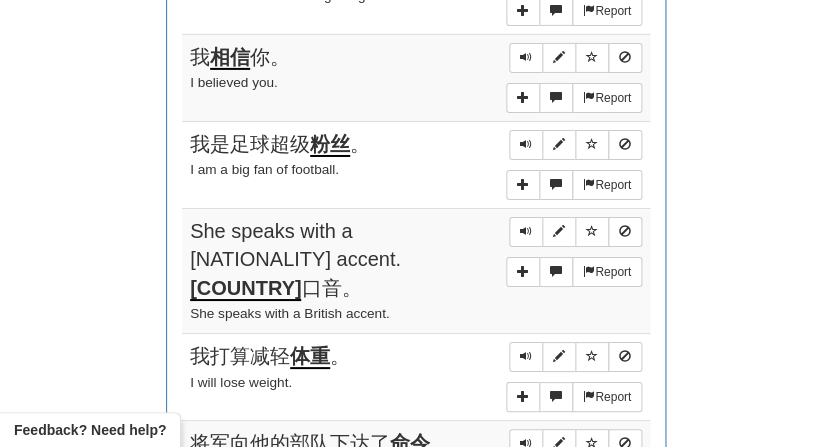 scroll, scrollTop: 1269, scrollLeft: 0, axis: vertical 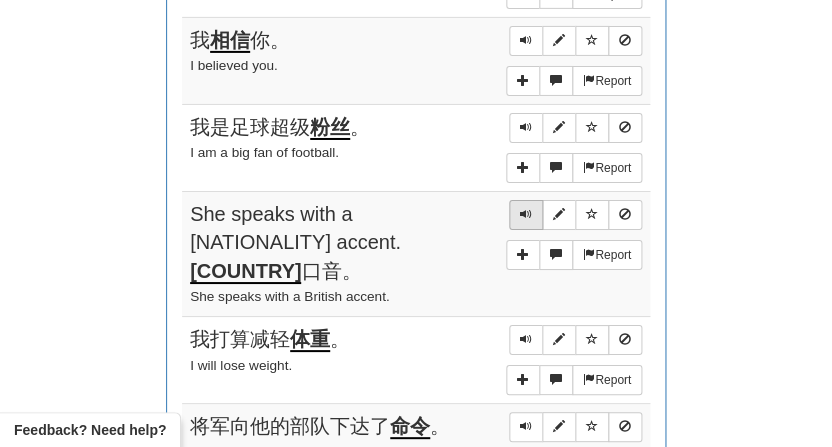 click at bounding box center [526, 215] 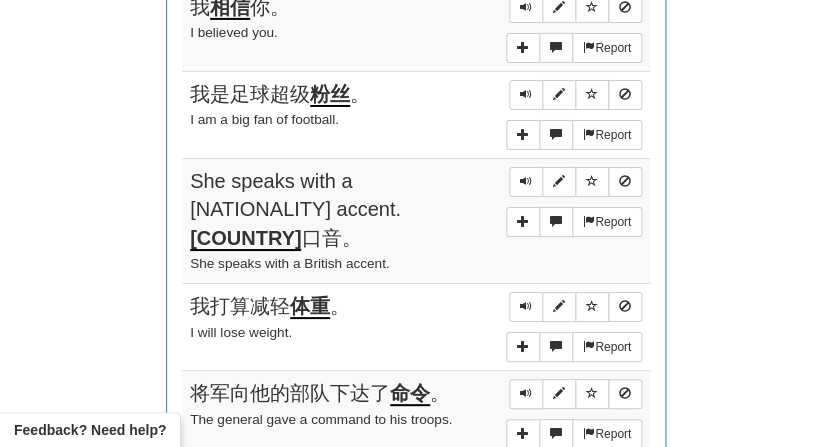 scroll, scrollTop: 1366, scrollLeft: 0, axis: vertical 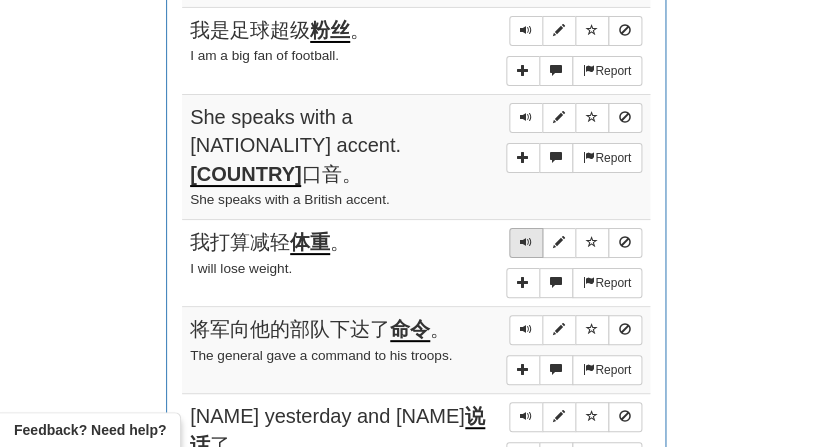 click at bounding box center [526, 242] 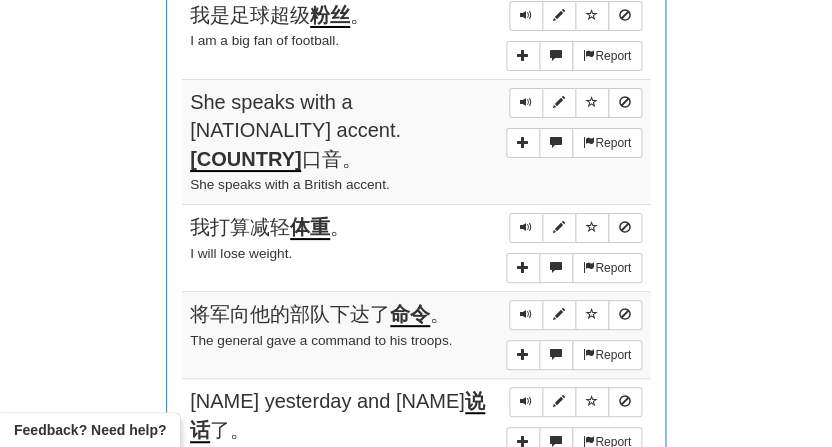 scroll, scrollTop: 1401, scrollLeft: 0, axis: vertical 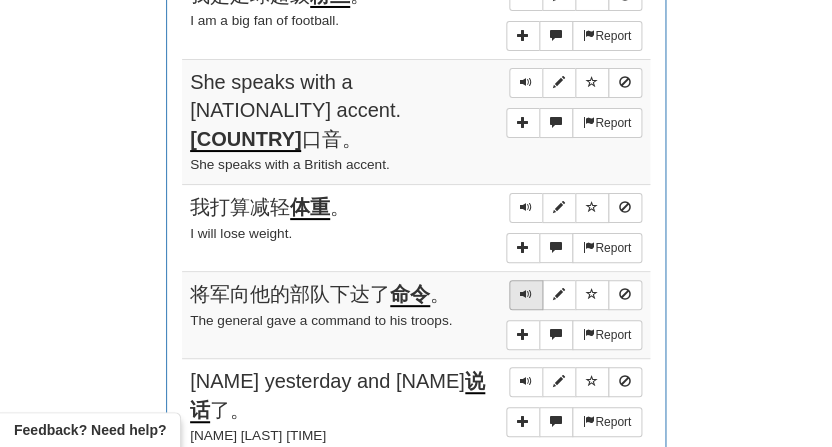 click at bounding box center [526, 294] 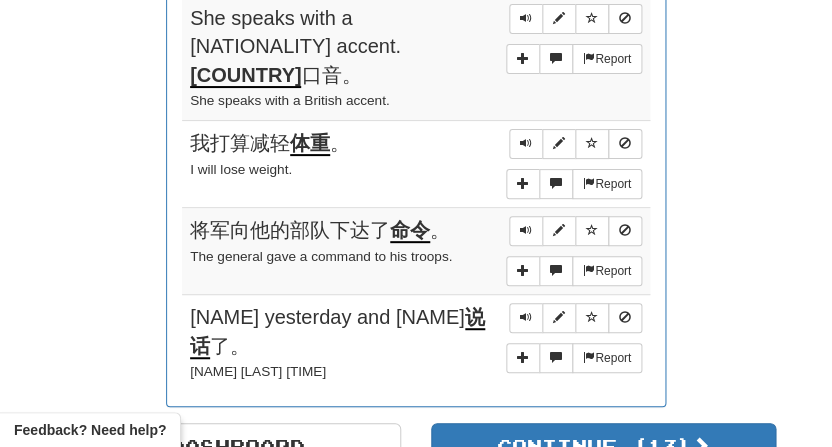 scroll, scrollTop: 1478, scrollLeft: 0, axis: vertical 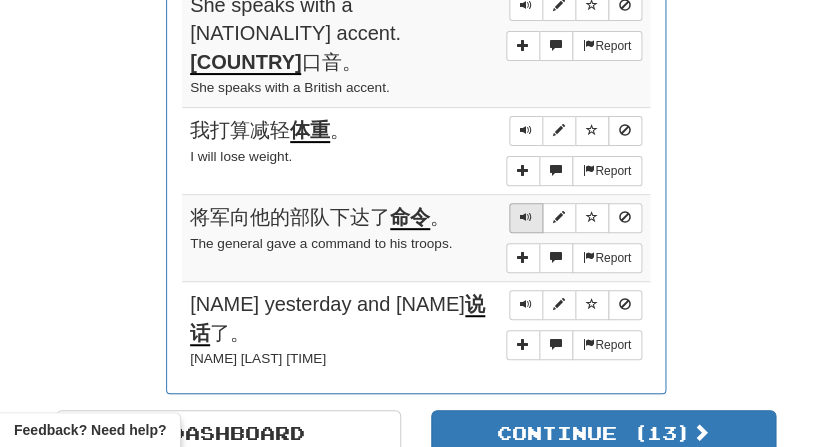 click at bounding box center (526, 218) 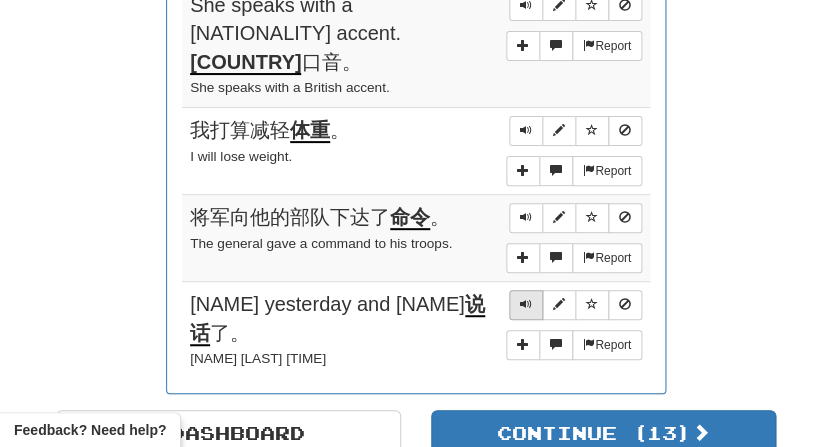 click at bounding box center (526, 305) 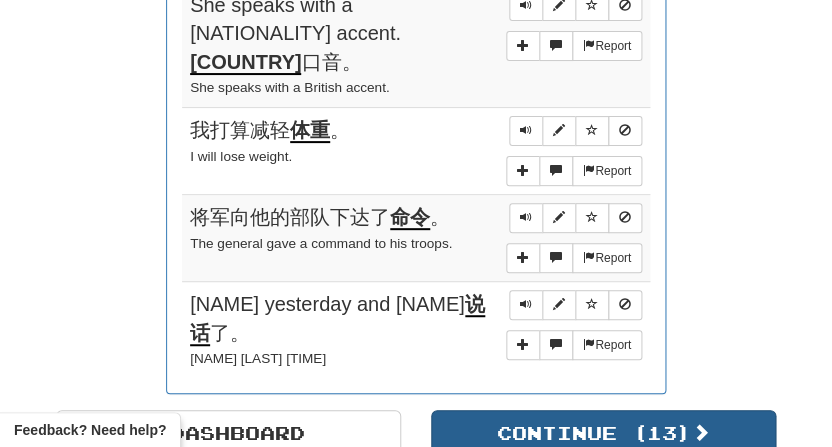 click on "Continue ( 13 )" at bounding box center (603, 433) 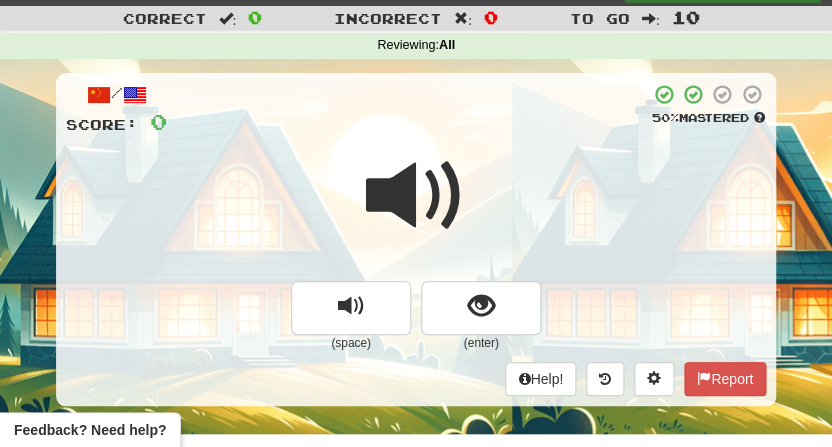scroll, scrollTop: 48, scrollLeft: 0, axis: vertical 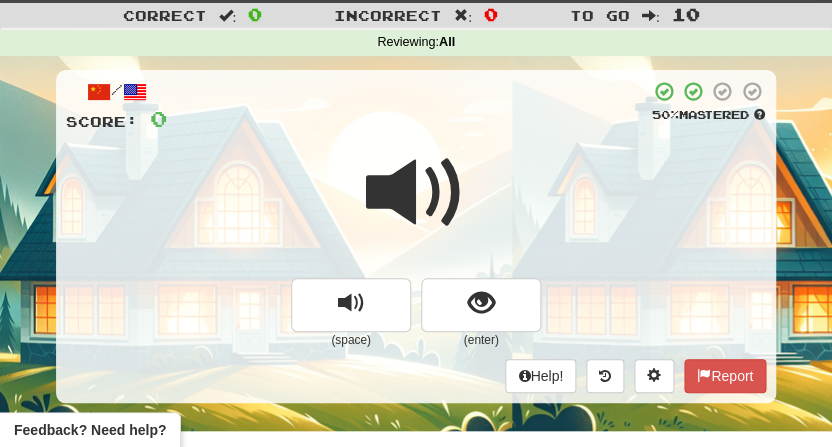 click at bounding box center [416, 193] 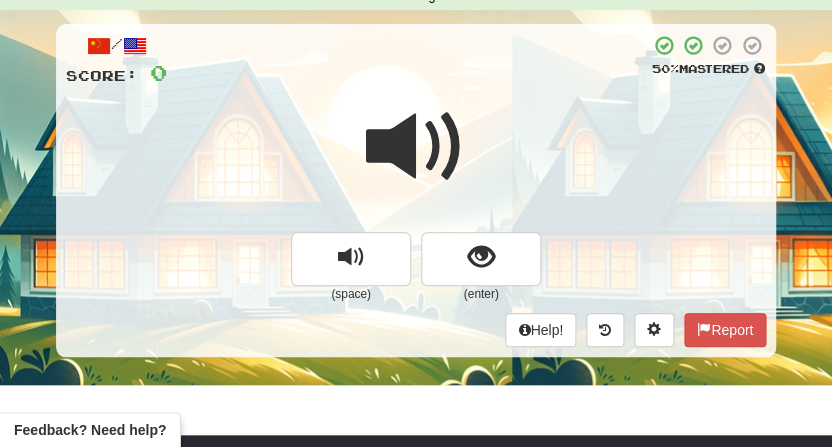 scroll, scrollTop: 109, scrollLeft: 0, axis: vertical 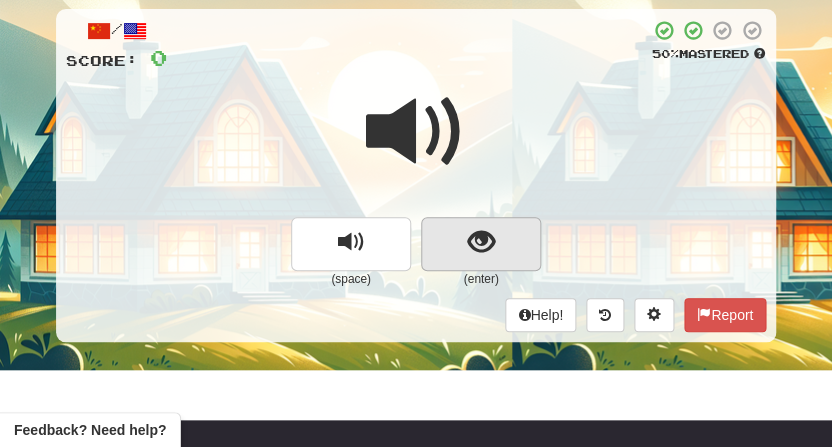 click at bounding box center [481, 242] 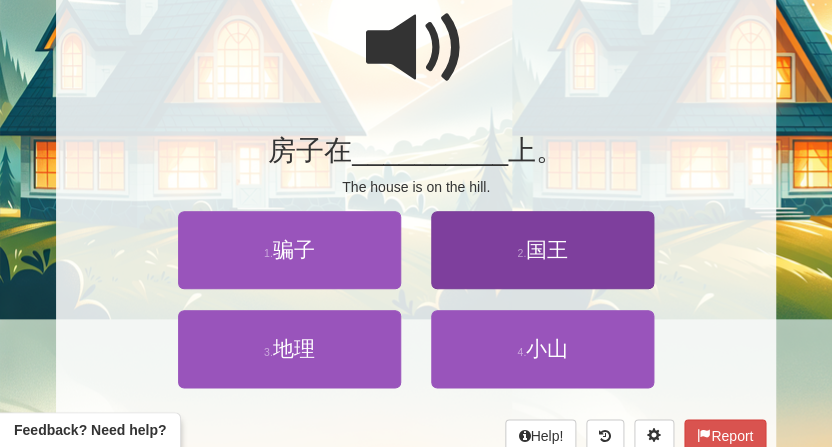 scroll, scrollTop: 195, scrollLeft: 0, axis: vertical 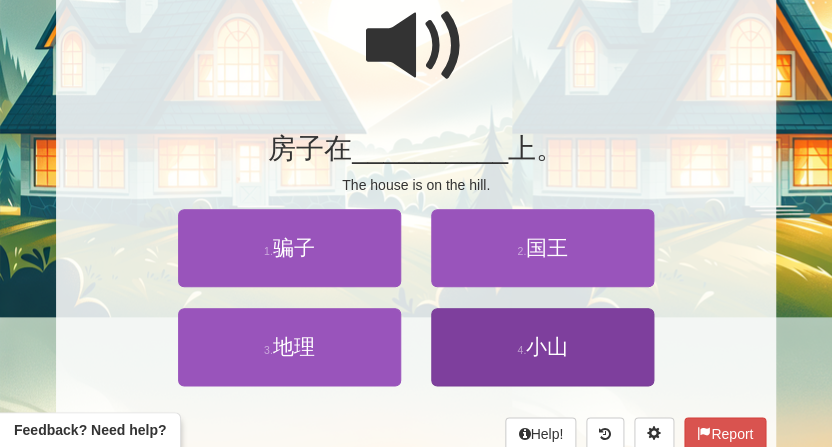 click on "小山" at bounding box center (547, 346) 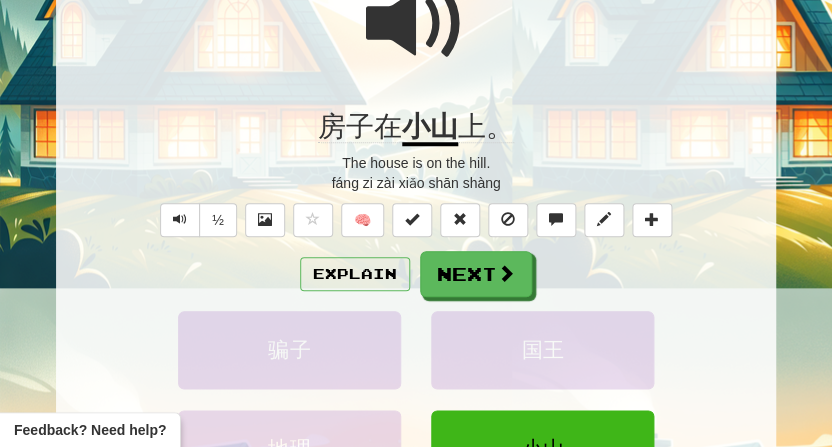 scroll, scrollTop: 226, scrollLeft: 0, axis: vertical 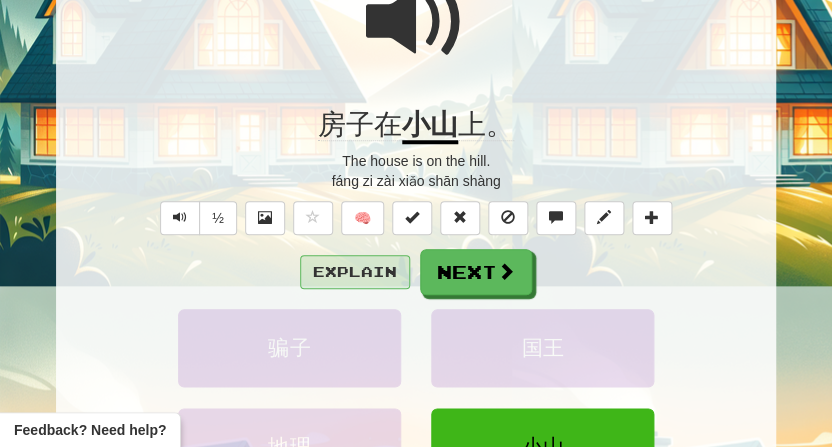 click on "Explain" at bounding box center (355, 272) 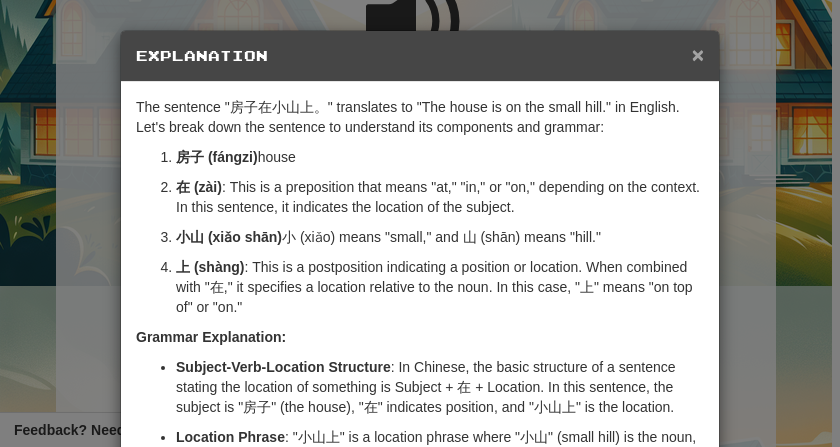 click on "×" at bounding box center [698, 54] 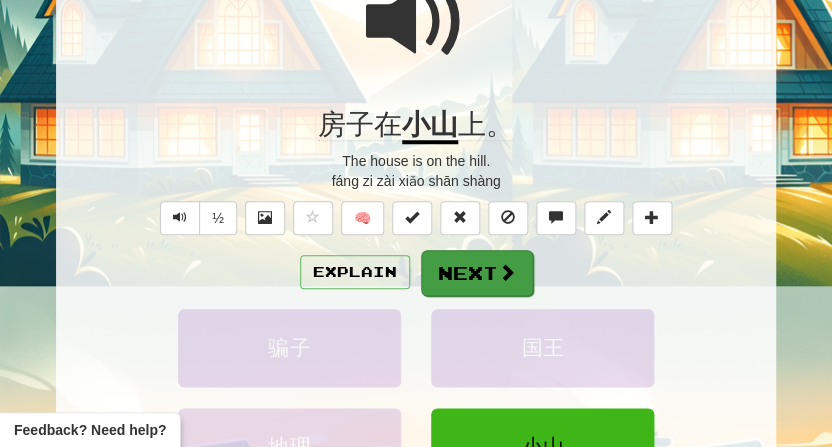 click on "Next" at bounding box center (477, 273) 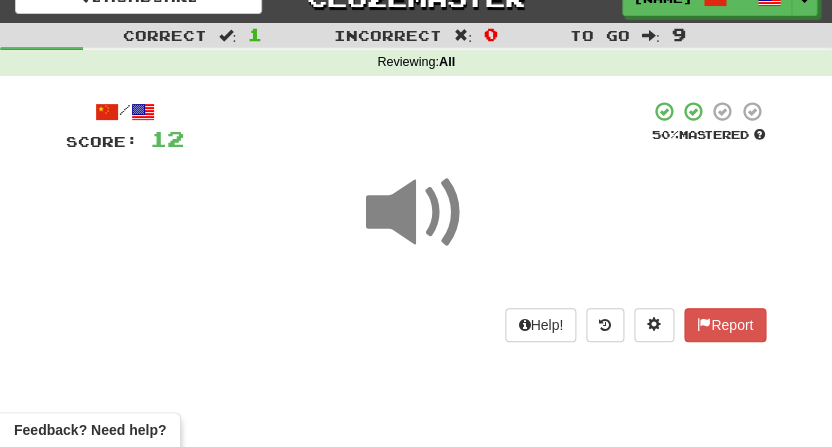 scroll, scrollTop: 30, scrollLeft: 0, axis: vertical 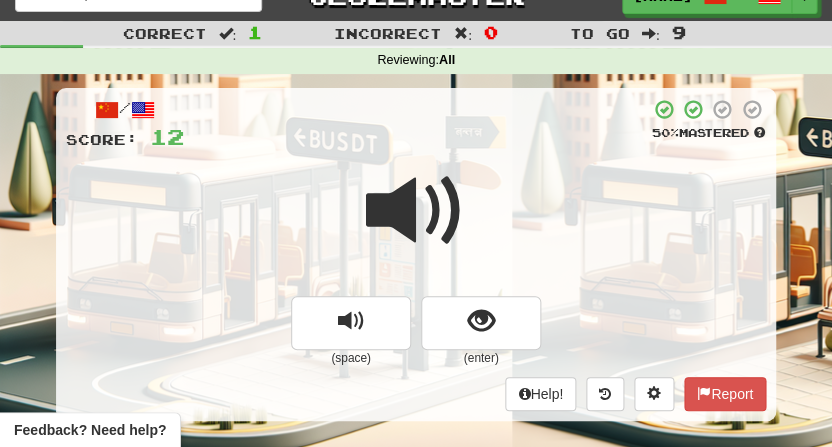 click at bounding box center (417, 125) 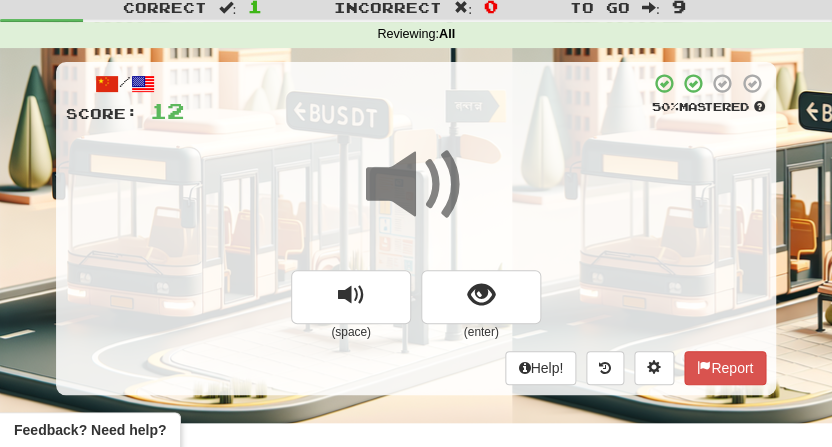 scroll, scrollTop: 71, scrollLeft: 0, axis: vertical 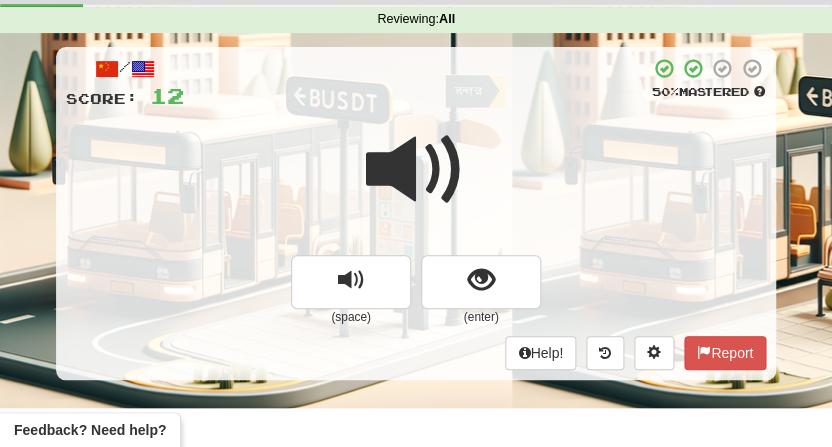 click at bounding box center (416, 170) 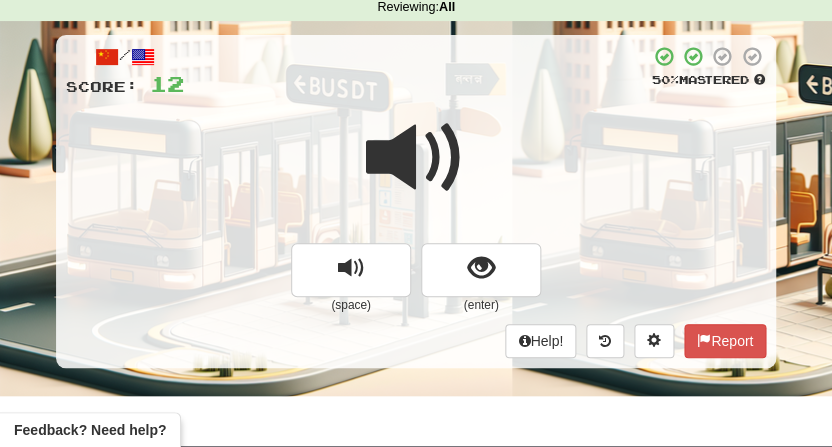 scroll, scrollTop: 81, scrollLeft: 0, axis: vertical 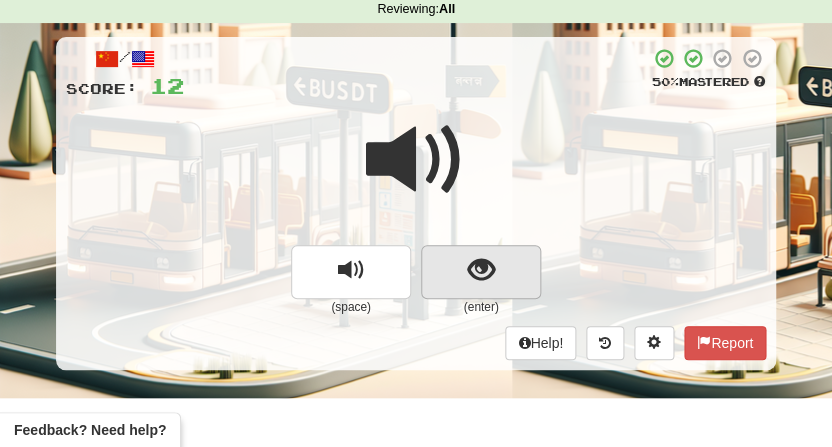 click at bounding box center [481, 270] 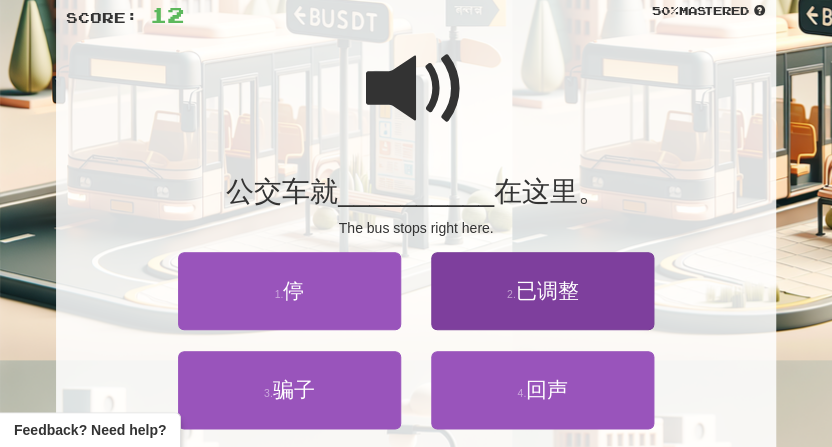 scroll, scrollTop: 170, scrollLeft: 0, axis: vertical 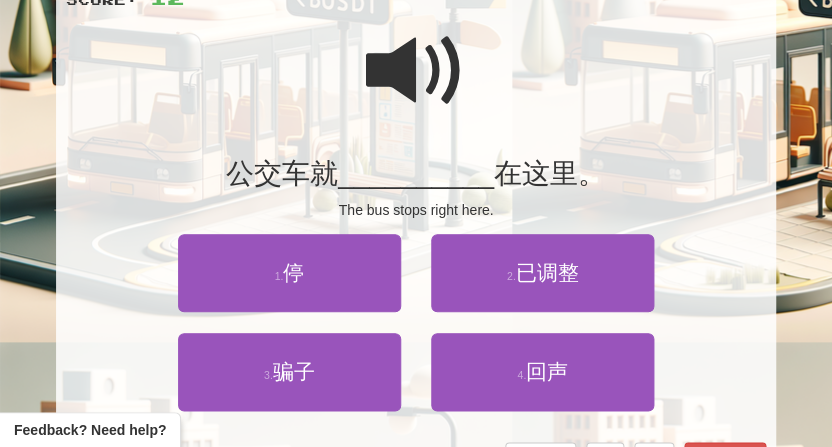 click at bounding box center (416, 71) 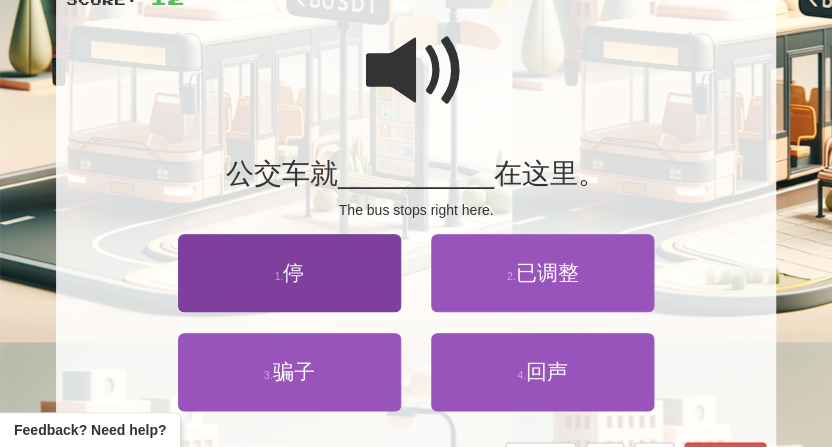 click on "1 .  停" at bounding box center [289, 273] 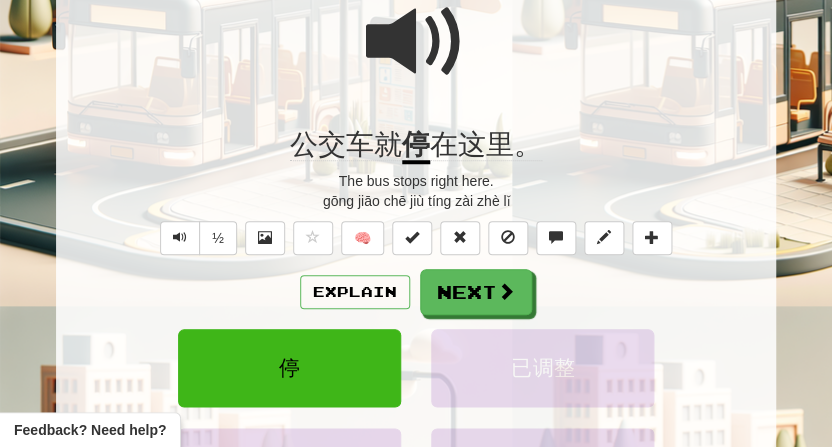 scroll, scrollTop: 210, scrollLeft: 0, axis: vertical 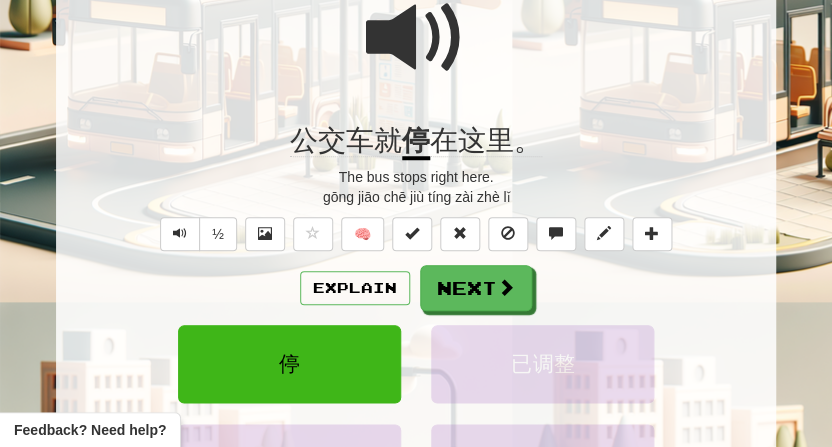 click at bounding box center (416, 38) 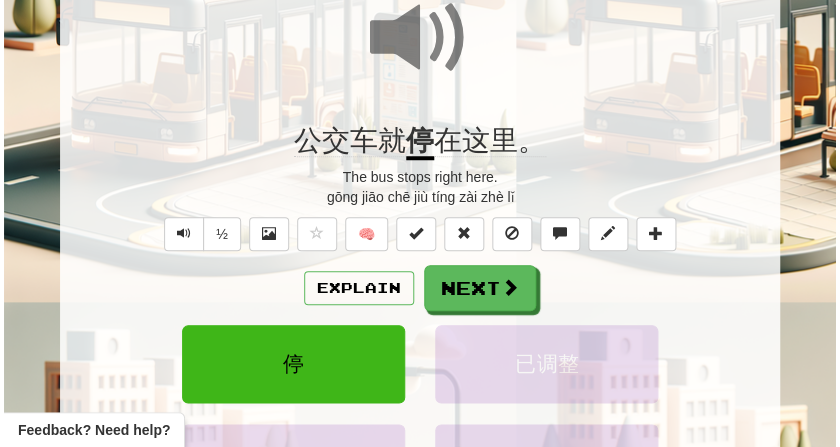 scroll, scrollTop: 228, scrollLeft: 0, axis: vertical 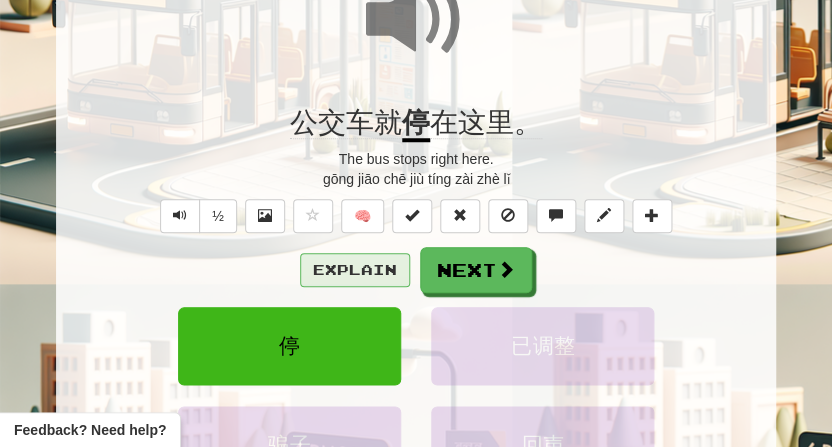 click on "Explain" at bounding box center (355, 270) 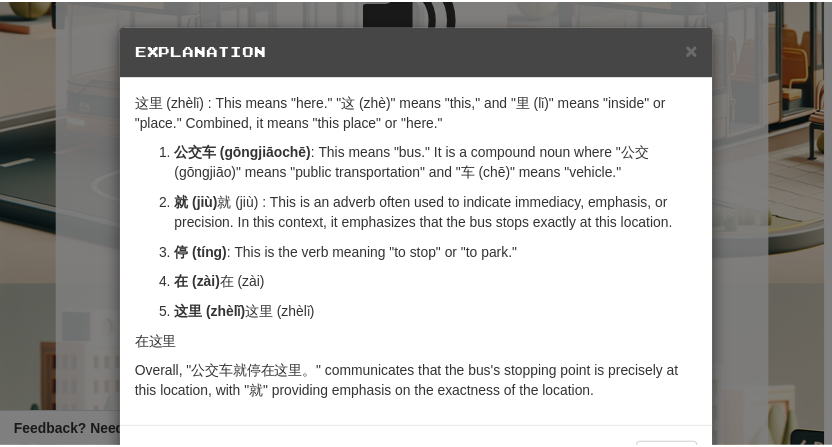 scroll, scrollTop: 2, scrollLeft: 0, axis: vertical 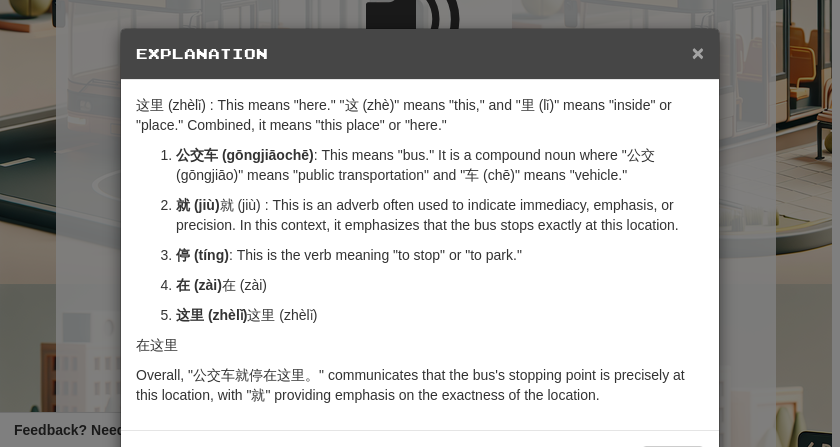 click on "×" at bounding box center [698, 52] 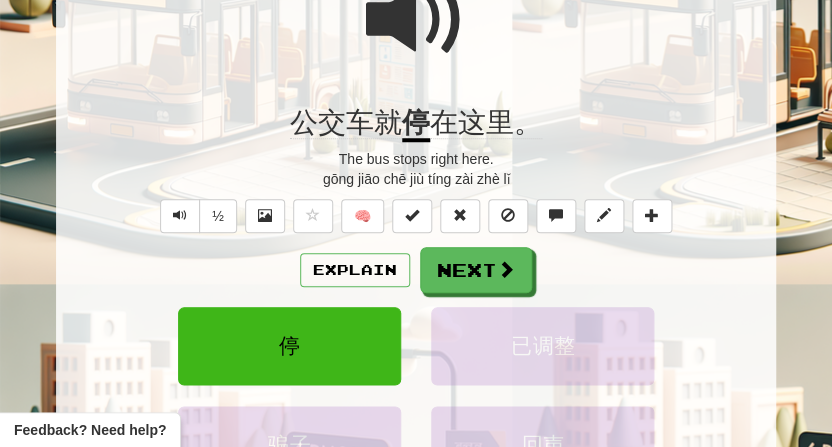 click at bounding box center (416, 20) 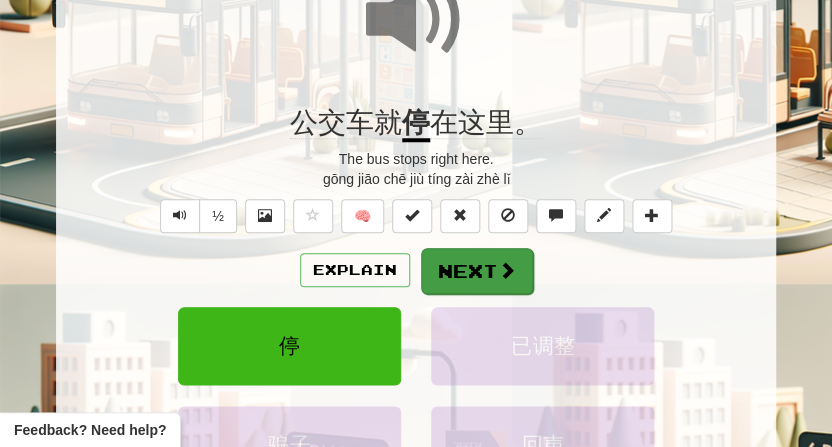 click on "Next" at bounding box center [477, 271] 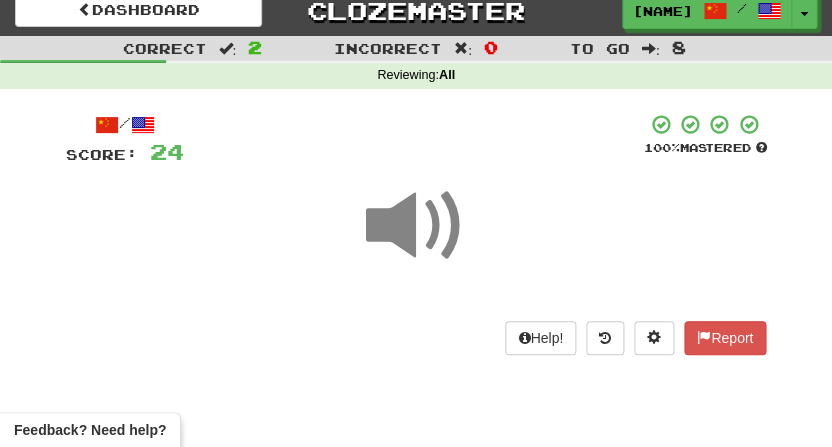 scroll, scrollTop: 30, scrollLeft: 0, axis: vertical 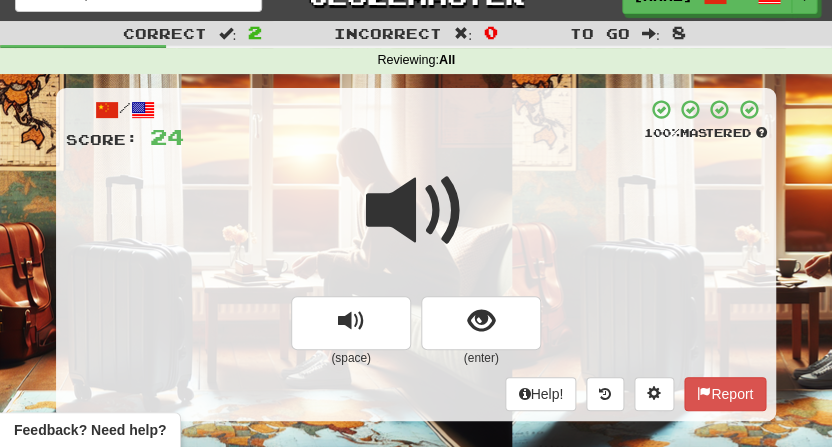 click at bounding box center [416, 211] 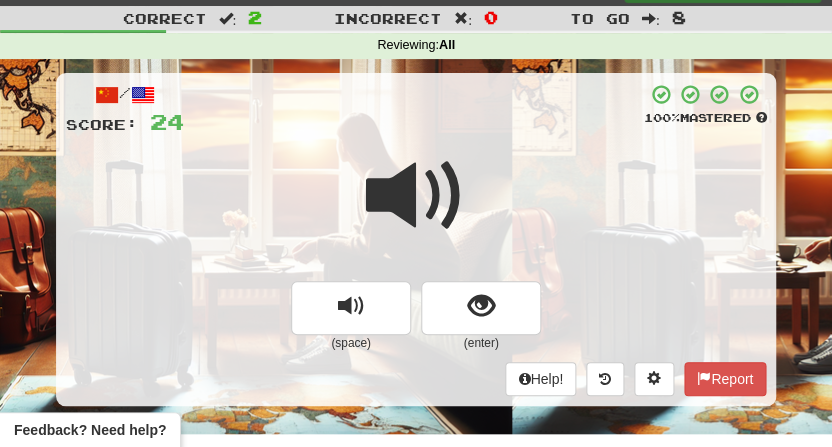 scroll, scrollTop: 55, scrollLeft: 0, axis: vertical 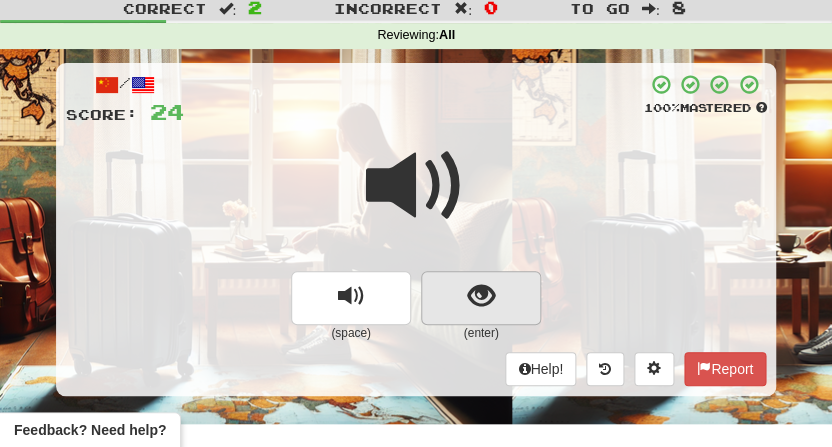 click at bounding box center [481, 296] 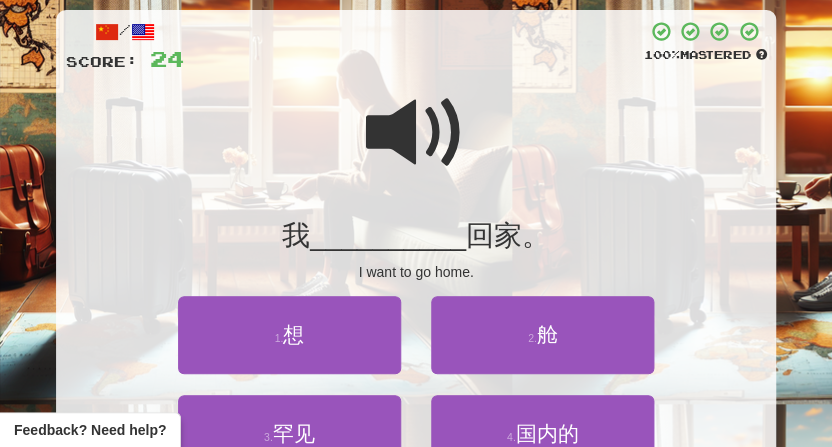 scroll, scrollTop: 128, scrollLeft: 0, axis: vertical 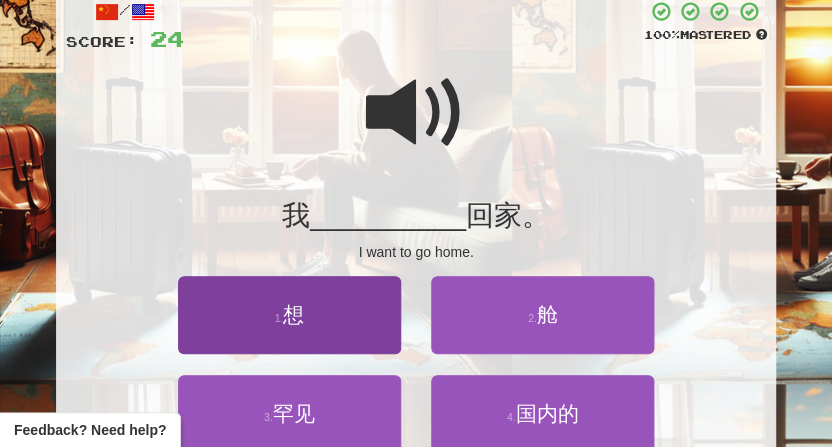 click on "1 .  想" at bounding box center [289, 315] 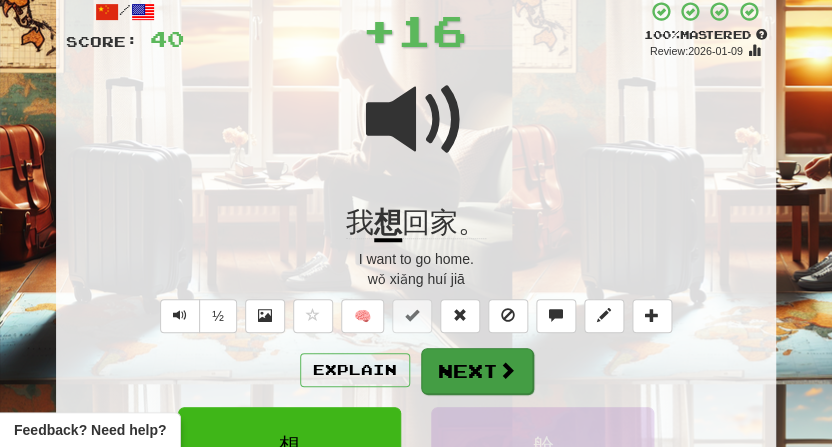 click on "Next" at bounding box center [477, 371] 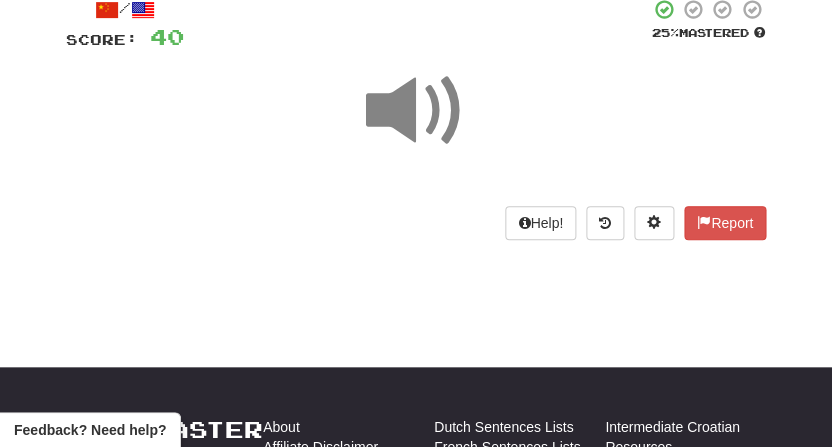 scroll, scrollTop: 30, scrollLeft: 0, axis: vertical 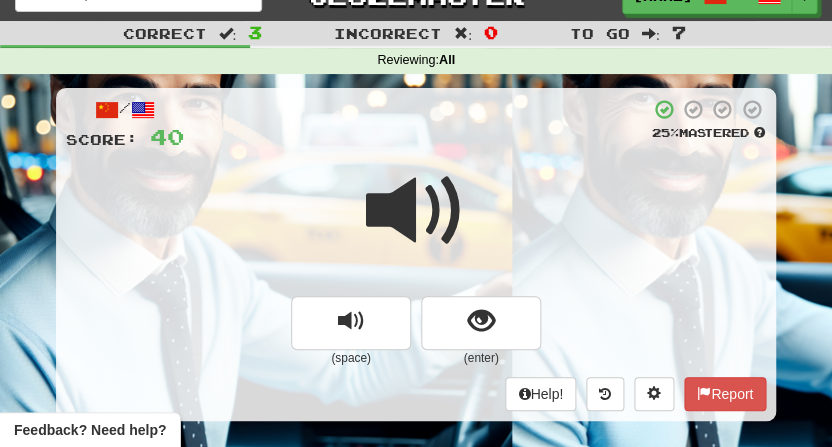 click at bounding box center [416, 224] 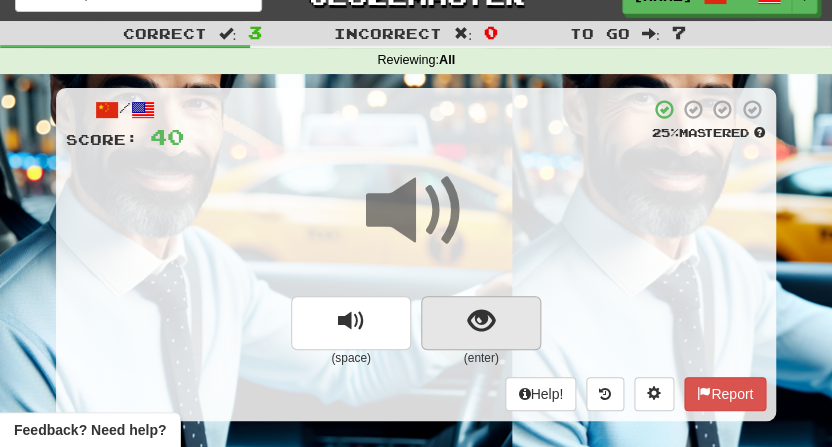 click at bounding box center [481, 321] 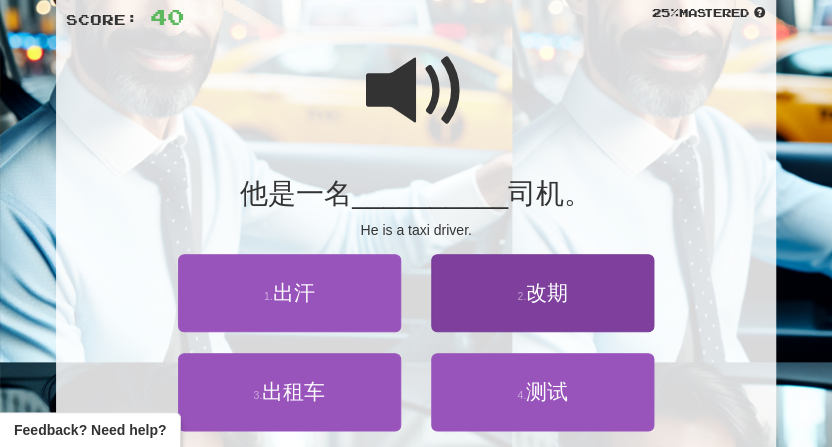 scroll, scrollTop: 170, scrollLeft: 0, axis: vertical 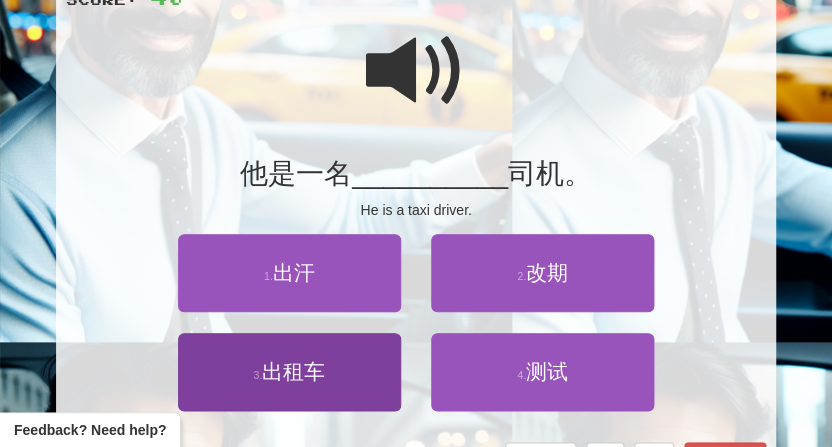 click on "出租车" at bounding box center (293, 371) 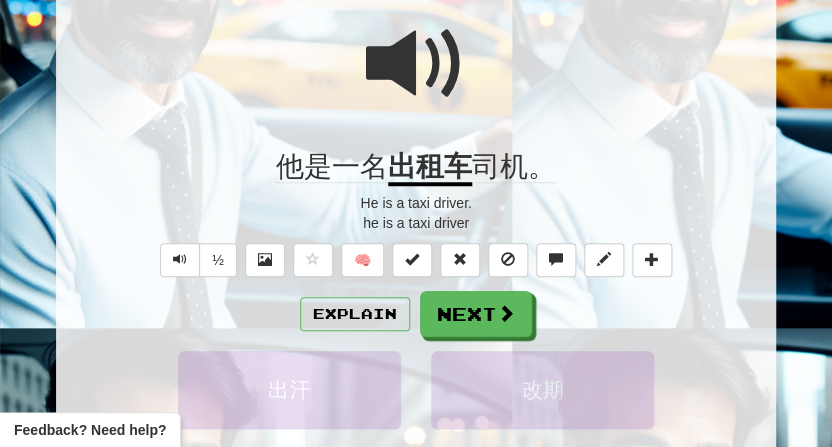 scroll, scrollTop: 186, scrollLeft: 0, axis: vertical 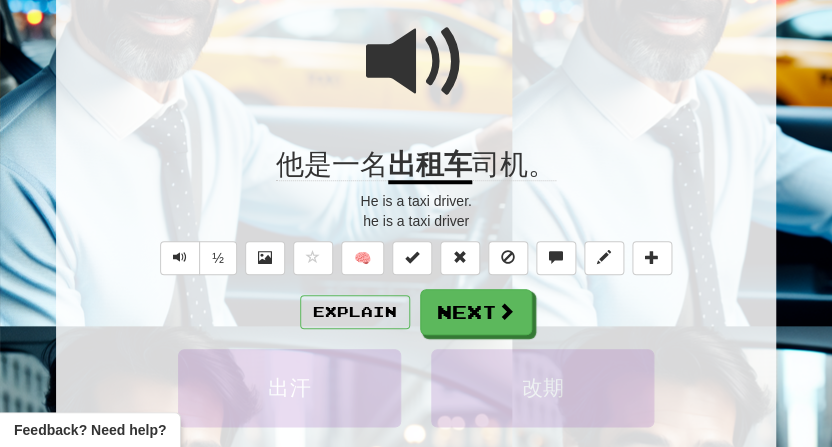 click at bounding box center (416, 62) 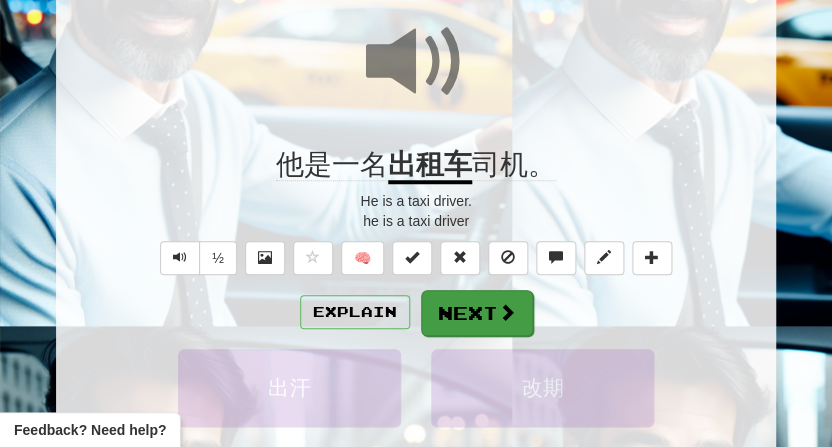 click on "Next" at bounding box center (477, 313) 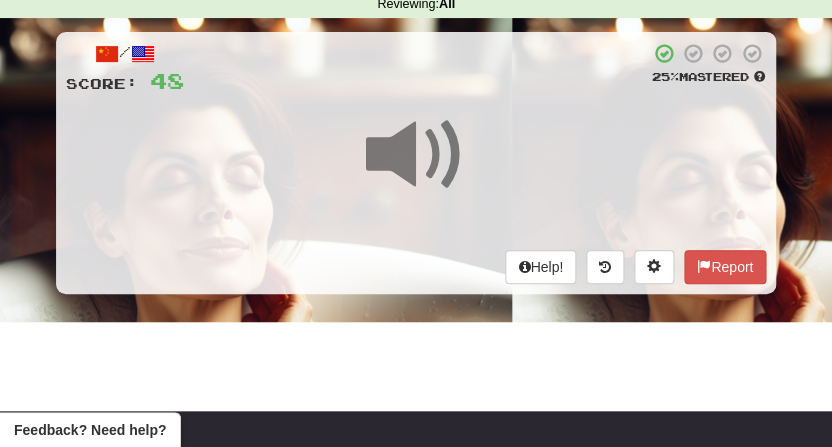scroll, scrollTop: 68, scrollLeft: 0, axis: vertical 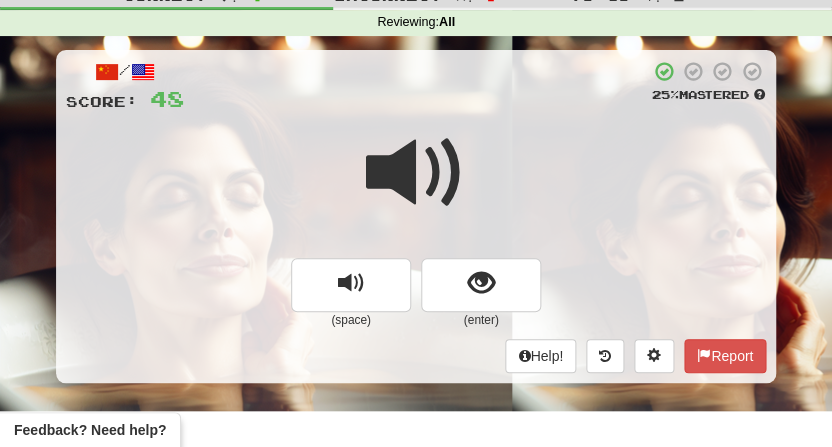 click at bounding box center [416, 173] 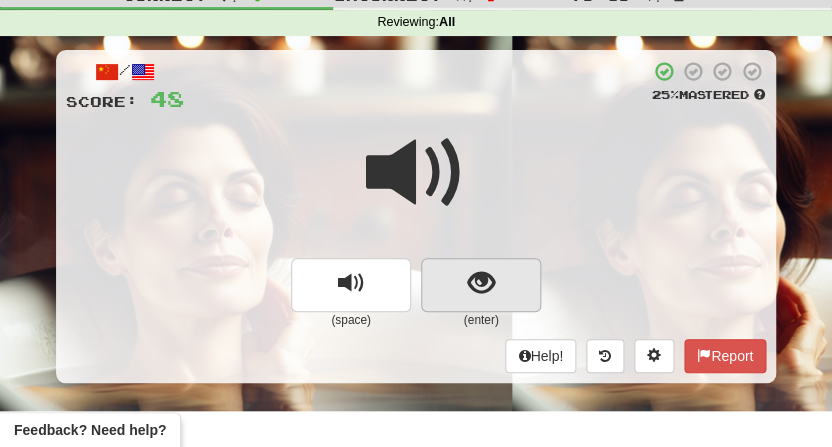 click at bounding box center (481, 283) 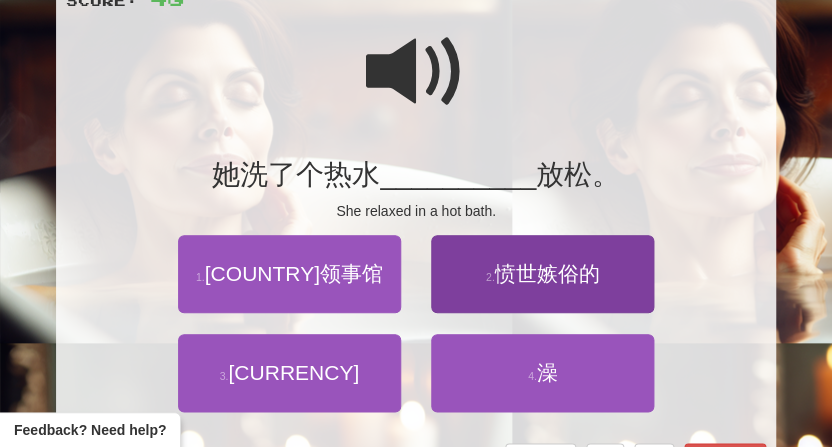 scroll, scrollTop: 172, scrollLeft: 0, axis: vertical 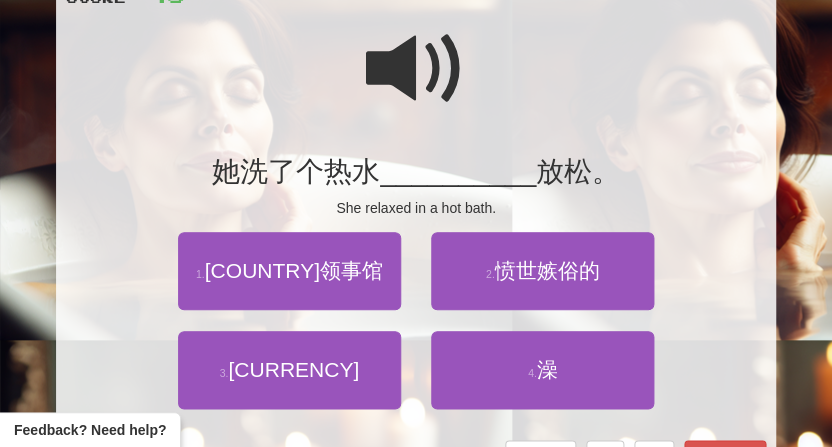 click at bounding box center (416, 69) 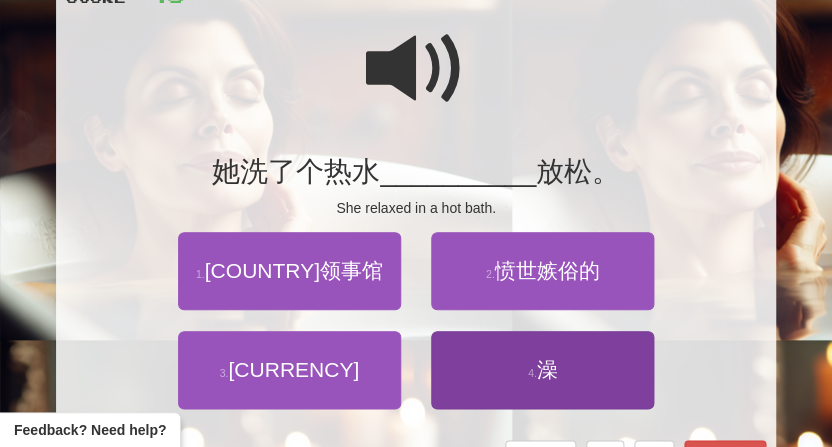 click on "4 .  澡" at bounding box center [542, 370] 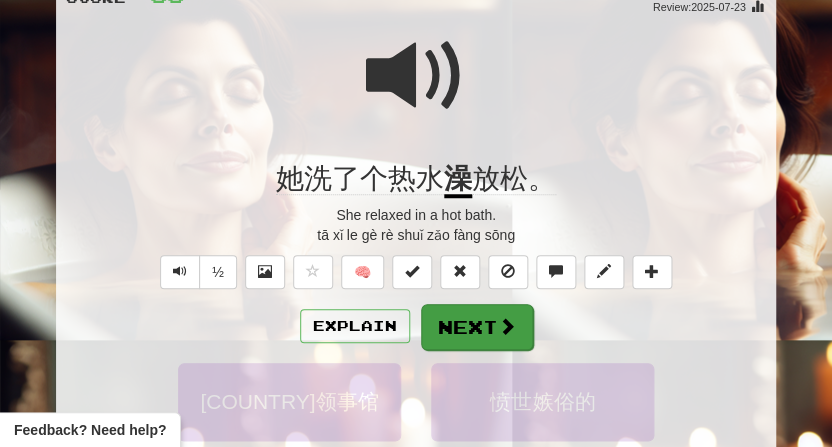 click on "Next" at bounding box center [477, 327] 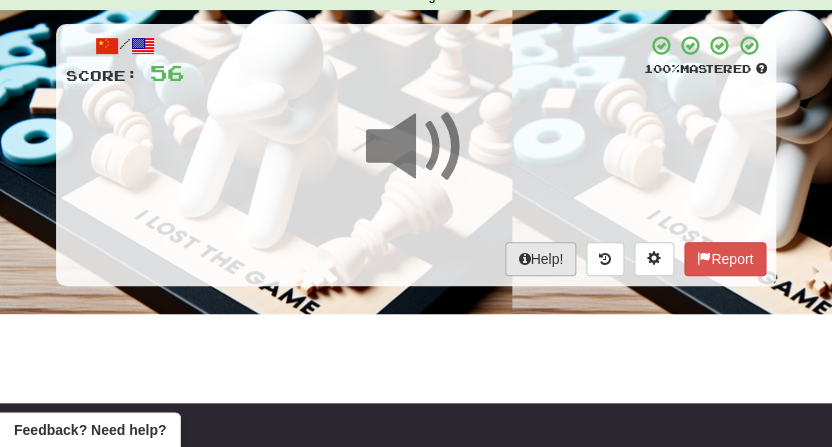 scroll, scrollTop: 72, scrollLeft: 0, axis: vertical 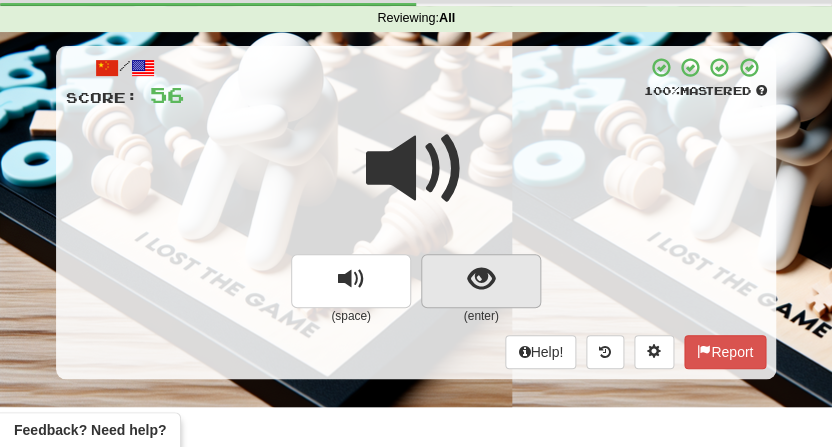 click at bounding box center (481, 279) 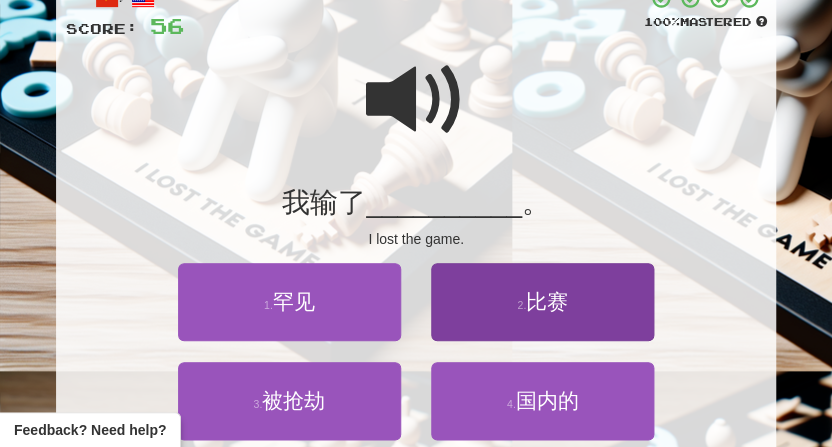 scroll, scrollTop: 156, scrollLeft: 0, axis: vertical 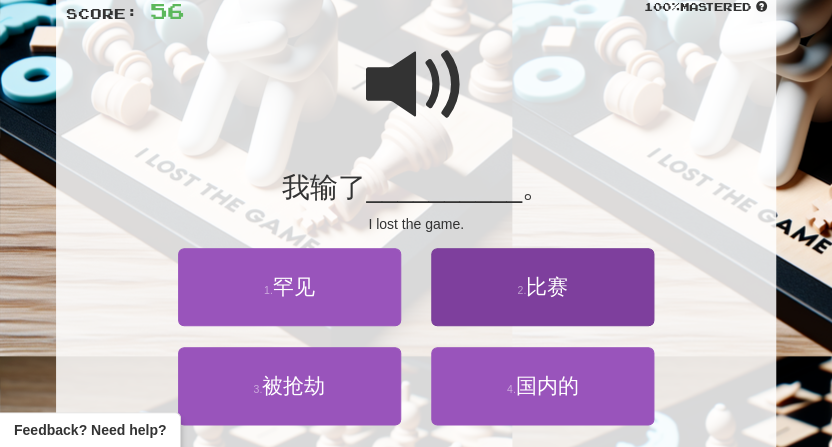 click on "比赛" at bounding box center [547, 286] 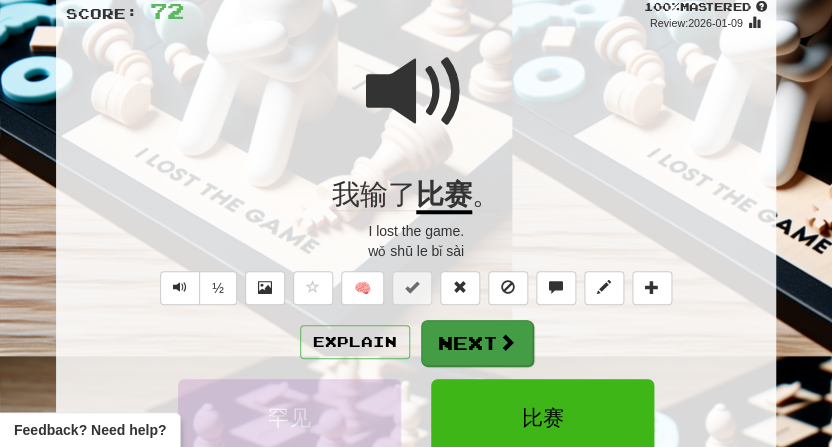 click at bounding box center [507, 342] 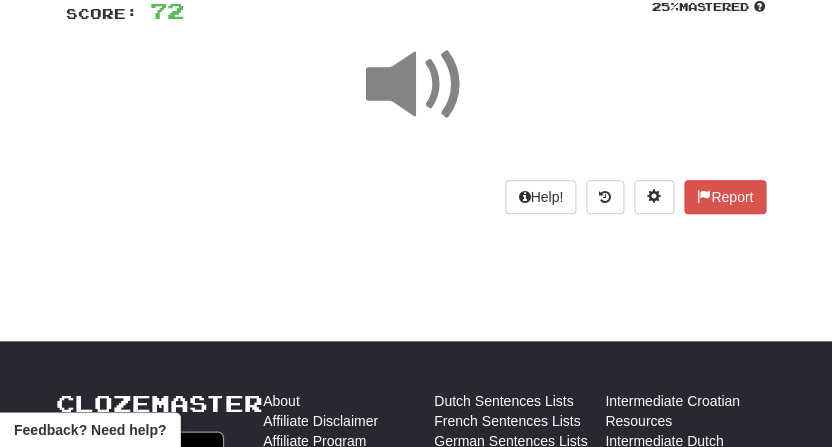 scroll, scrollTop: 0, scrollLeft: 0, axis: both 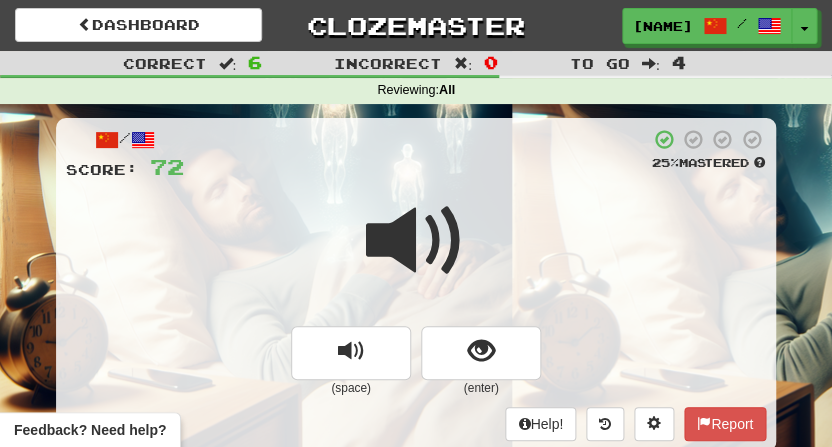 click at bounding box center (416, 241) 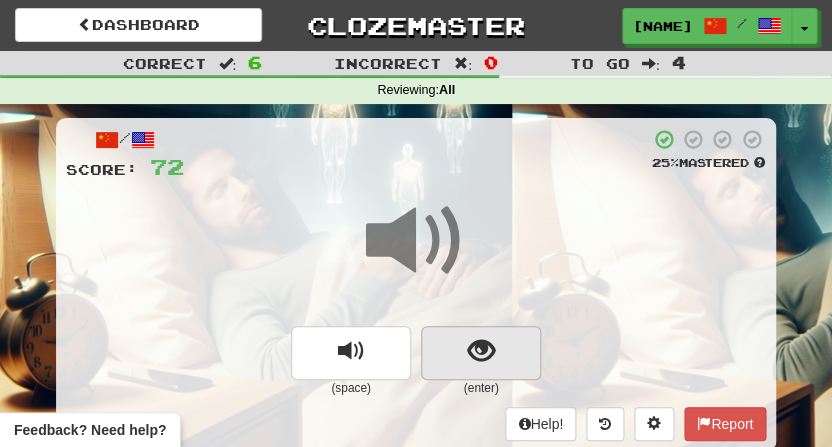 click at bounding box center (481, 351) 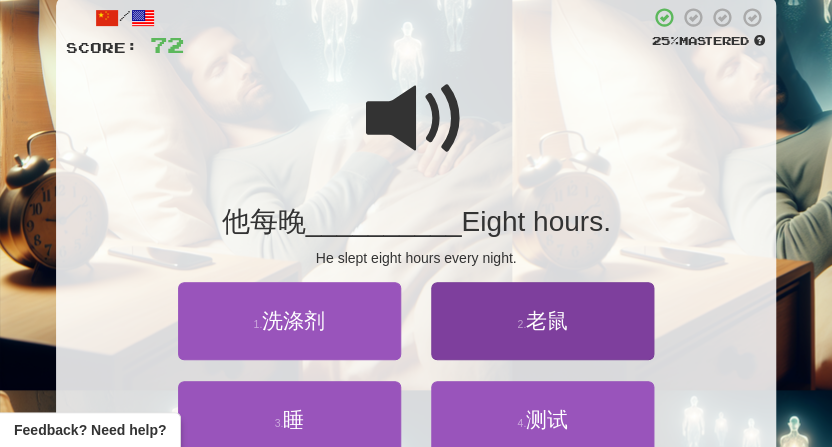 scroll, scrollTop: 135, scrollLeft: 0, axis: vertical 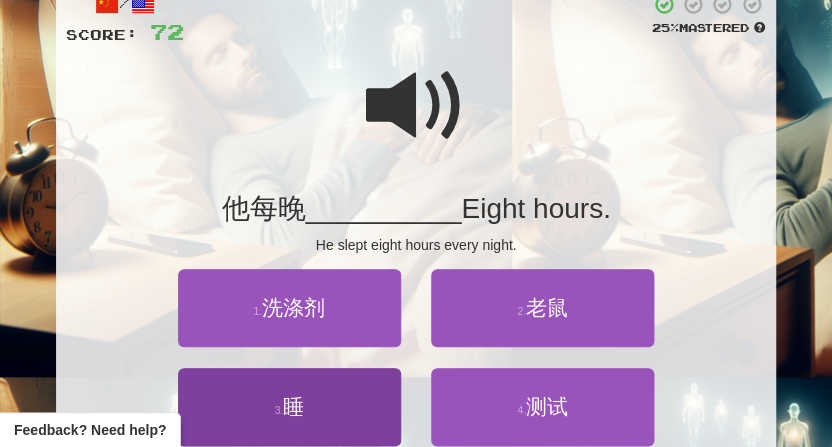 click on "睡" at bounding box center (293, 406) 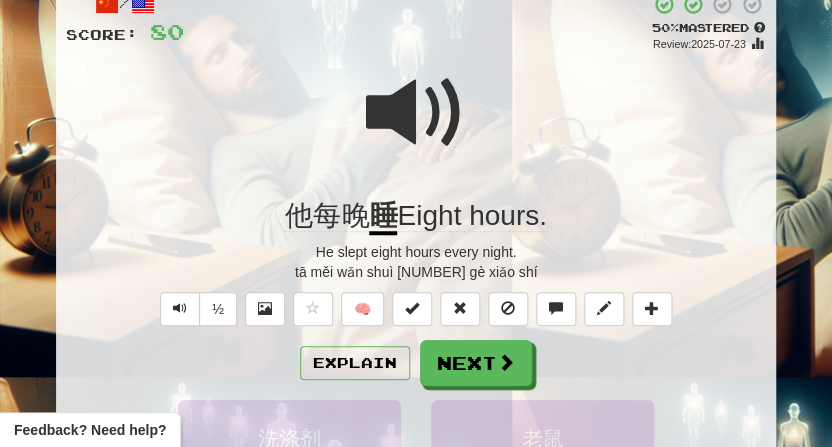 click on "Next" at bounding box center (476, 363) 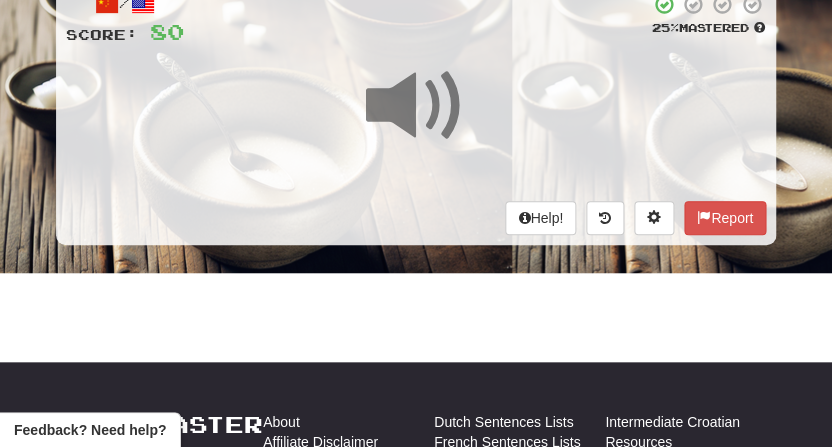scroll, scrollTop: 45, scrollLeft: 0, axis: vertical 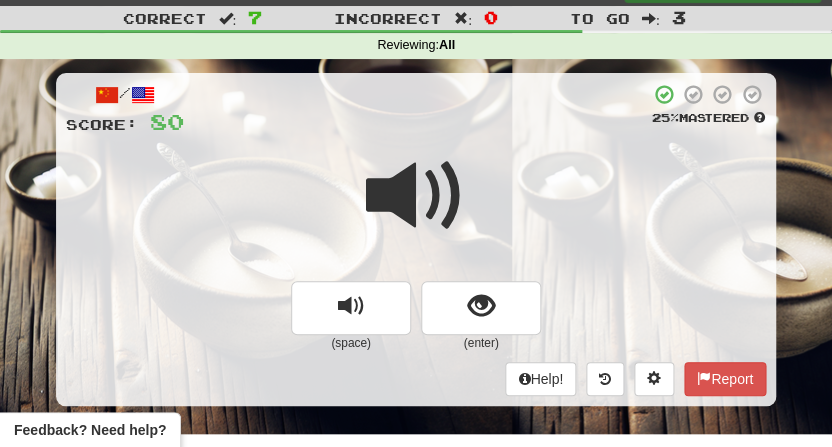 click at bounding box center (416, 196) 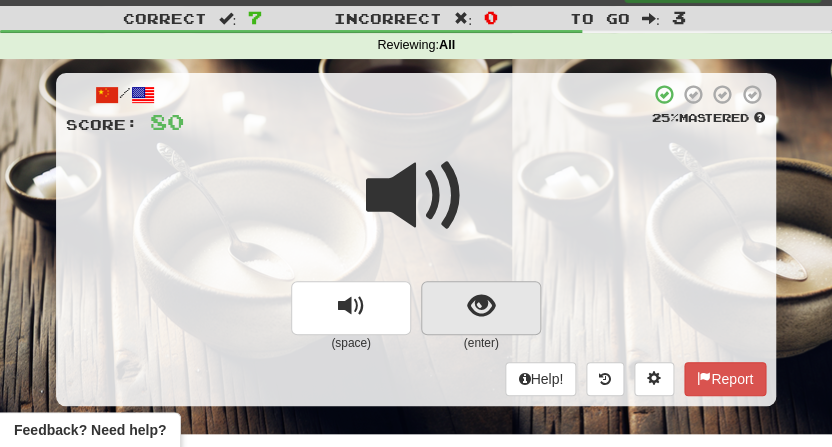 click at bounding box center [481, 306] 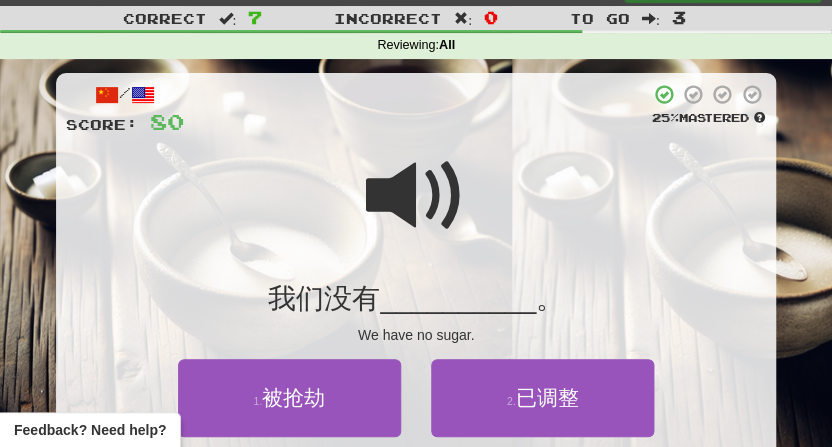 click at bounding box center [416, 196] 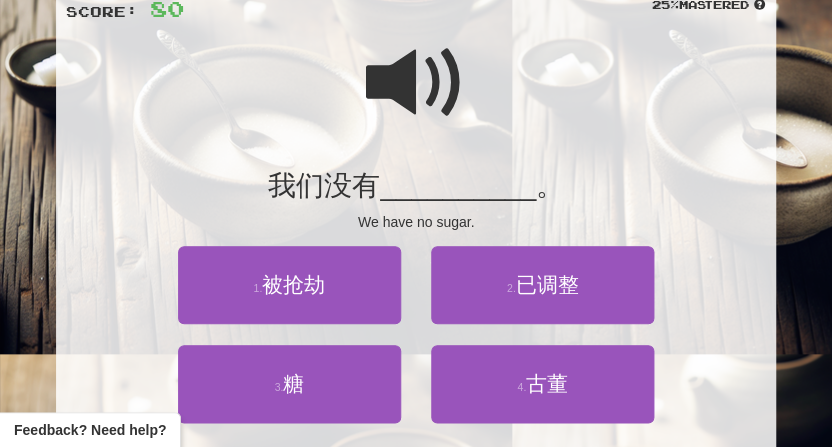 scroll, scrollTop: 160, scrollLeft: 0, axis: vertical 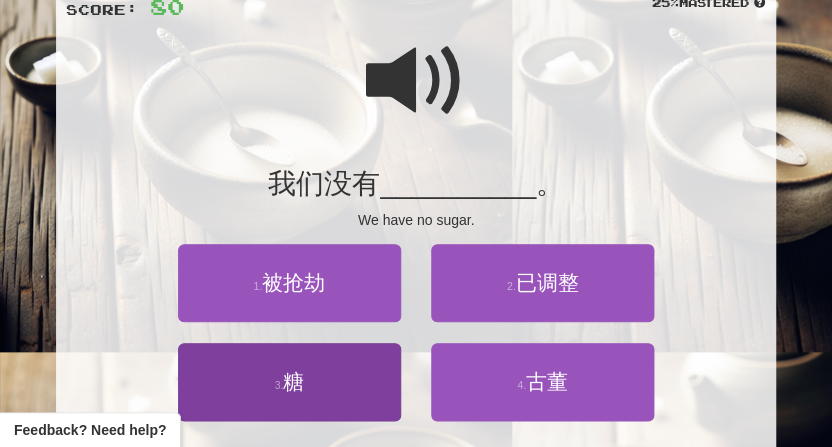 click on "3 .  糖" at bounding box center [289, 382] 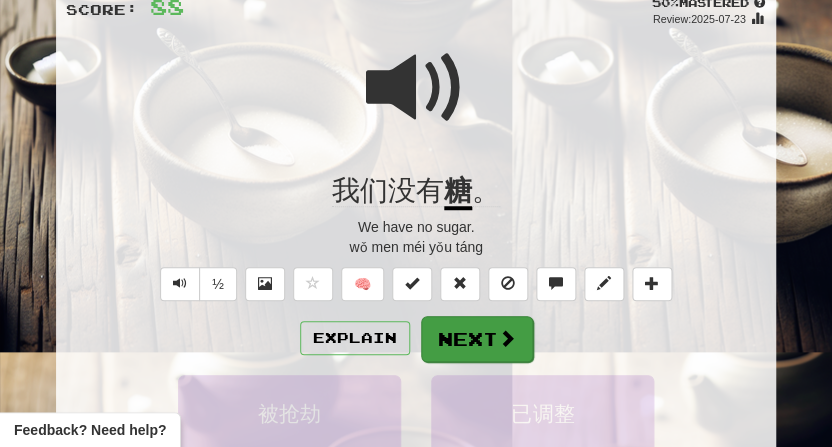 click on "Next" at bounding box center [477, 339] 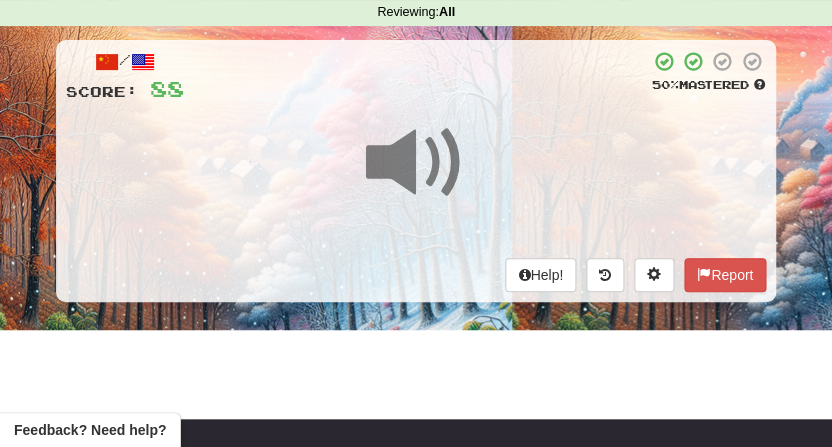 scroll, scrollTop: 58, scrollLeft: 0, axis: vertical 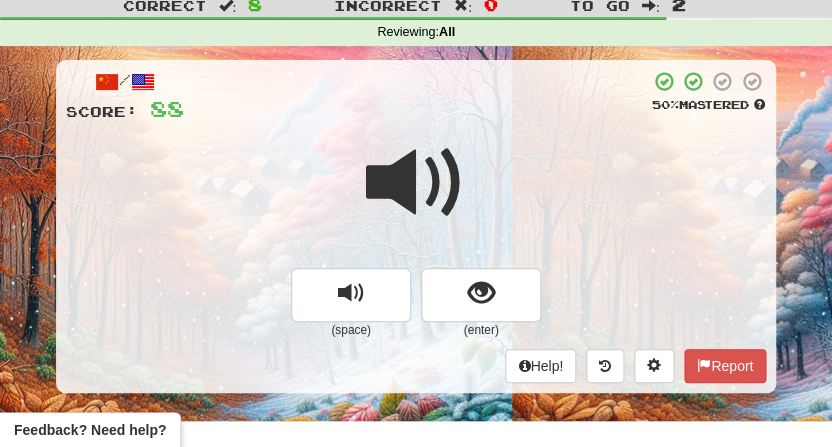click at bounding box center (416, 183) 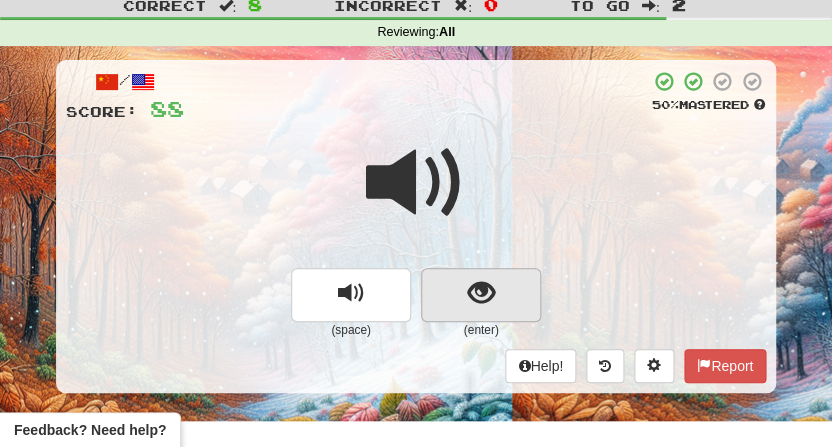 click at bounding box center (481, 293) 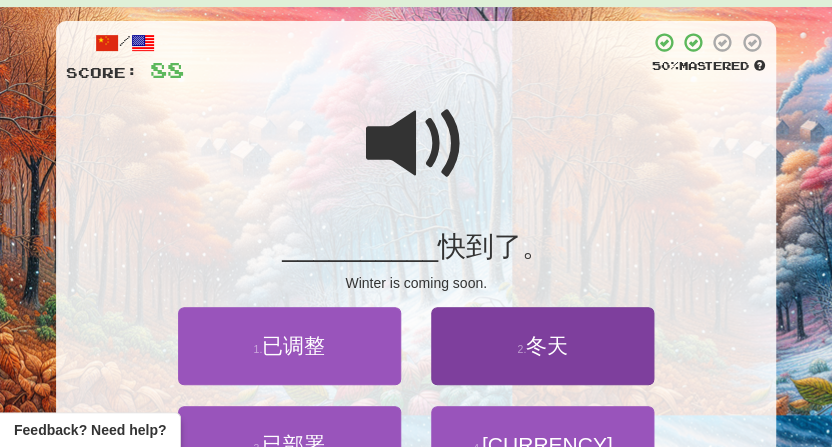 scroll, scrollTop: 100, scrollLeft: 0, axis: vertical 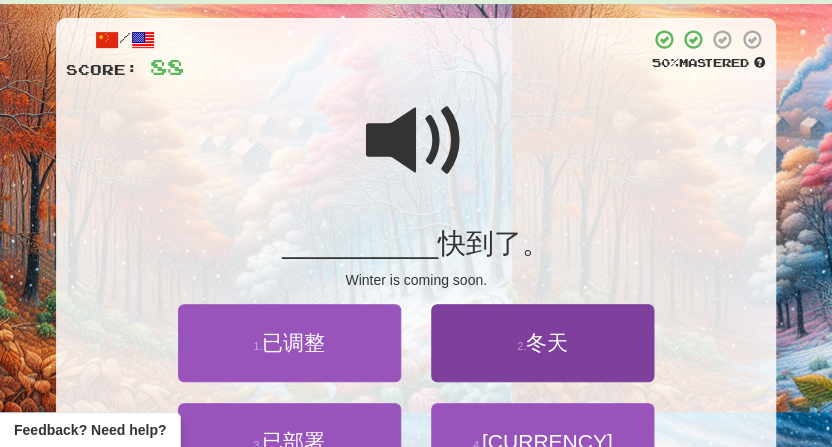 click on "冬天" at bounding box center [547, 342] 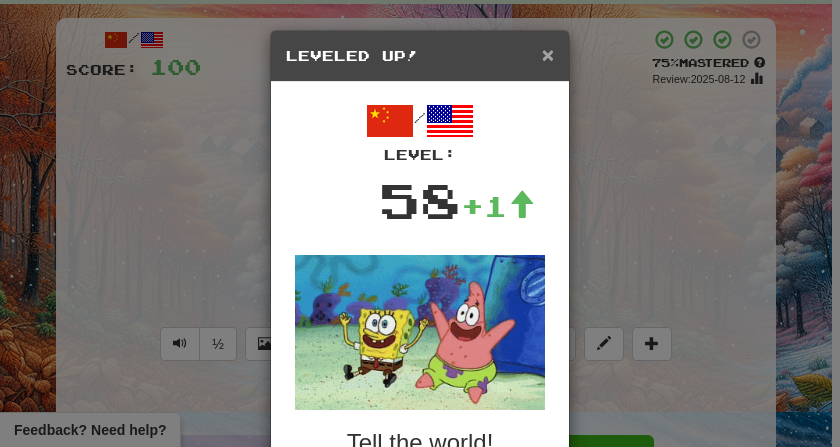 click on "×" at bounding box center [548, 54] 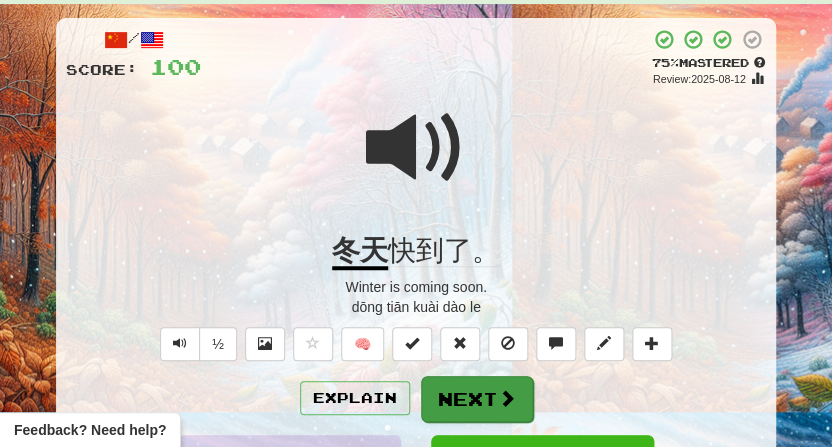 click on "Next" at bounding box center [477, 399] 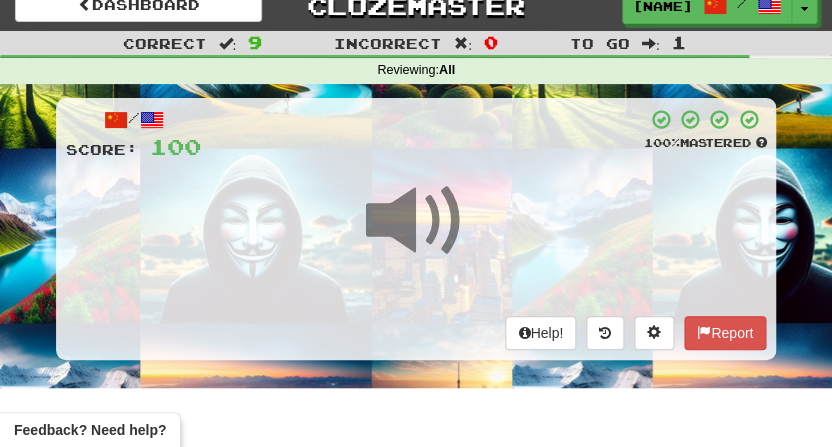 scroll, scrollTop: 0, scrollLeft: 0, axis: both 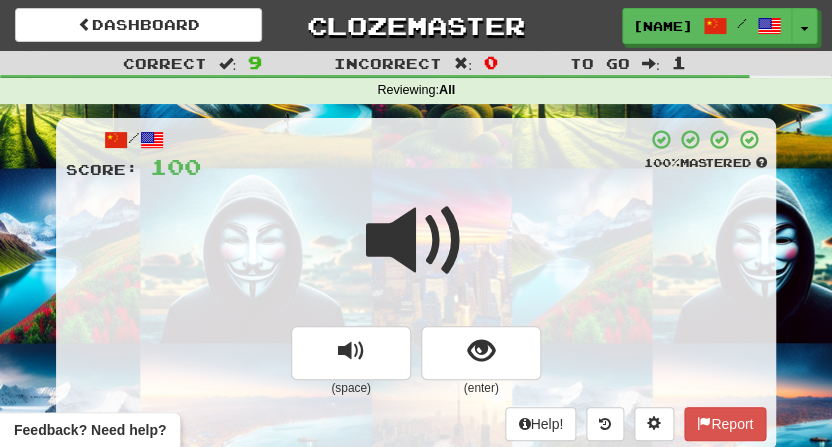 click at bounding box center [416, 254] 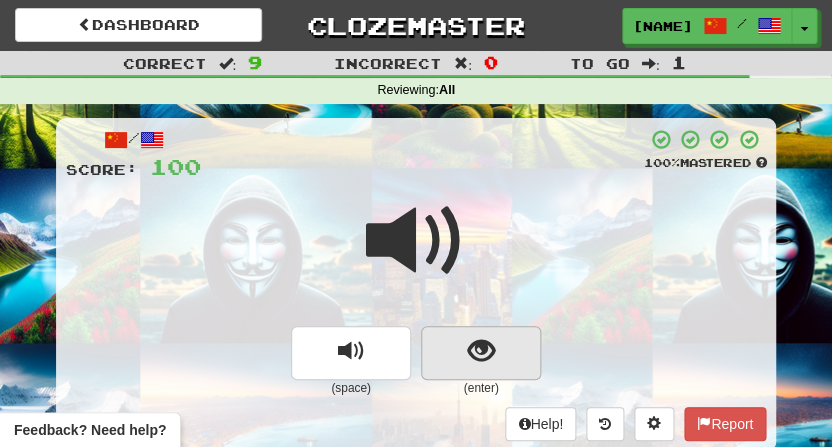click at bounding box center (481, 351) 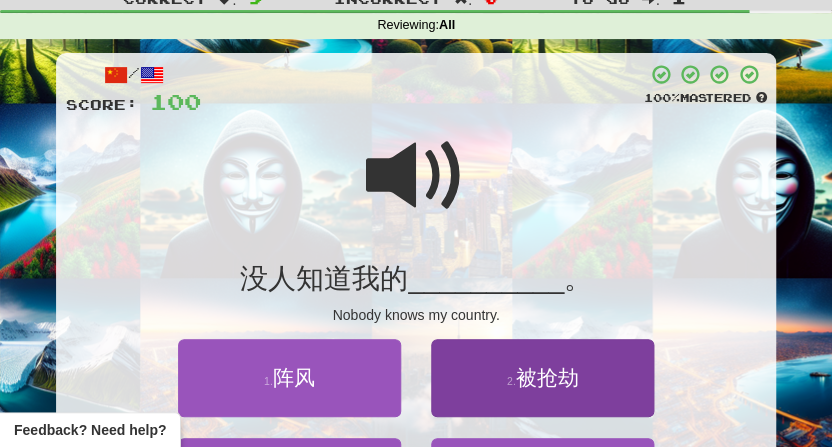 scroll, scrollTop: 84, scrollLeft: 0, axis: vertical 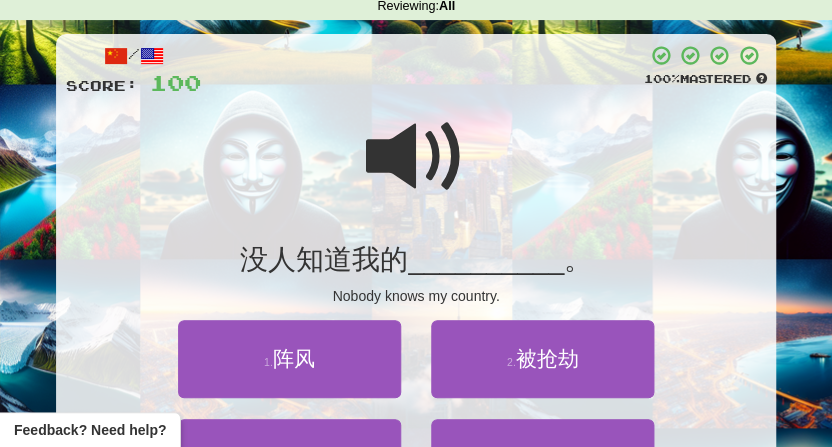 click at bounding box center [416, 157] 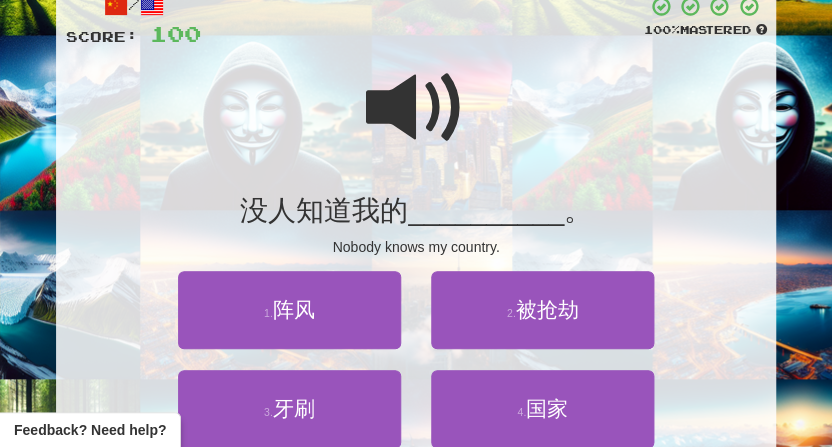 scroll, scrollTop: 150, scrollLeft: 0, axis: vertical 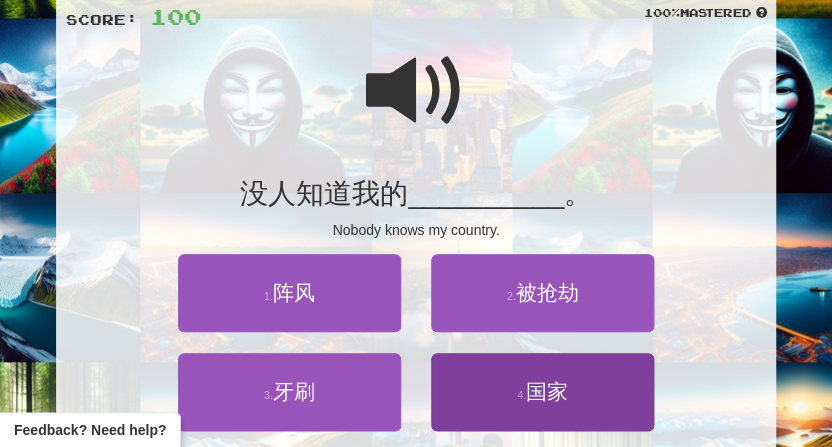 click on "国家" at bounding box center [547, 391] 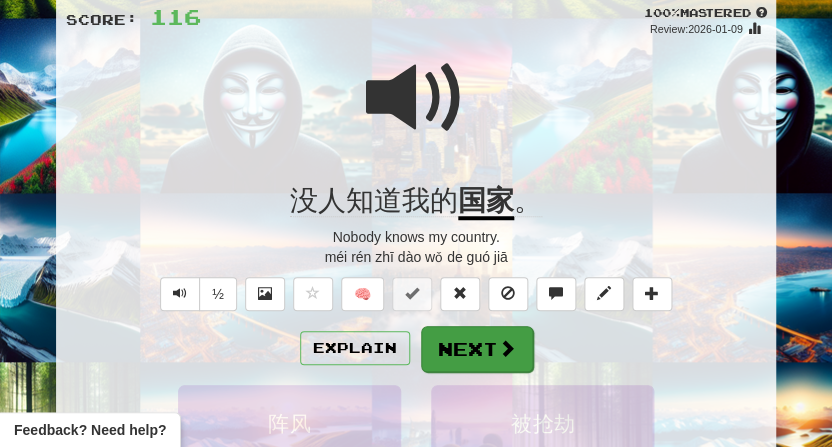click at bounding box center (507, 348) 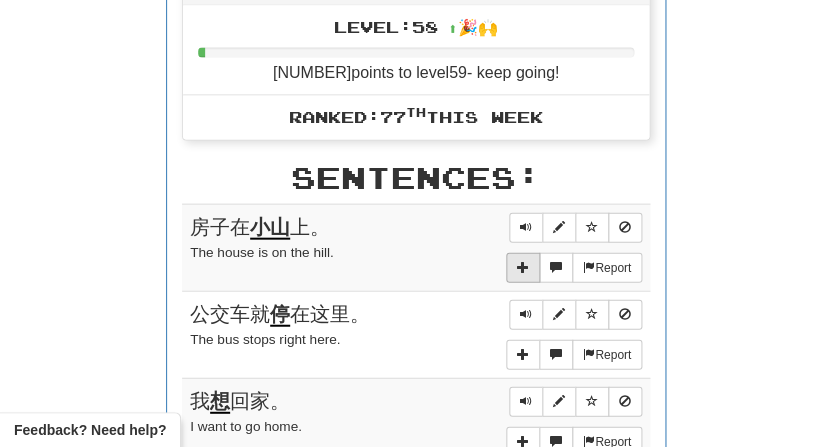 scroll, scrollTop: 747, scrollLeft: 0, axis: vertical 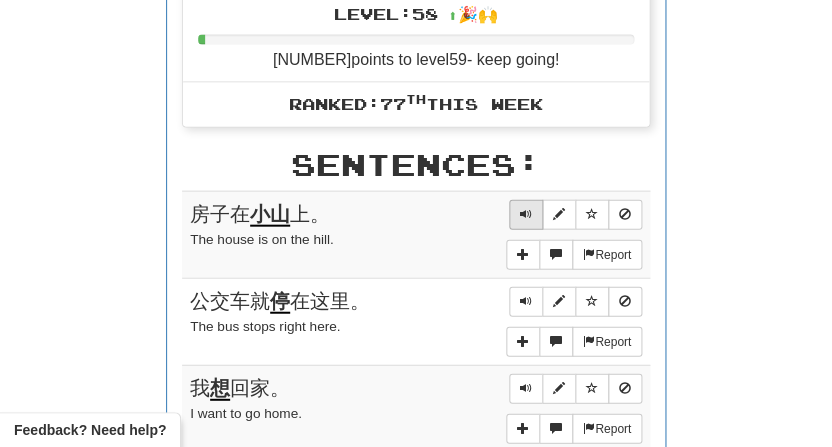 click at bounding box center [526, 214] 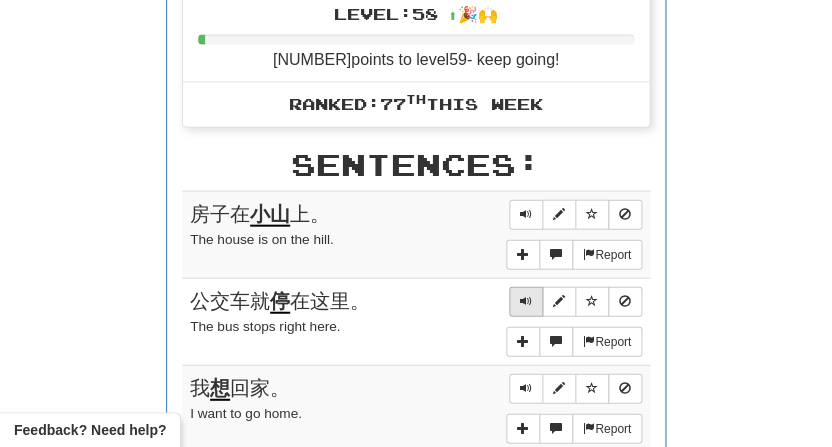 click at bounding box center (526, 302) 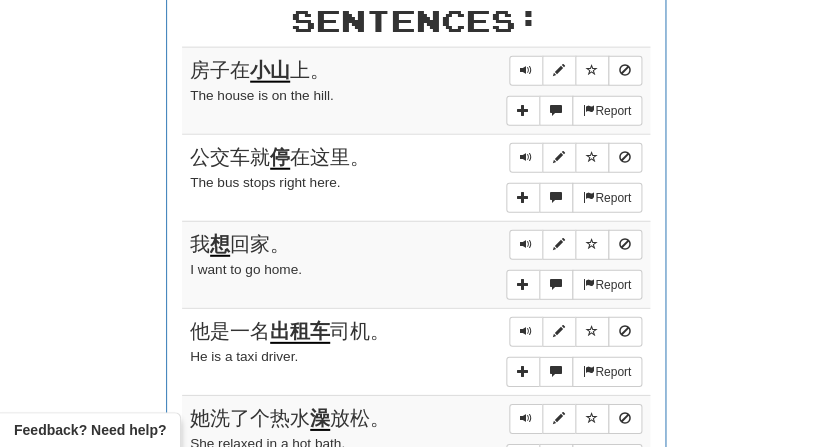 scroll, scrollTop: 903, scrollLeft: 0, axis: vertical 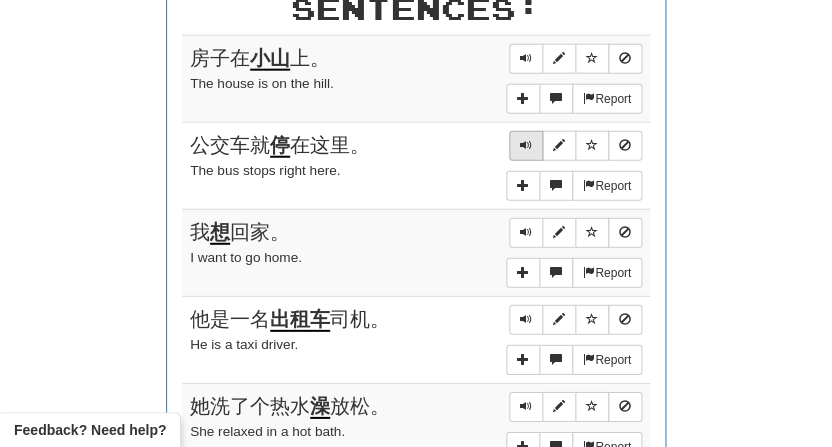 click at bounding box center (526, 146) 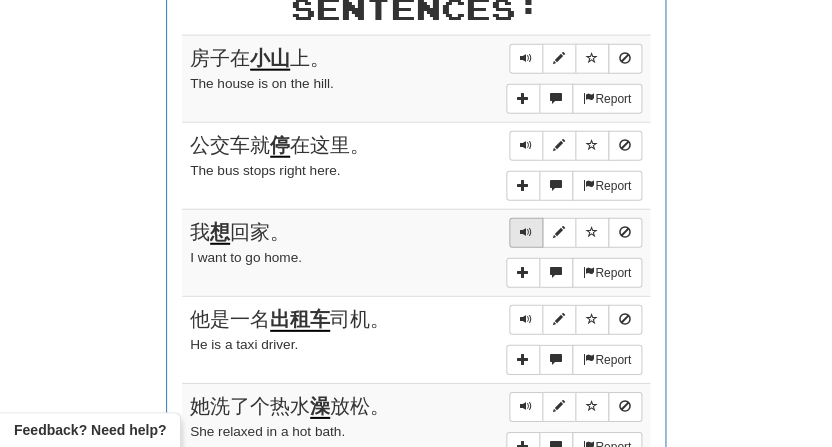 click at bounding box center (526, 233) 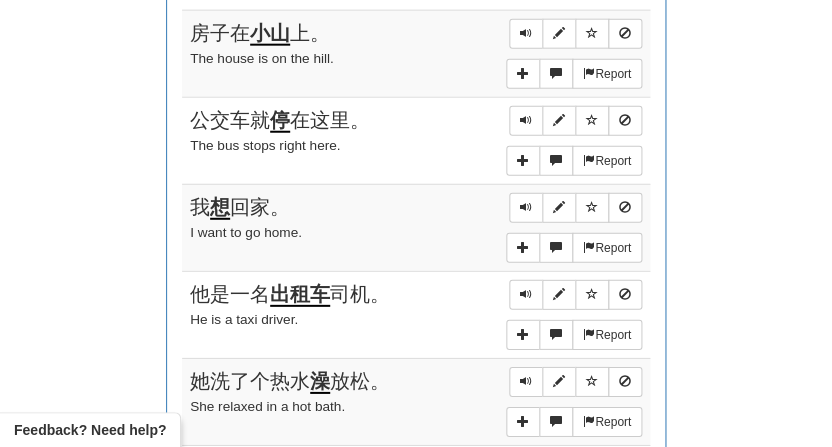 scroll, scrollTop: 937, scrollLeft: 0, axis: vertical 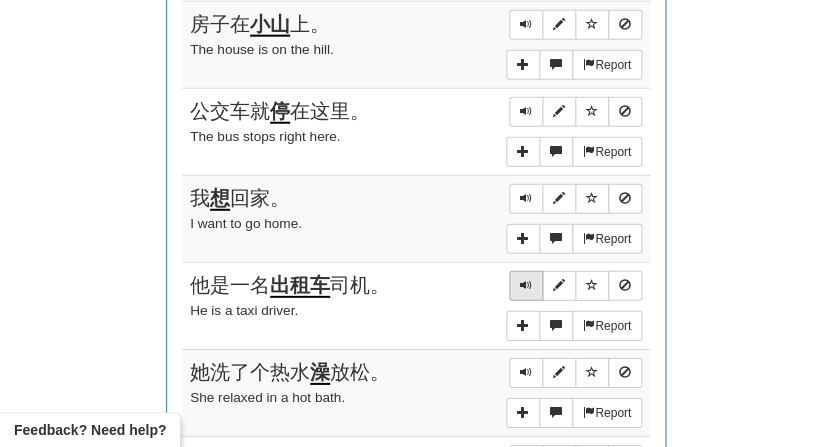 click at bounding box center (526, 285) 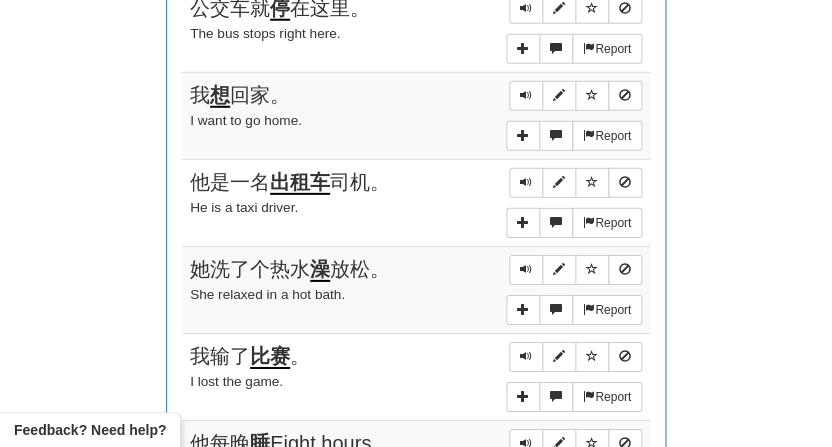 scroll, scrollTop: 1042, scrollLeft: 0, axis: vertical 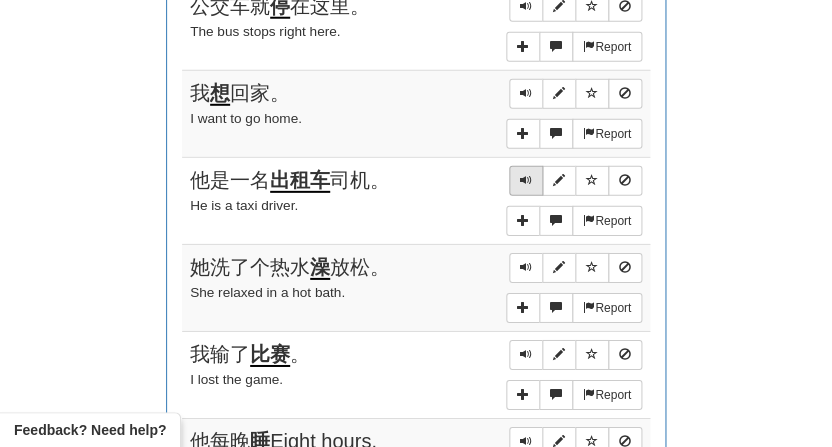 click at bounding box center (526, 181) 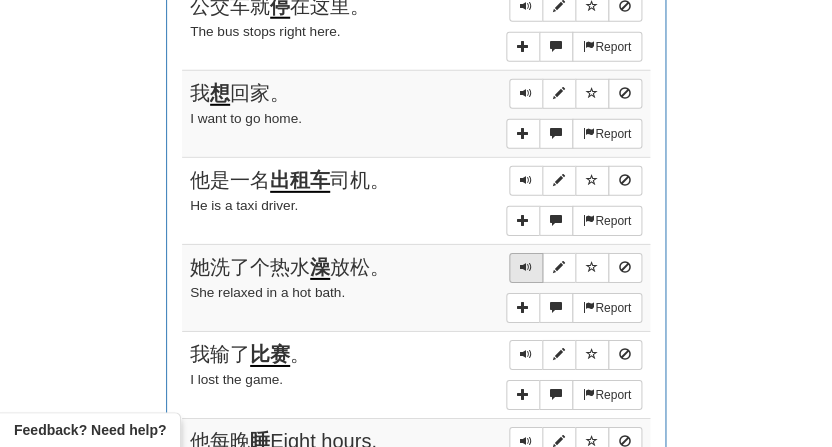 click at bounding box center [526, 267] 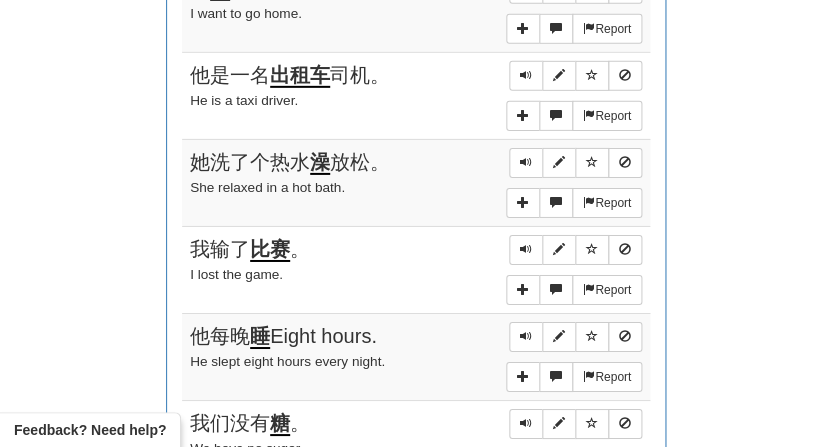 scroll, scrollTop: 1149, scrollLeft: 0, axis: vertical 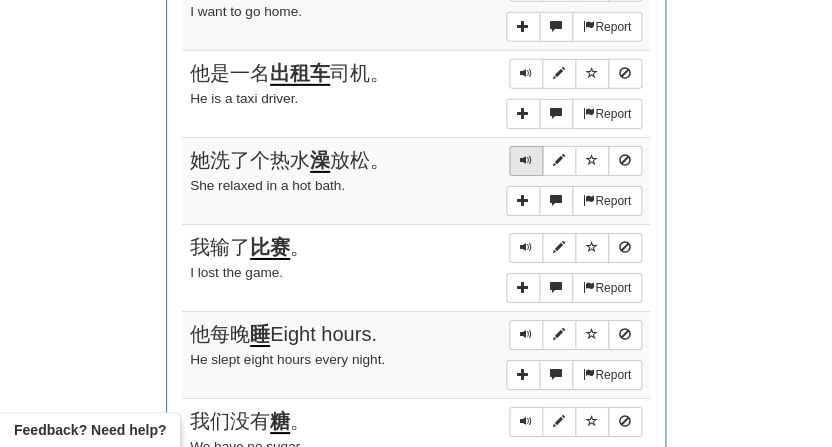 click at bounding box center (526, 161) 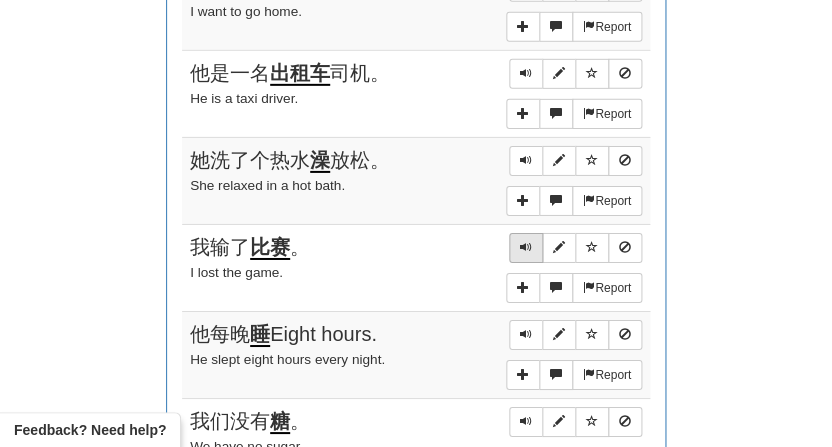 click at bounding box center (526, 247) 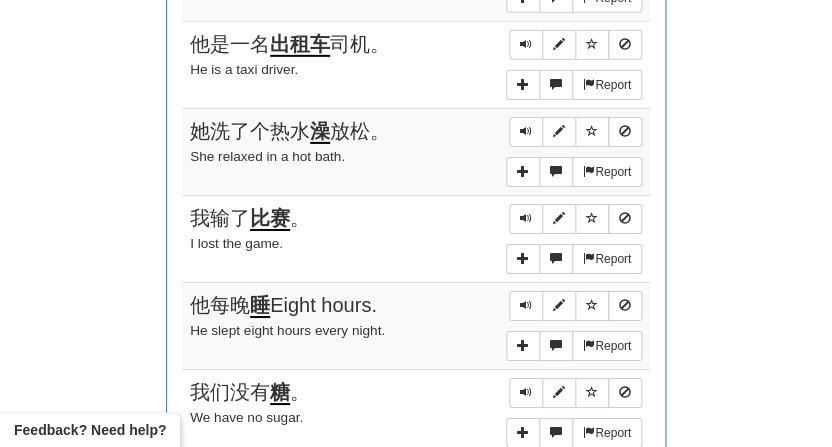 scroll, scrollTop: 1180, scrollLeft: 0, axis: vertical 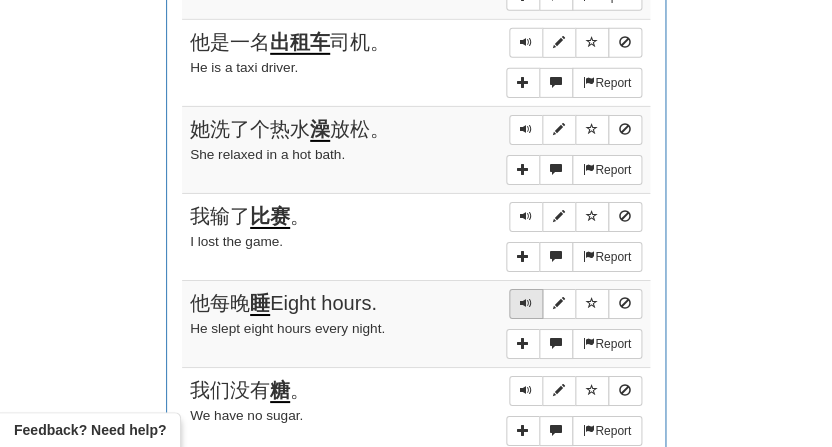 click at bounding box center (526, 303) 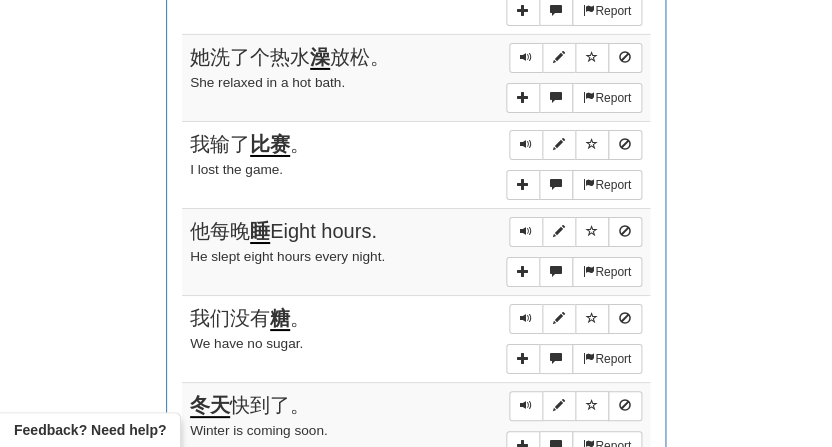 scroll, scrollTop: 1266, scrollLeft: 0, axis: vertical 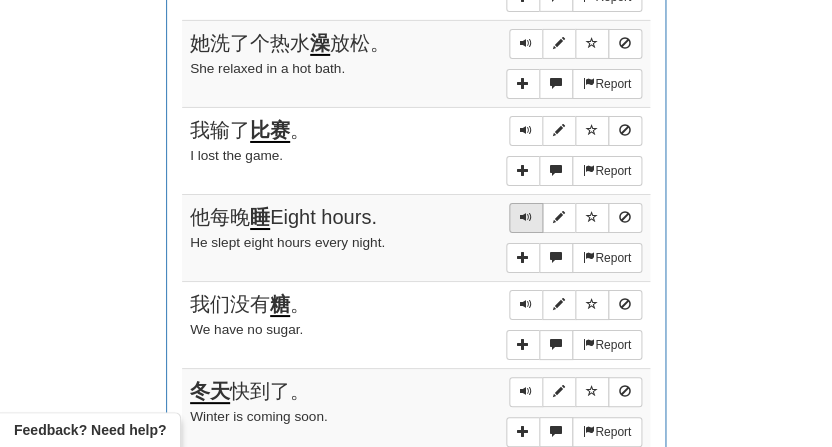click at bounding box center [526, 217] 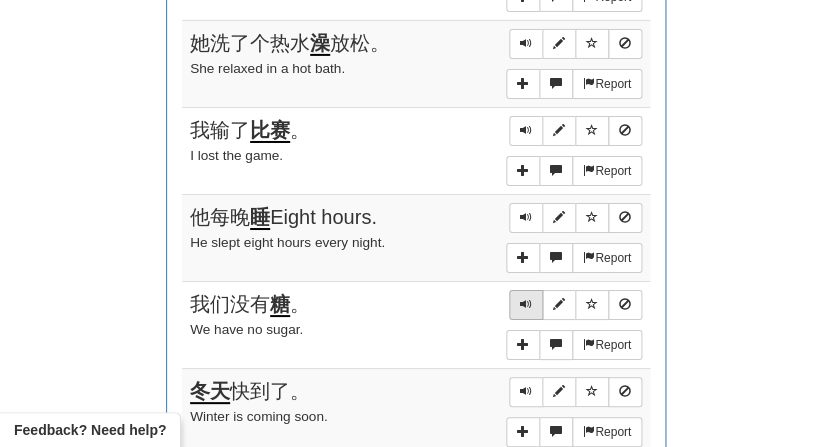 click at bounding box center [526, 304] 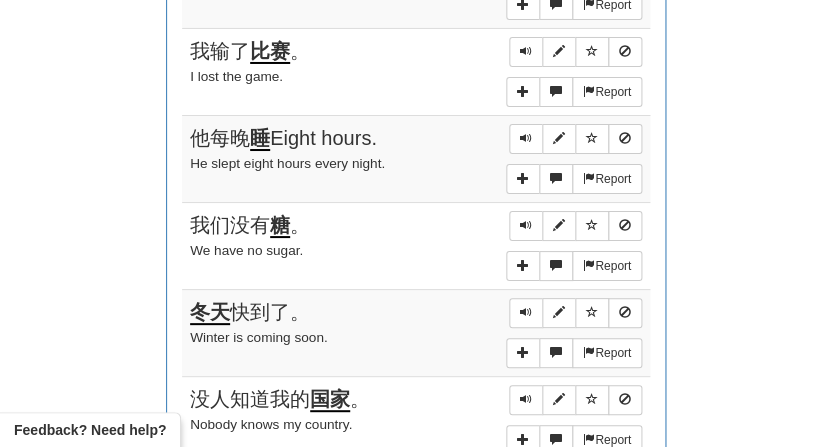 scroll, scrollTop: 1348, scrollLeft: 0, axis: vertical 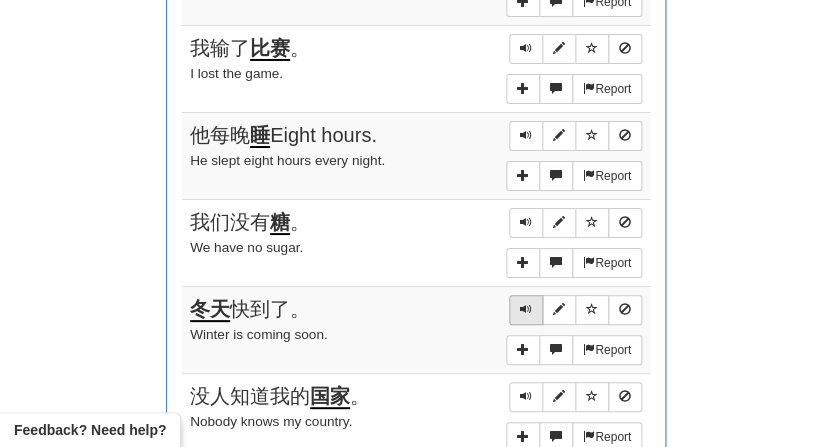 drag, startPoint x: 525, startPoint y: 285, endPoint x: 509, endPoint y: 282, distance: 16.27882 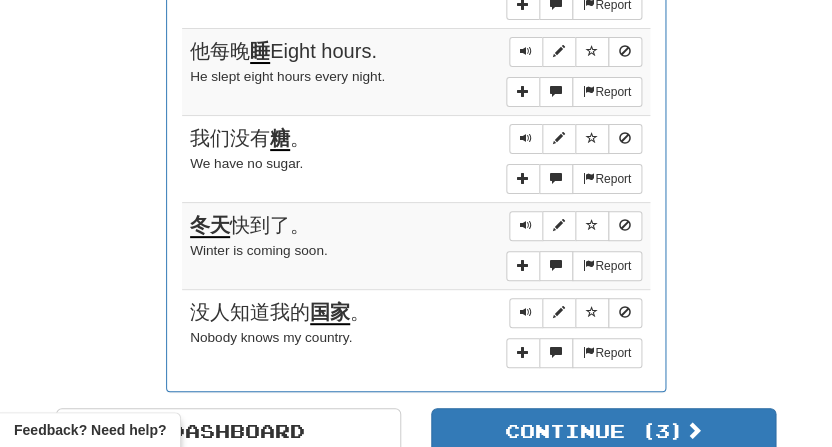 scroll, scrollTop: 1434, scrollLeft: 0, axis: vertical 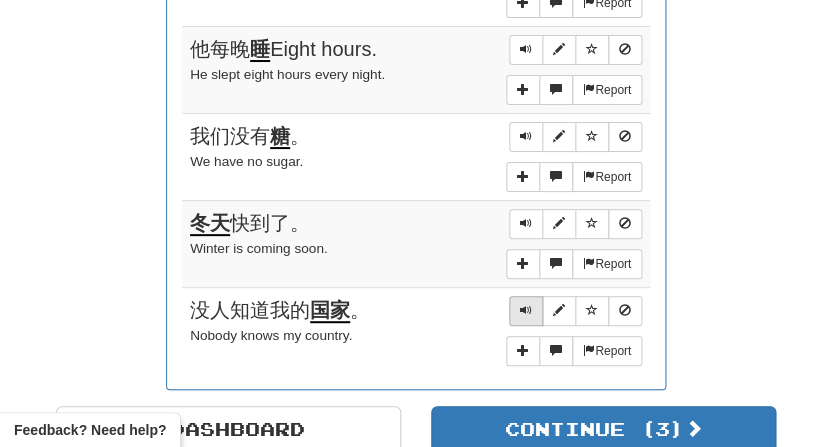 click at bounding box center (526, 310) 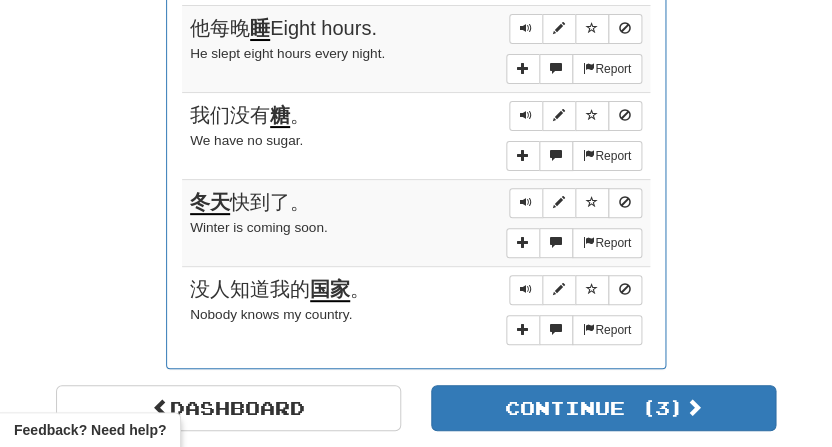 scroll, scrollTop: 1457, scrollLeft: 0, axis: vertical 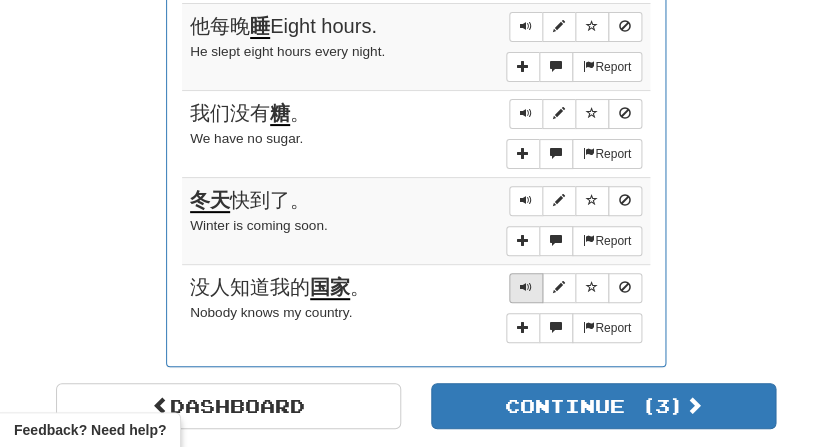 click at bounding box center [526, 288] 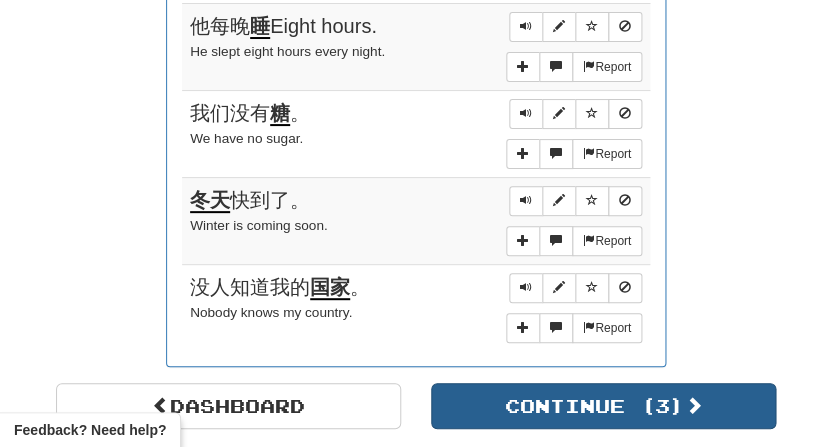 click on "Continue ( 3 )" at bounding box center (603, 406) 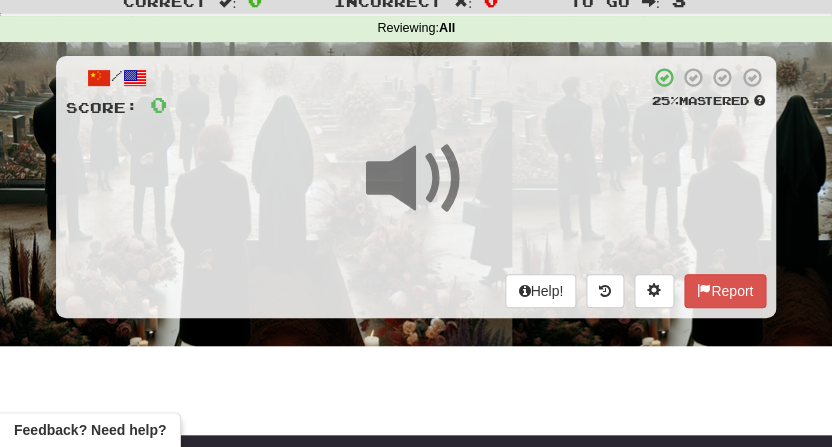 scroll, scrollTop: 0, scrollLeft: 0, axis: both 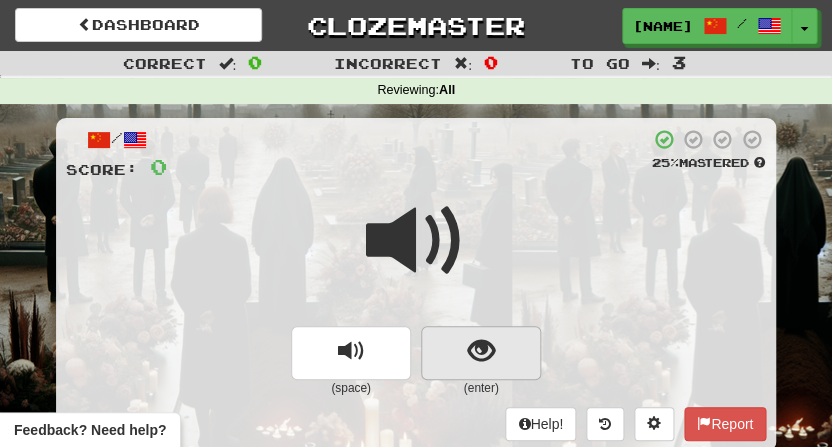 click at bounding box center [481, 351] 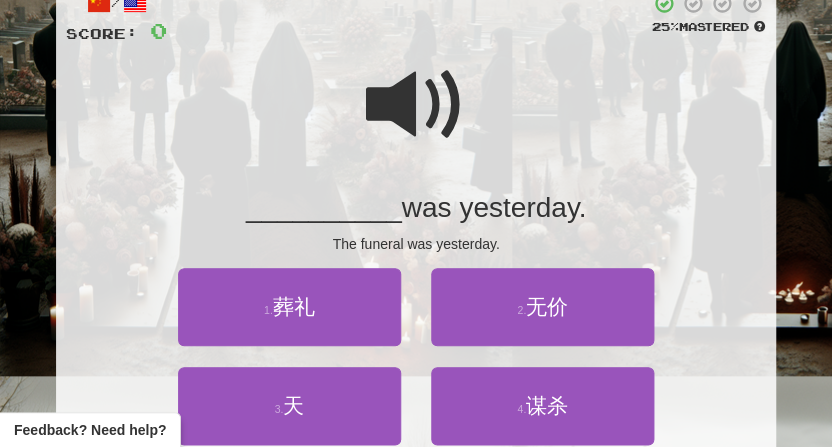scroll, scrollTop: 138, scrollLeft: 0, axis: vertical 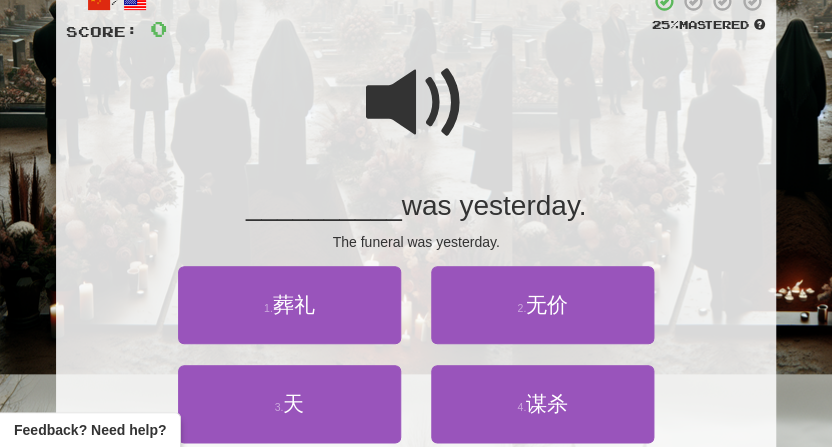 click at bounding box center (416, 103) 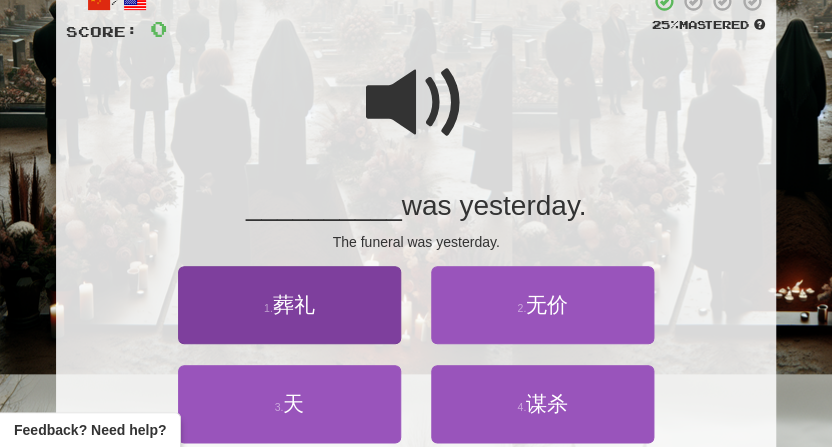 click on "葬礼" at bounding box center [294, 304] 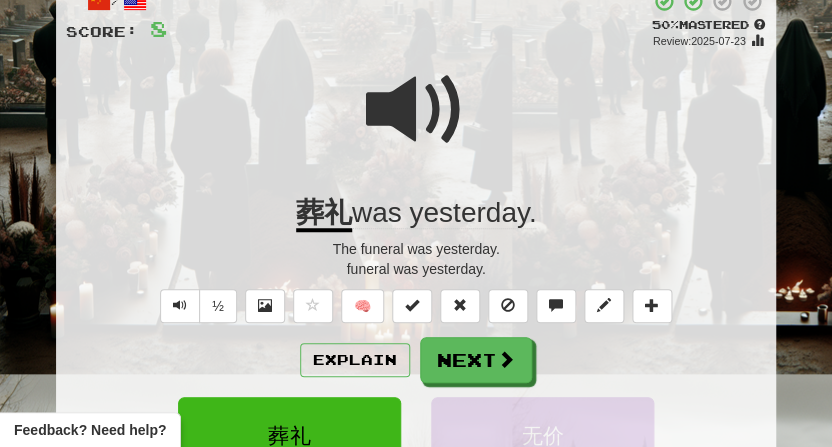 click at bounding box center (416, 110) 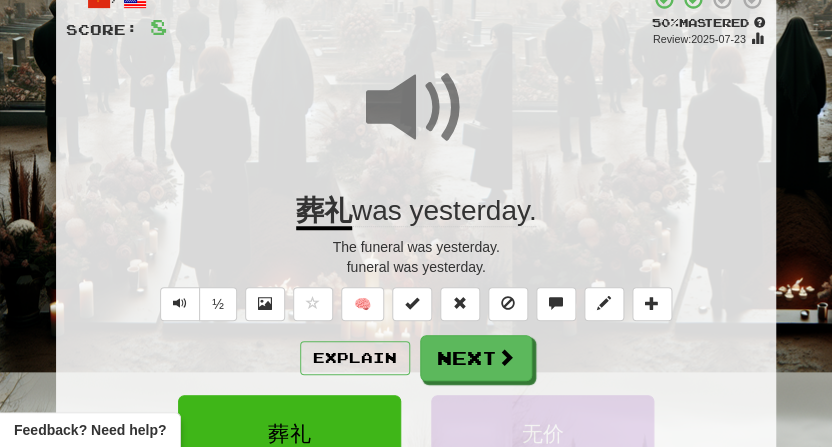 scroll, scrollTop: 157, scrollLeft: 0, axis: vertical 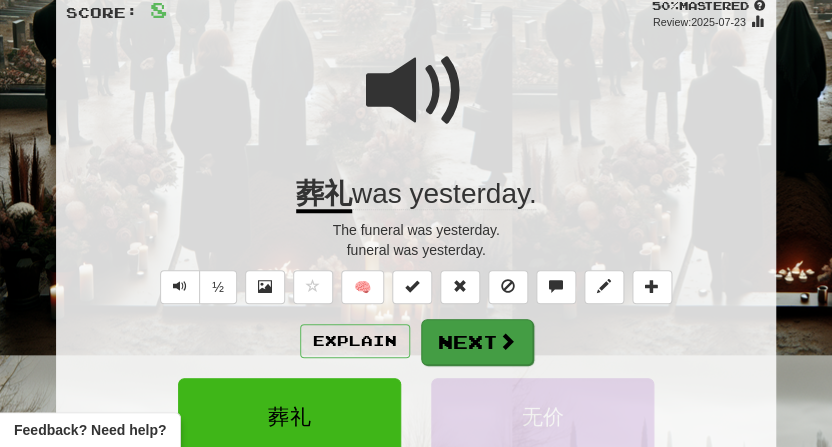 click on "Next" at bounding box center [477, 342] 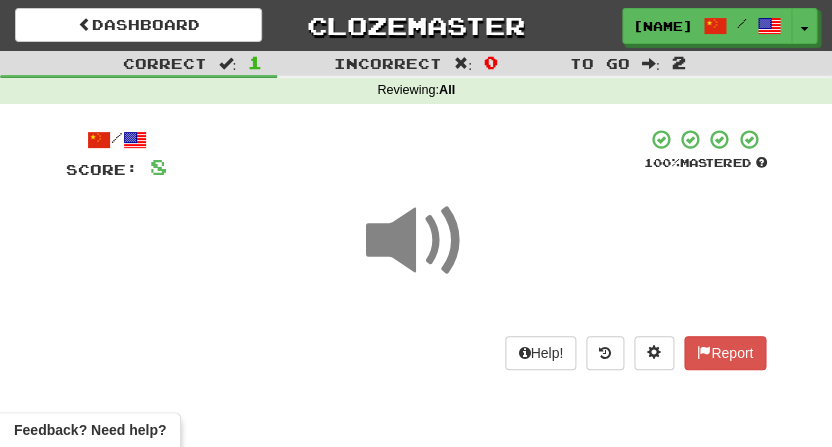 scroll, scrollTop: 13, scrollLeft: 0, axis: vertical 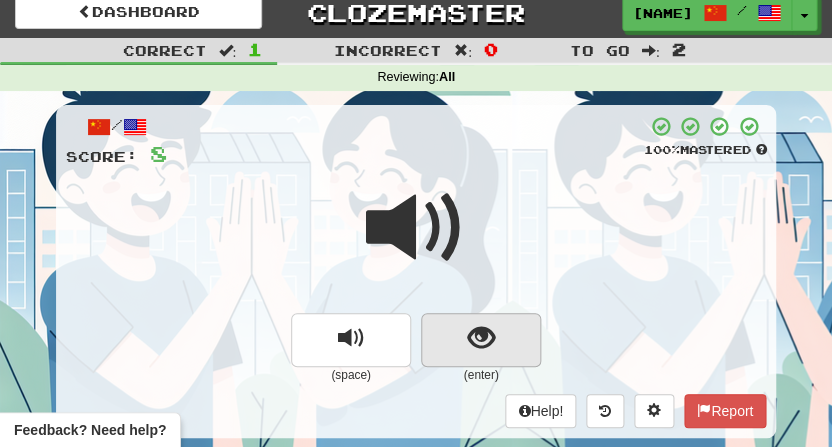 click at bounding box center (481, 340) 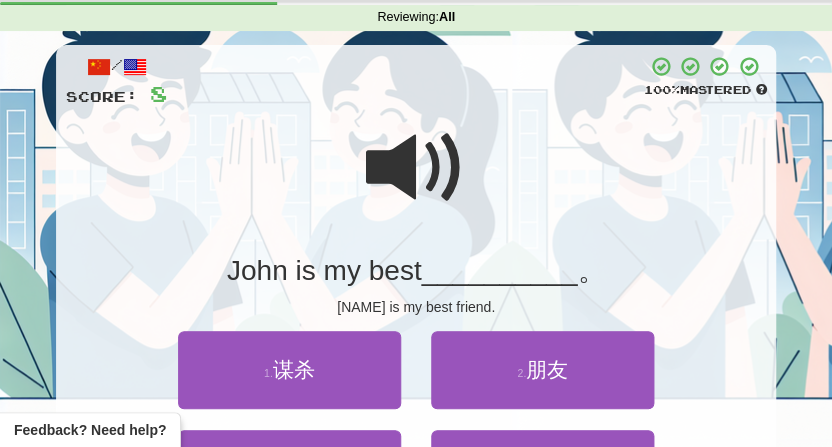 scroll, scrollTop: 93, scrollLeft: 0, axis: vertical 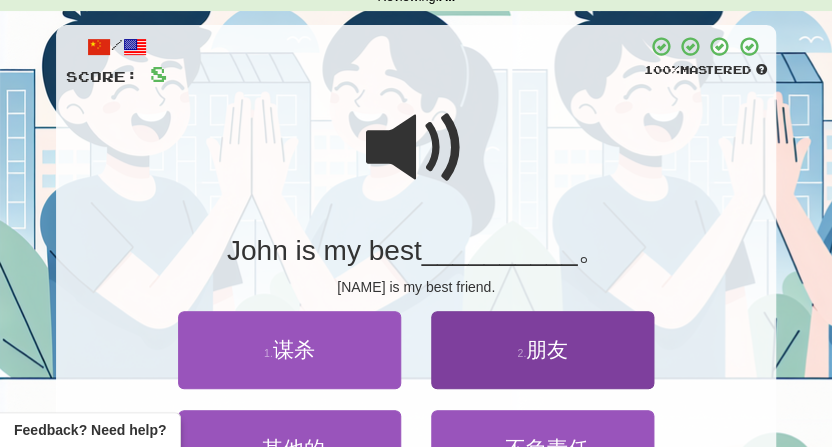 click on "朋友" at bounding box center [547, 349] 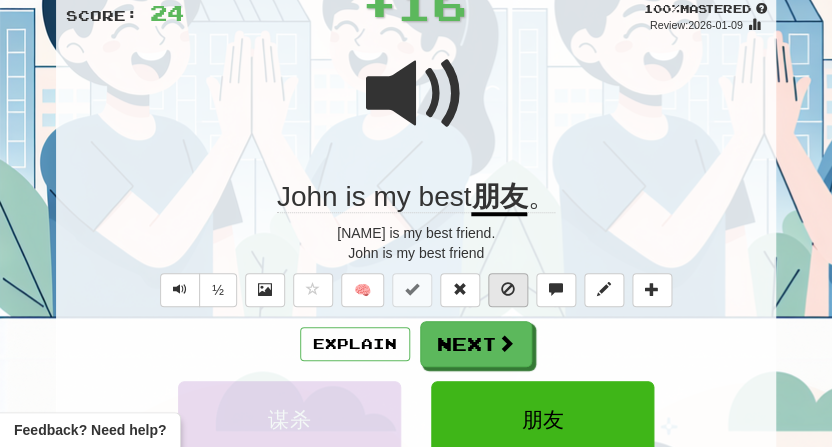scroll, scrollTop: 157, scrollLeft: 0, axis: vertical 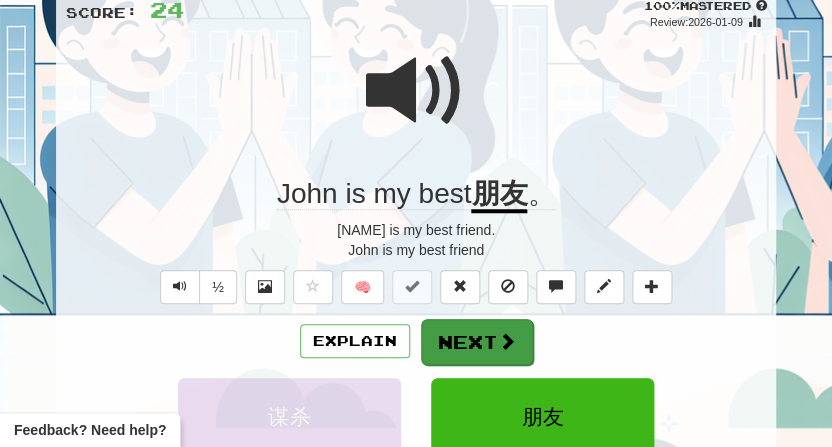 click on "Next" at bounding box center (477, 342) 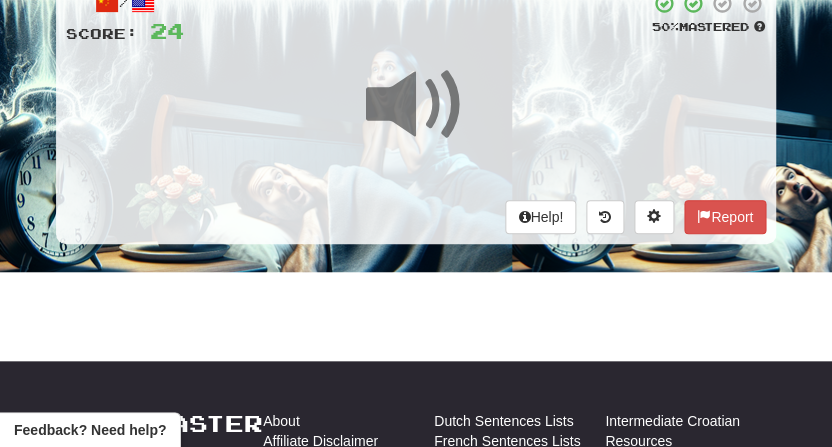 scroll, scrollTop: 0, scrollLeft: 0, axis: both 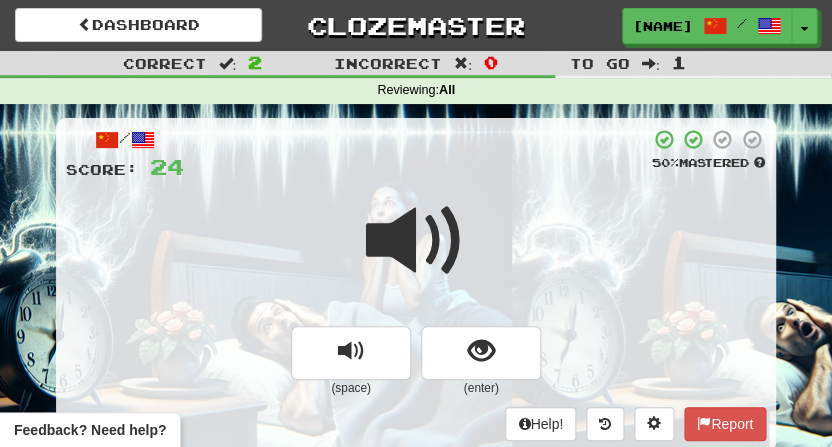 click at bounding box center (416, 241) 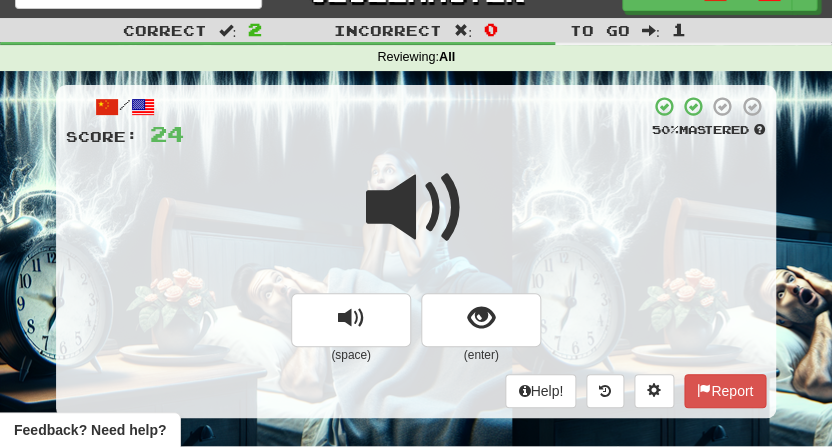 scroll, scrollTop: 48, scrollLeft: 0, axis: vertical 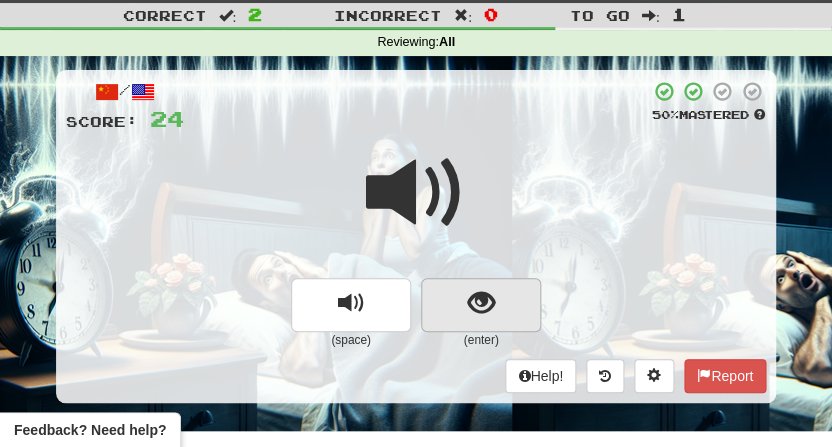 click at bounding box center (481, 303) 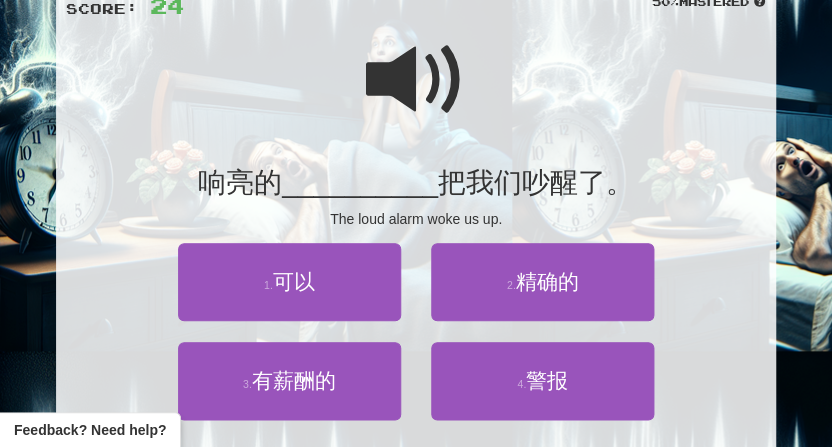 scroll, scrollTop: 163, scrollLeft: 0, axis: vertical 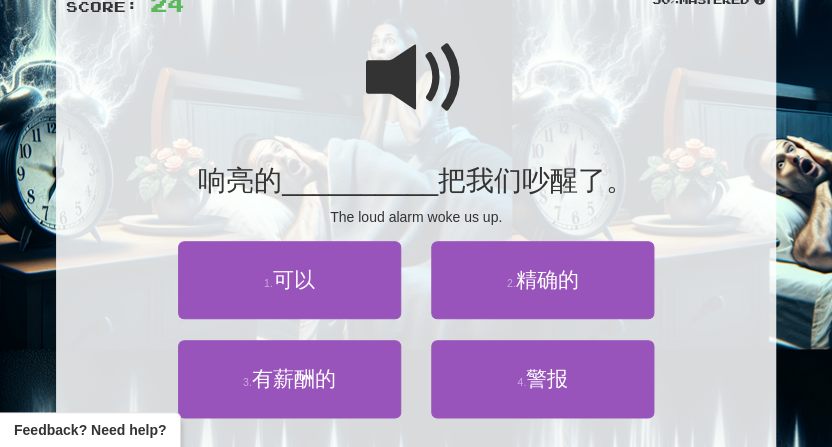 click at bounding box center [416, 78] 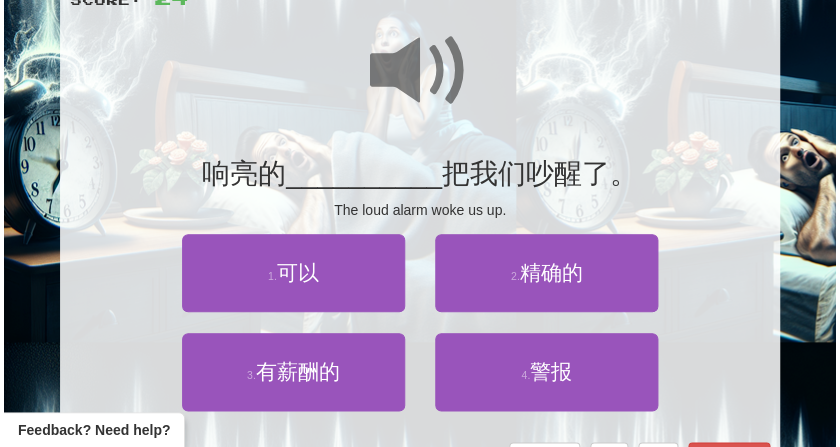 scroll, scrollTop: 173, scrollLeft: 0, axis: vertical 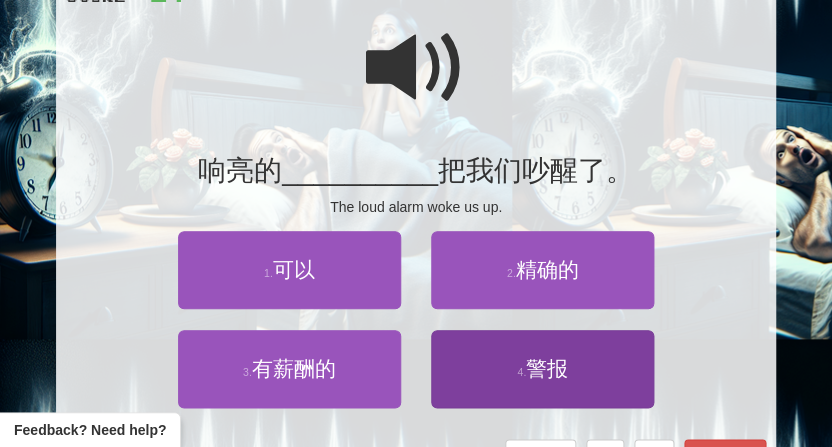 click on "警报" at bounding box center (547, 368) 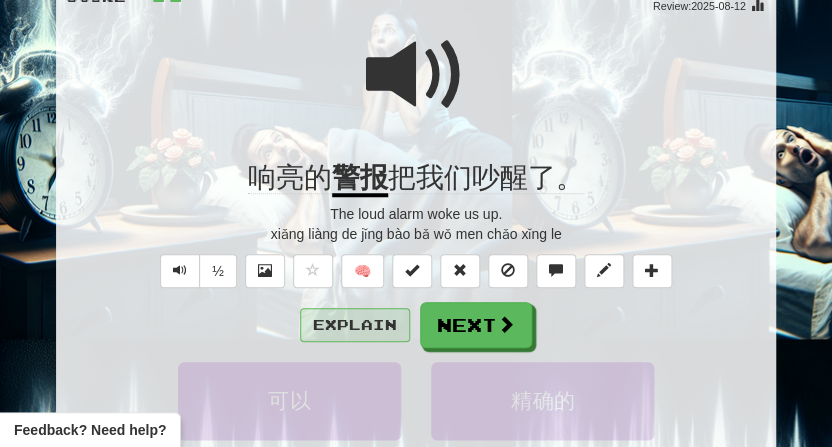 click on "Explain" at bounding box center (355, 325) 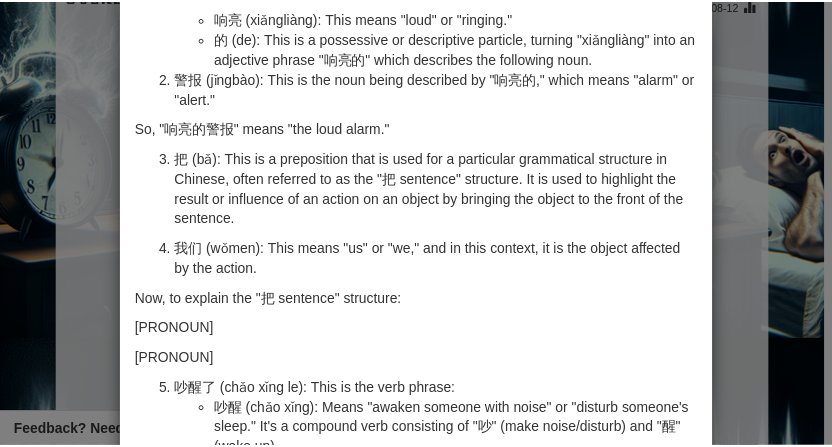 scroll, scrollTop: 0, scrollLeft: 0, axis: both 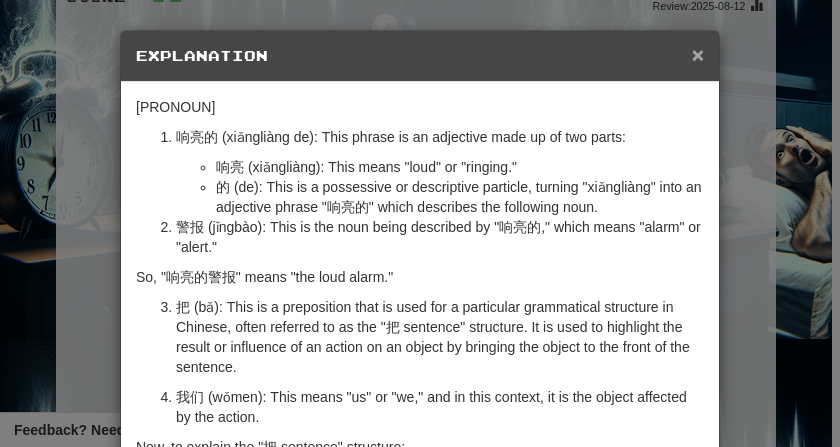 click on "×" at bounding box center (698, 54) 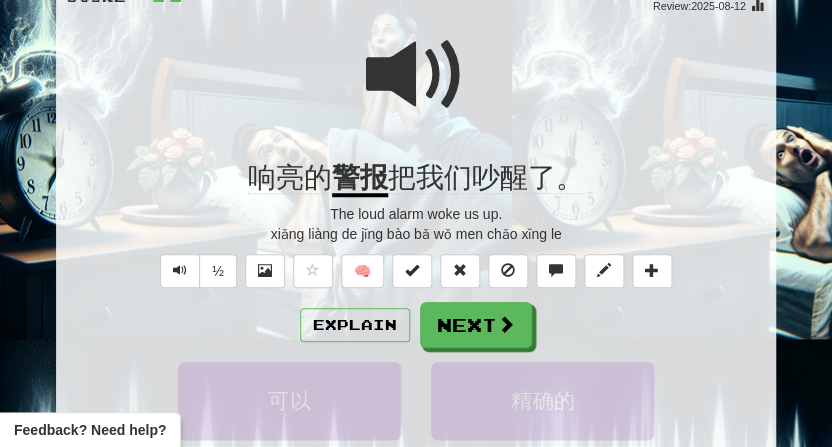 click at bounding box center [416, 75] 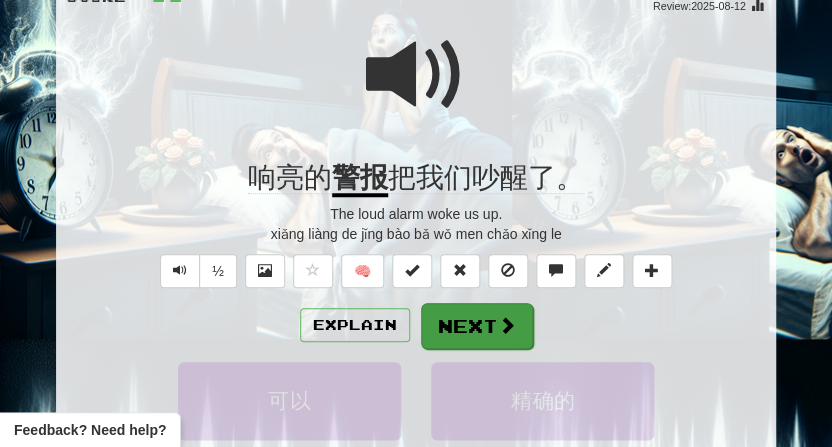 click on "Next" at bounding box center [477, 326] 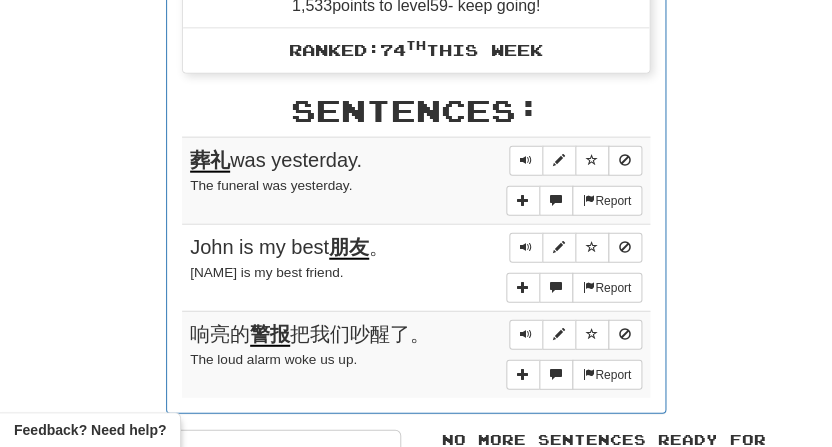 scroll, scrollTop: 873, scrollLeft: 0, axis: vertical 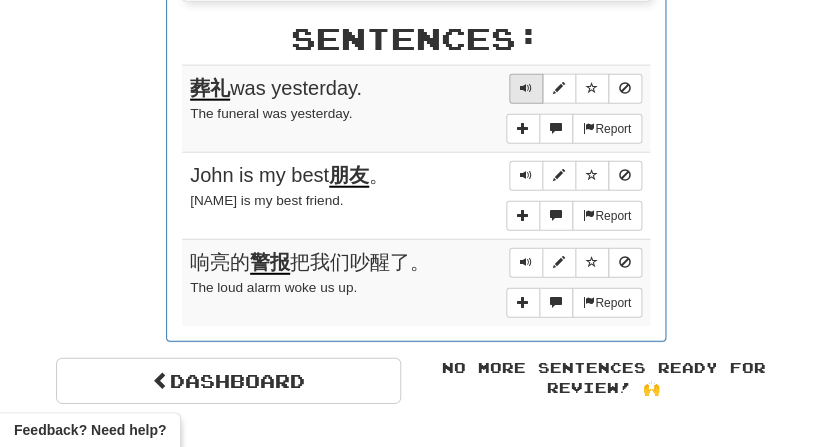 click at bounding box center (526, 89) 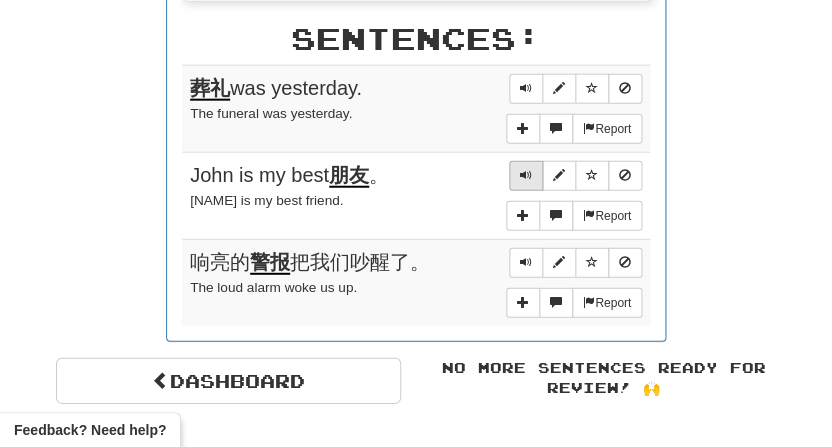 click at bounding box center (526, 175) 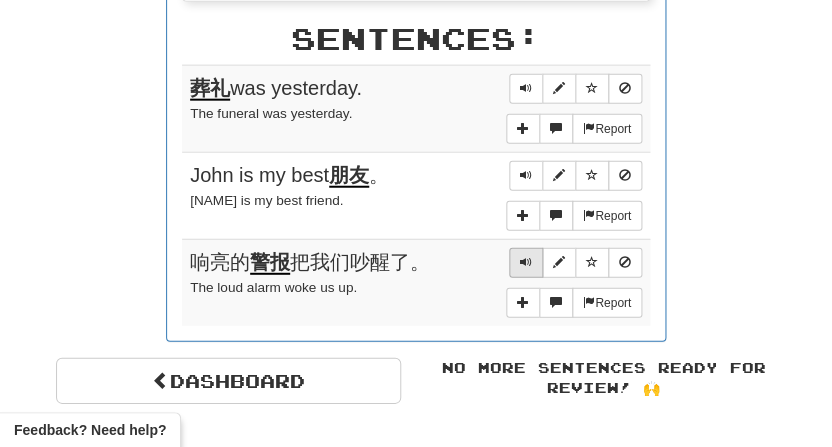 click at bounding box center [526, 262] 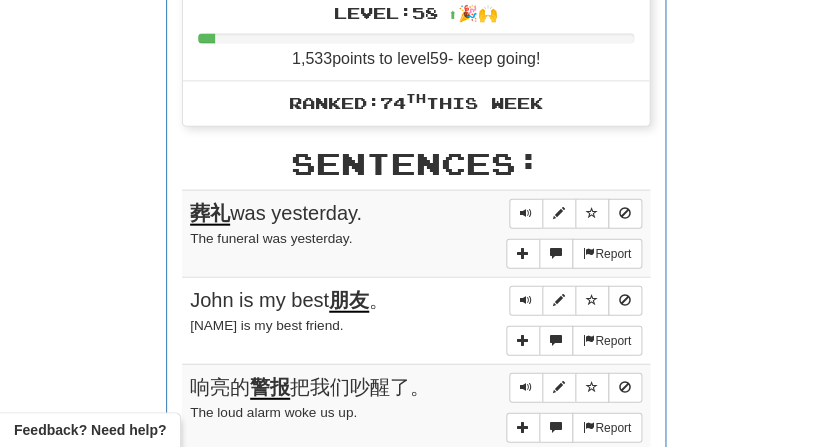scroll, scrollTop: 652, scrollLeft: 0, axis: vertical 